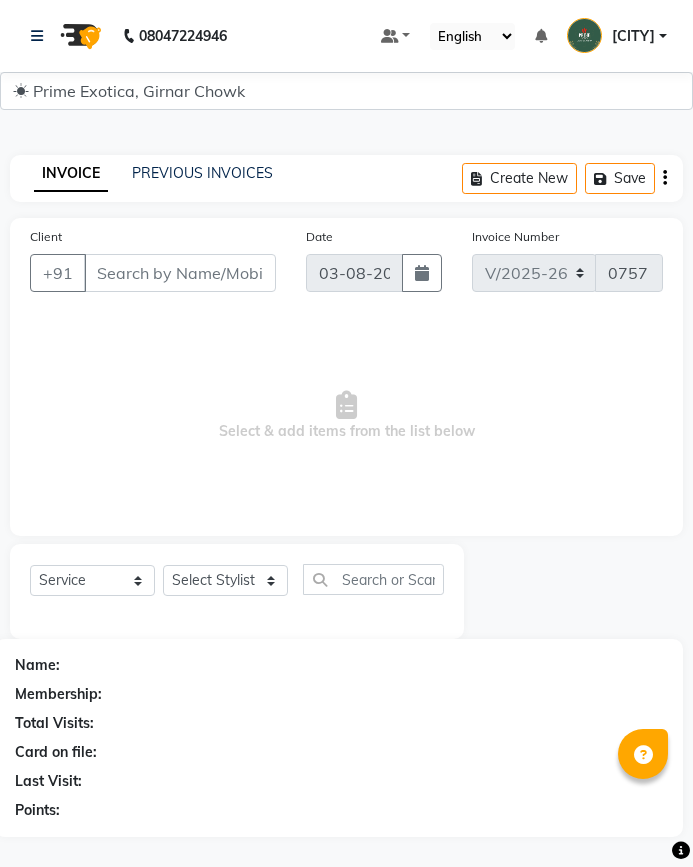 select on "5796" 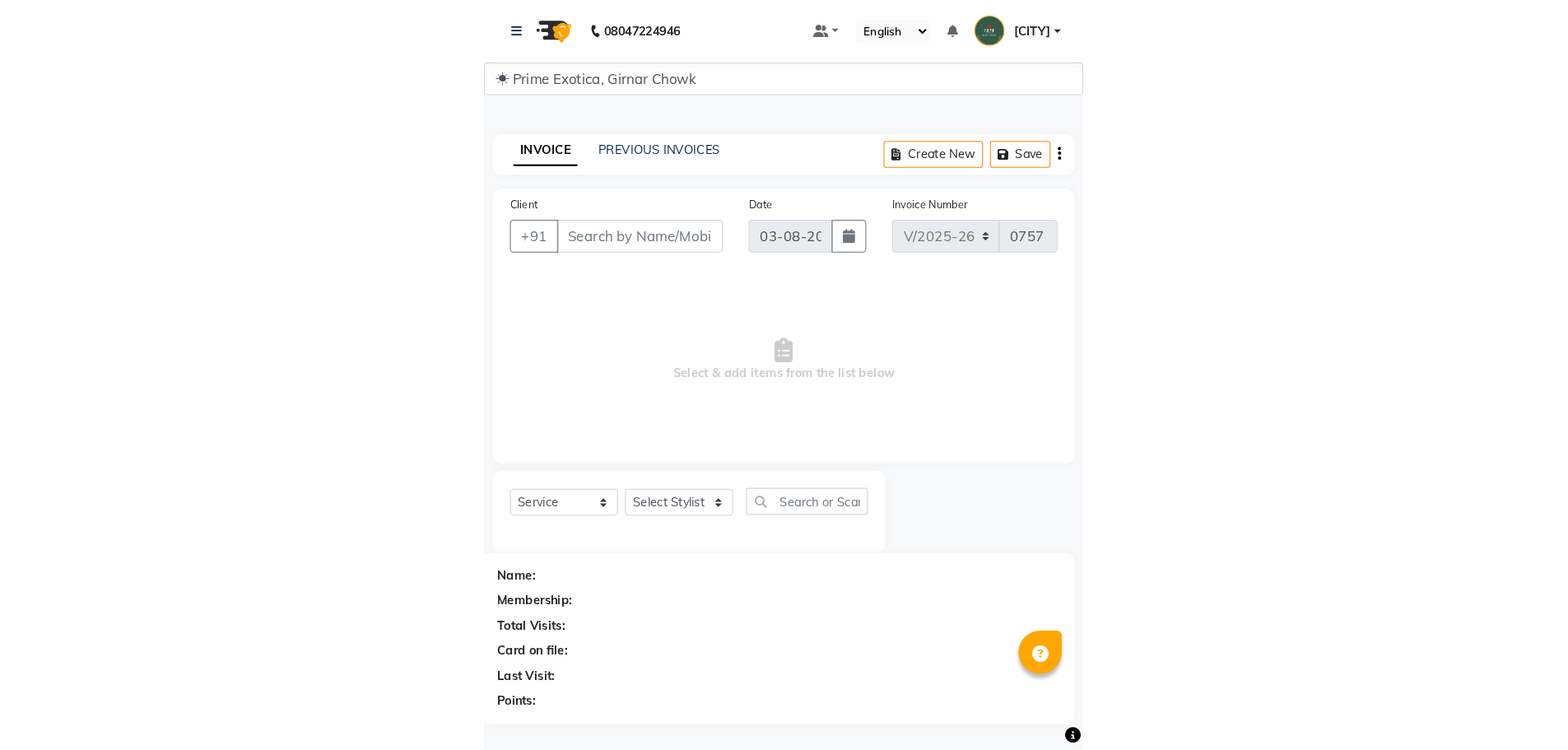 scroll, scrollTop: 0, scrollLeft: 0, axis: both 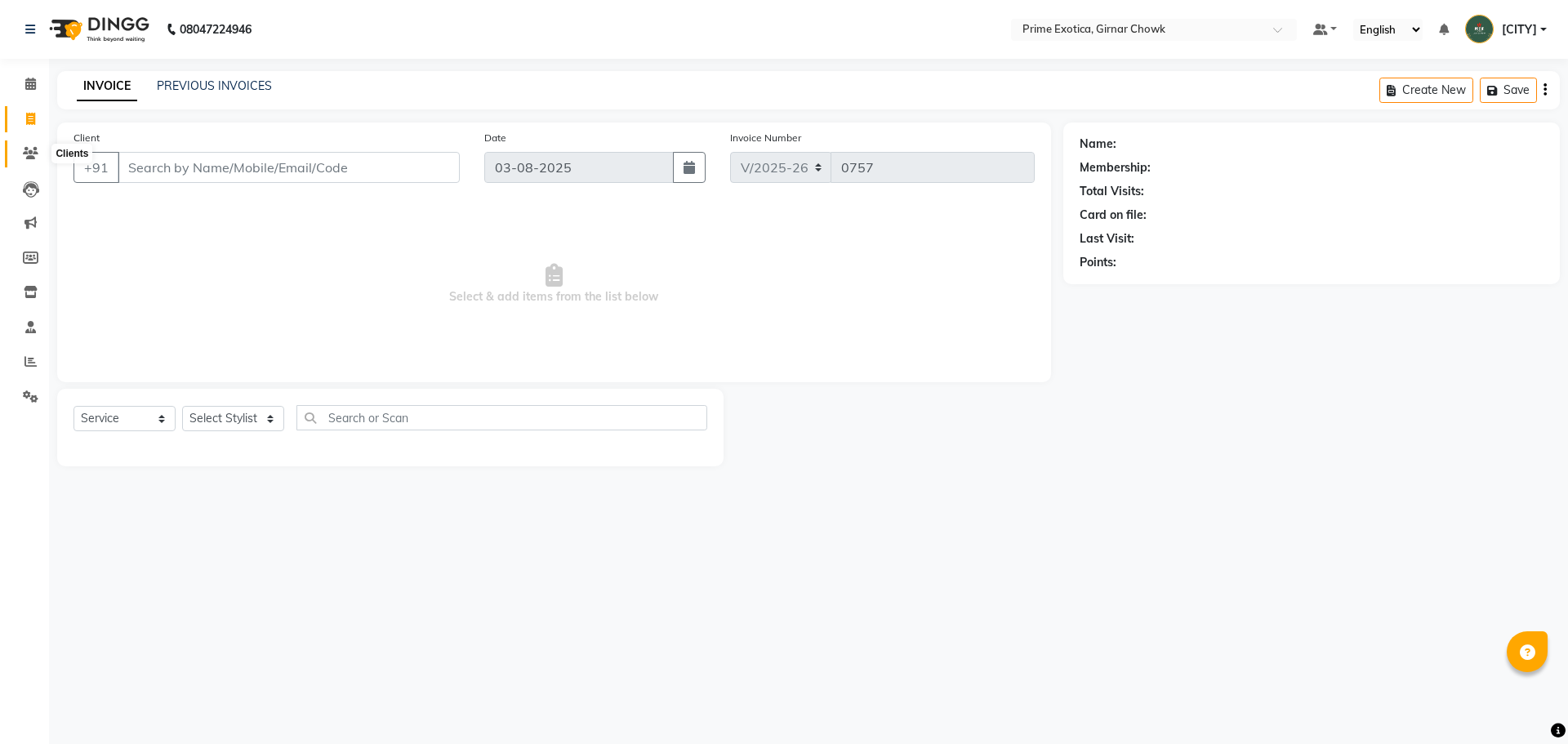 click 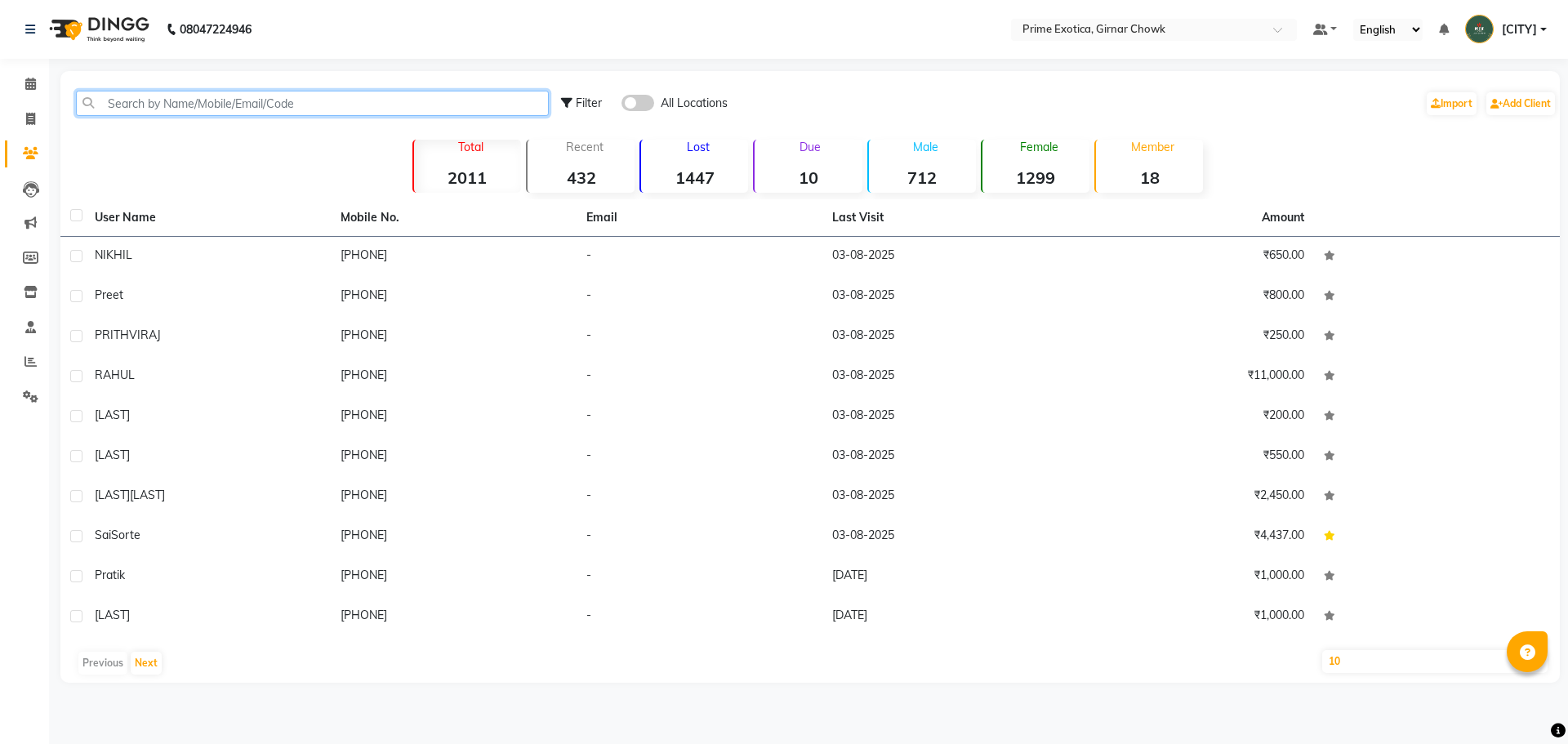 click 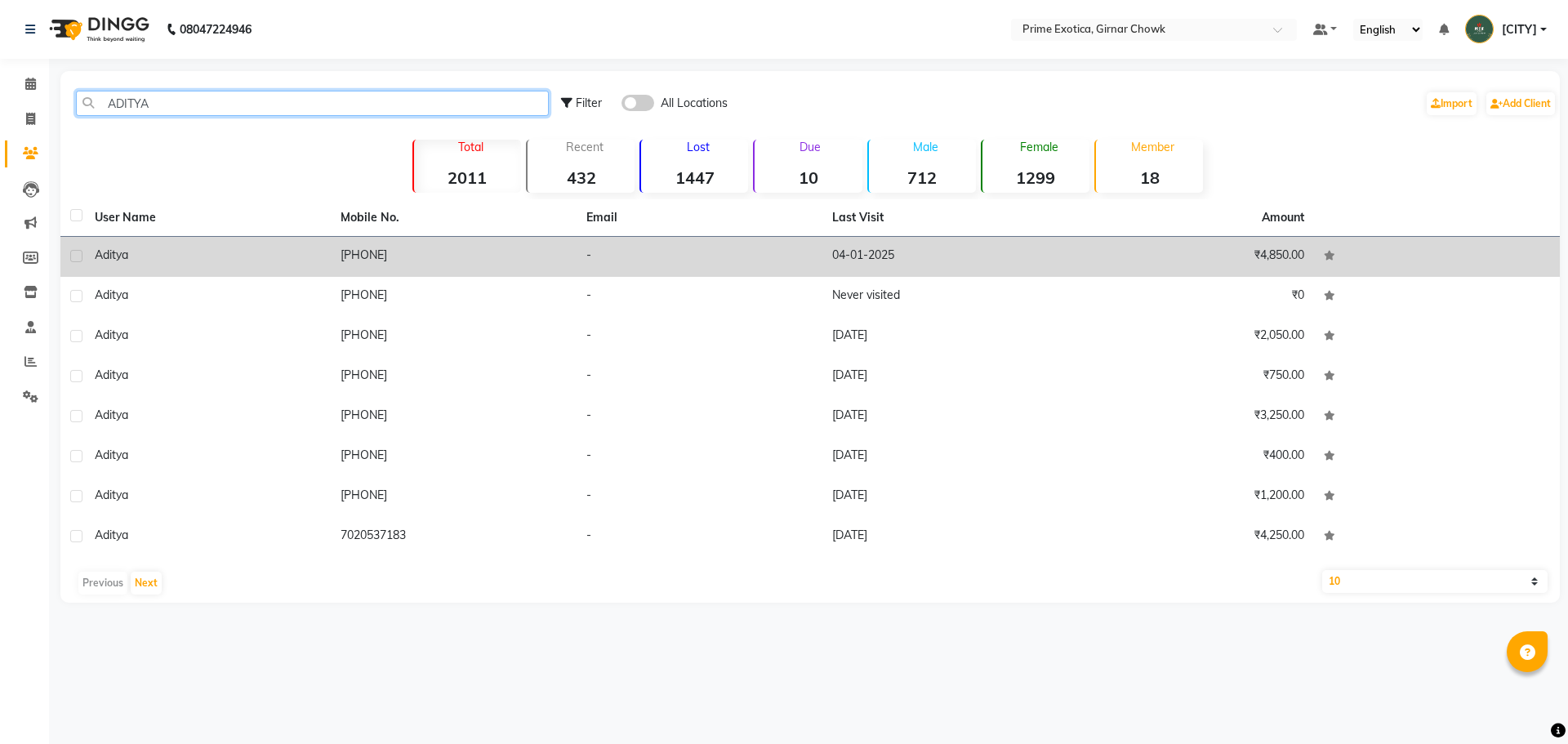 type on "ADITYA" 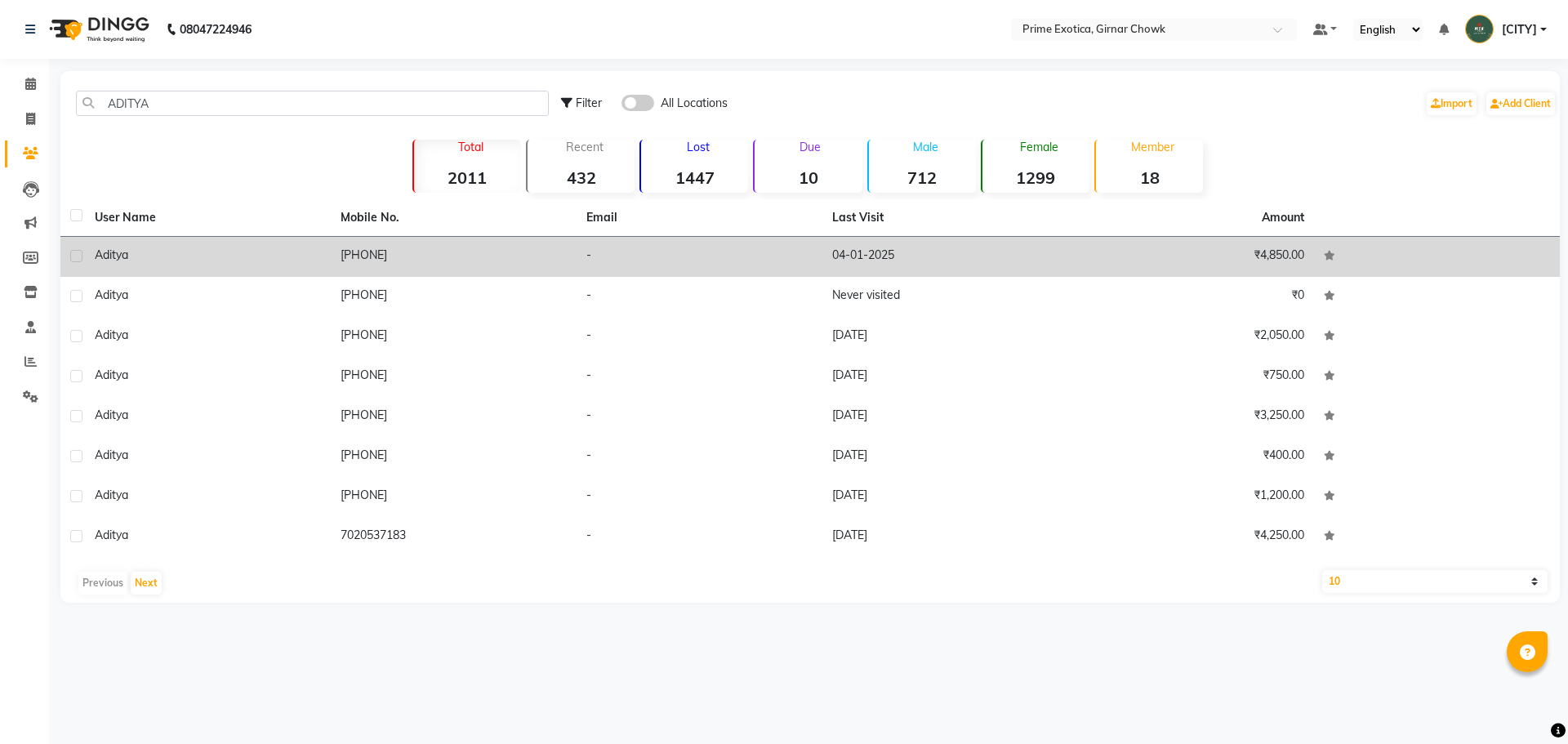 click on "[PHONE]" 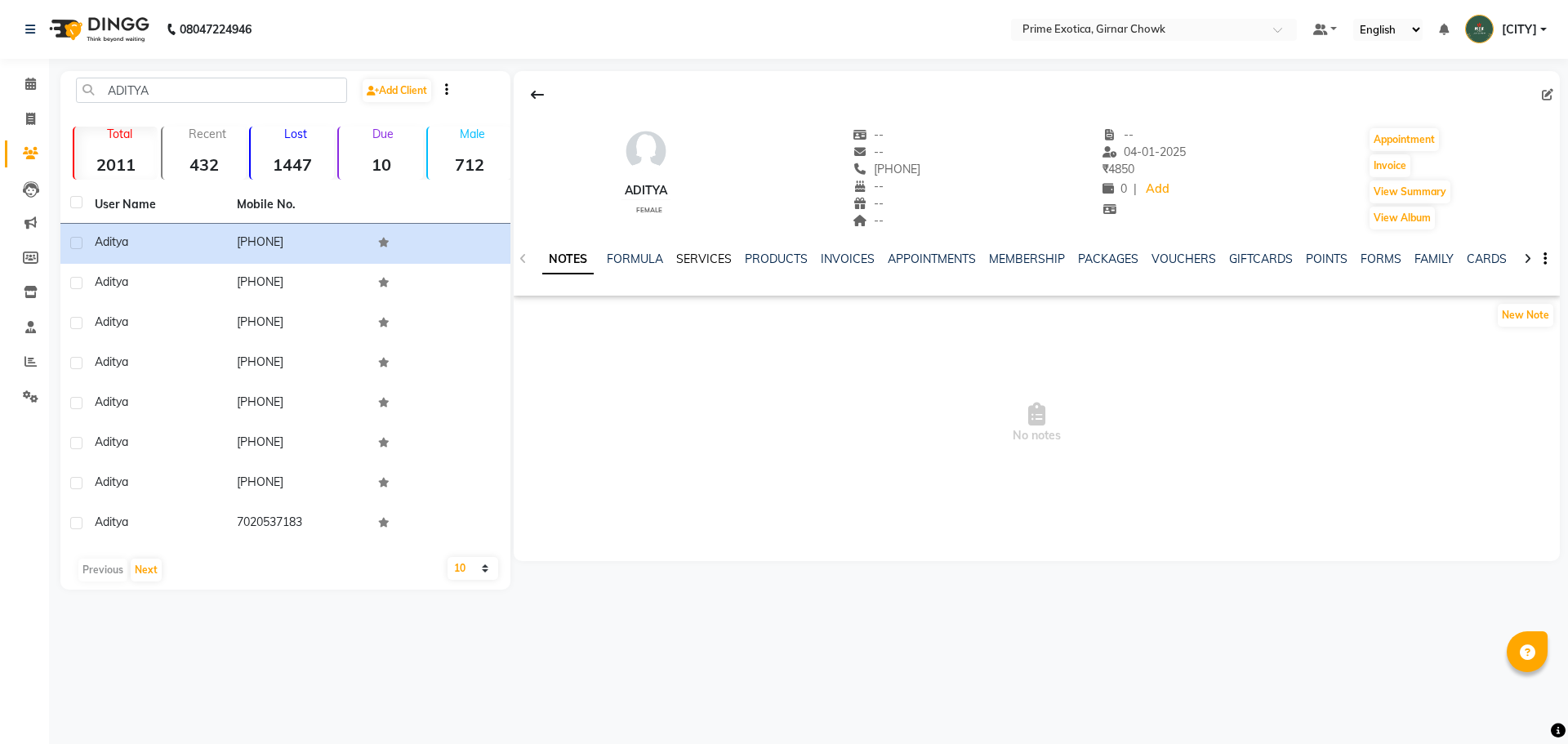 click on "SERVICES" 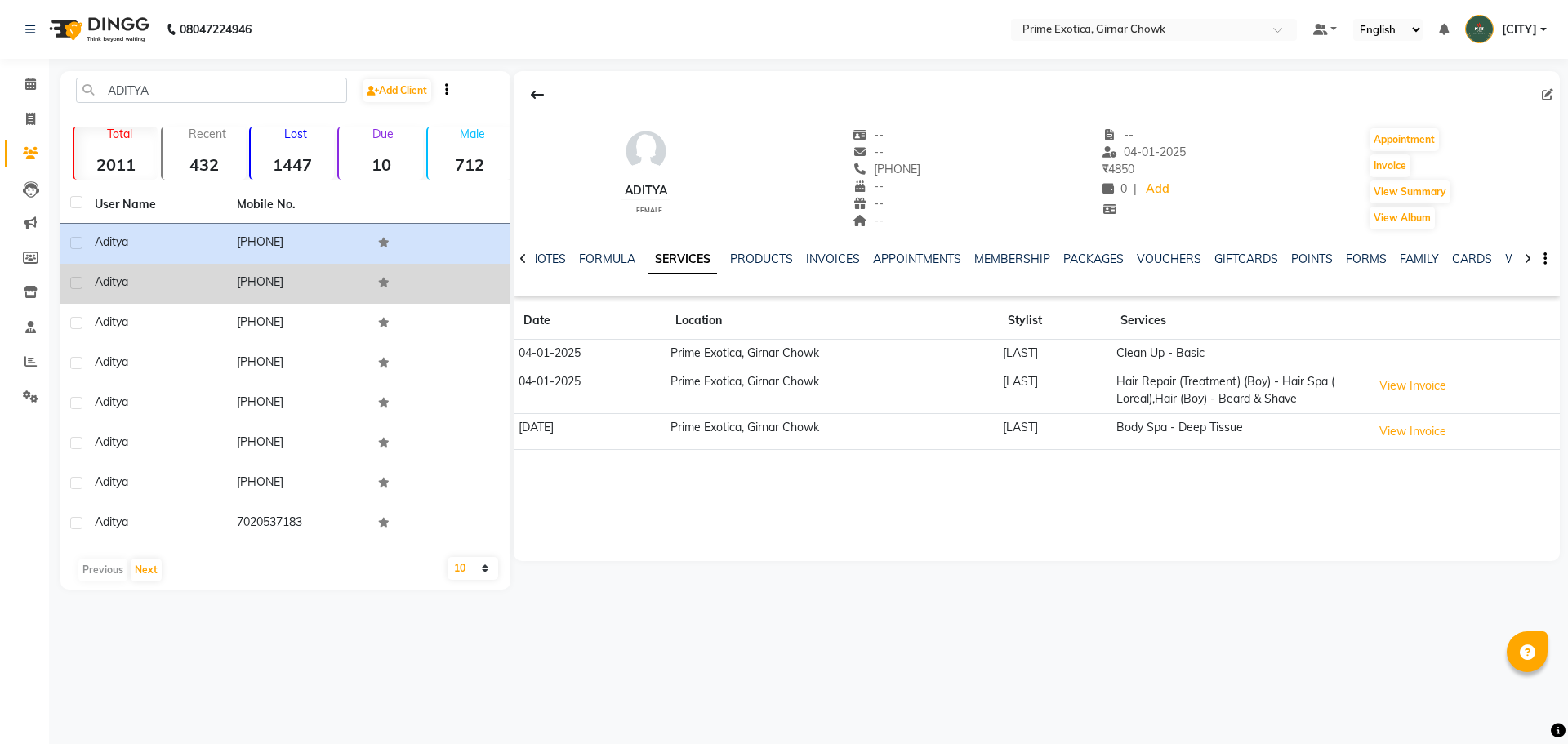 click 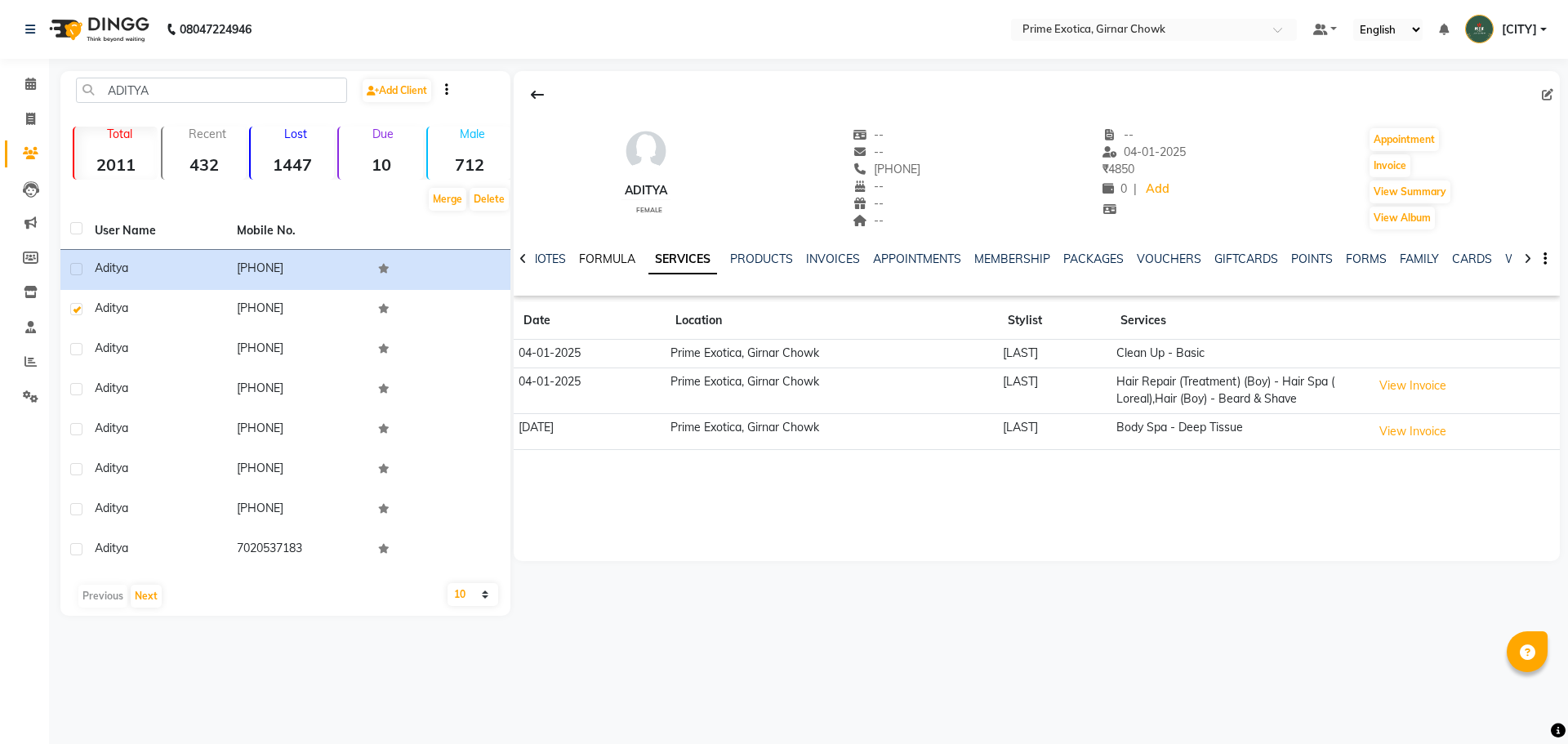 drag, startPoint x: 601, startPoint y: 261, endPoint x: 634, endPoint y: 257, distance: 33.2415 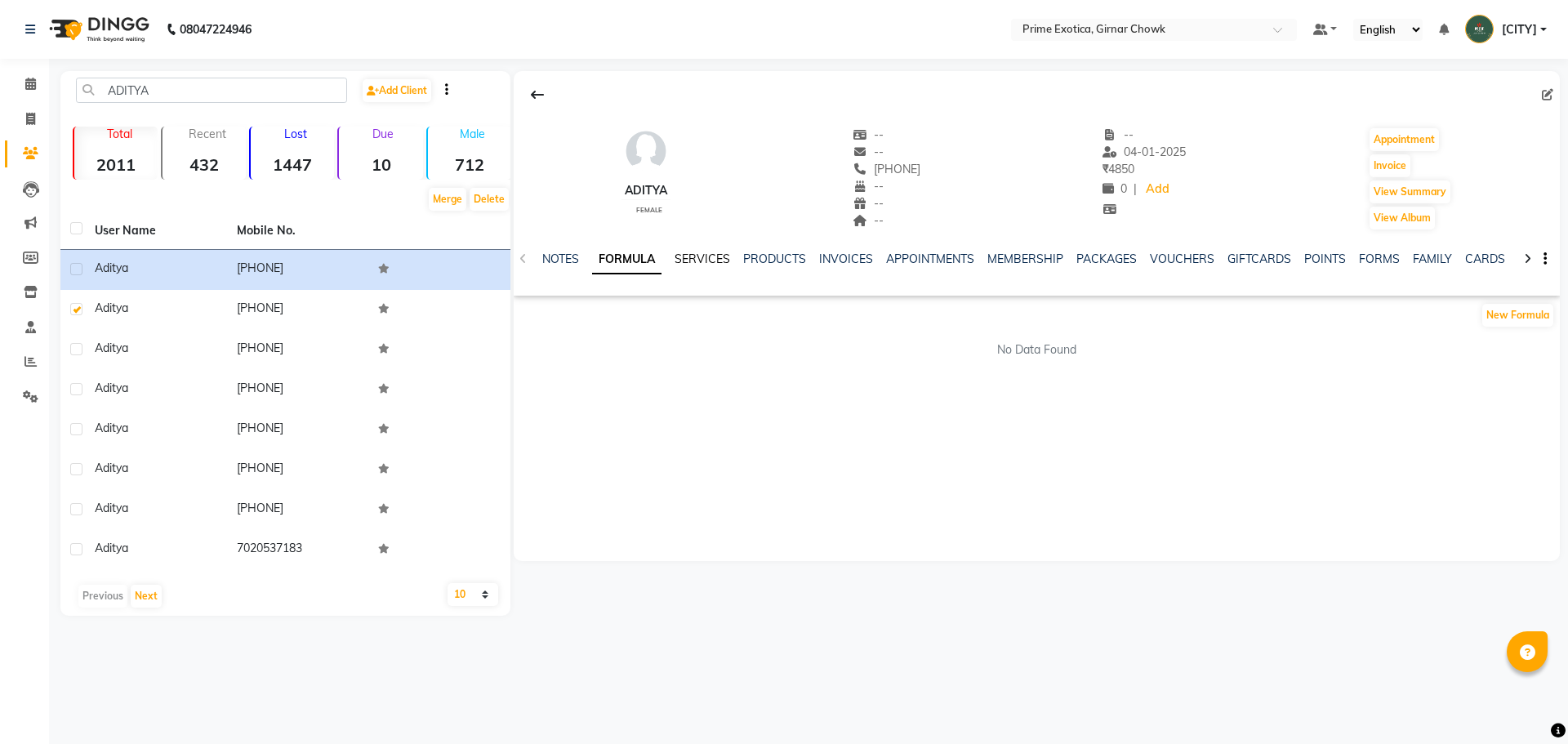 click on "SERVICES" 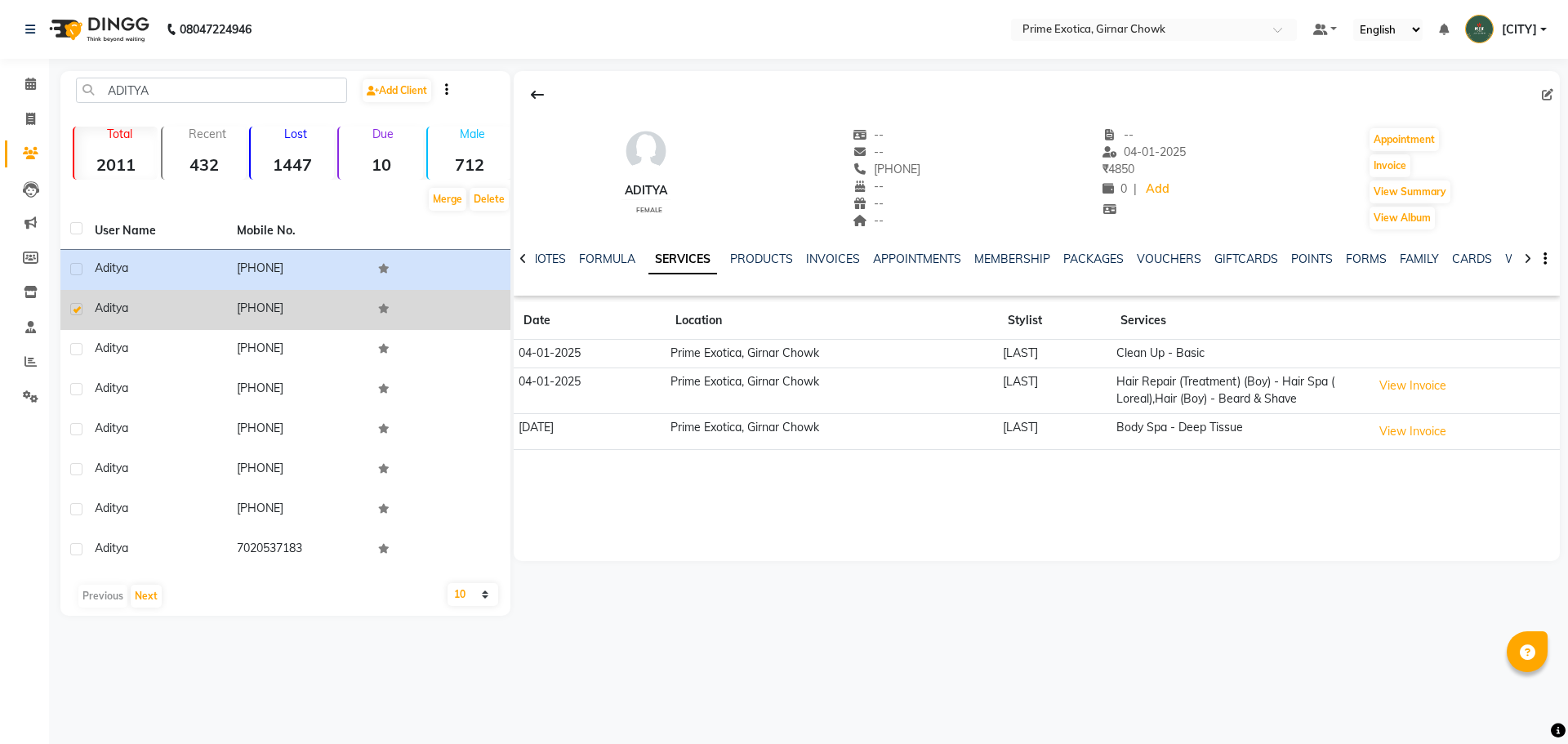 click 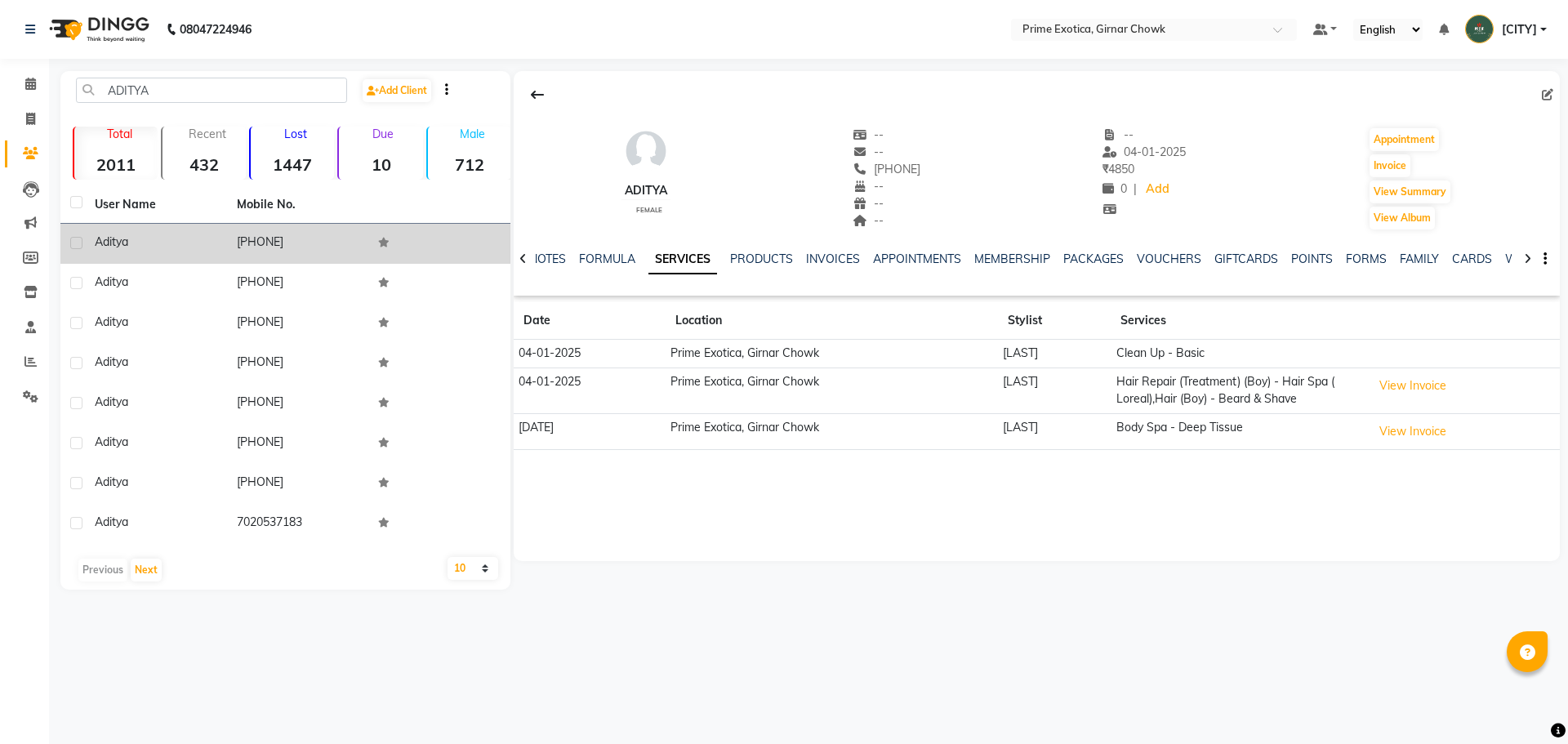 click 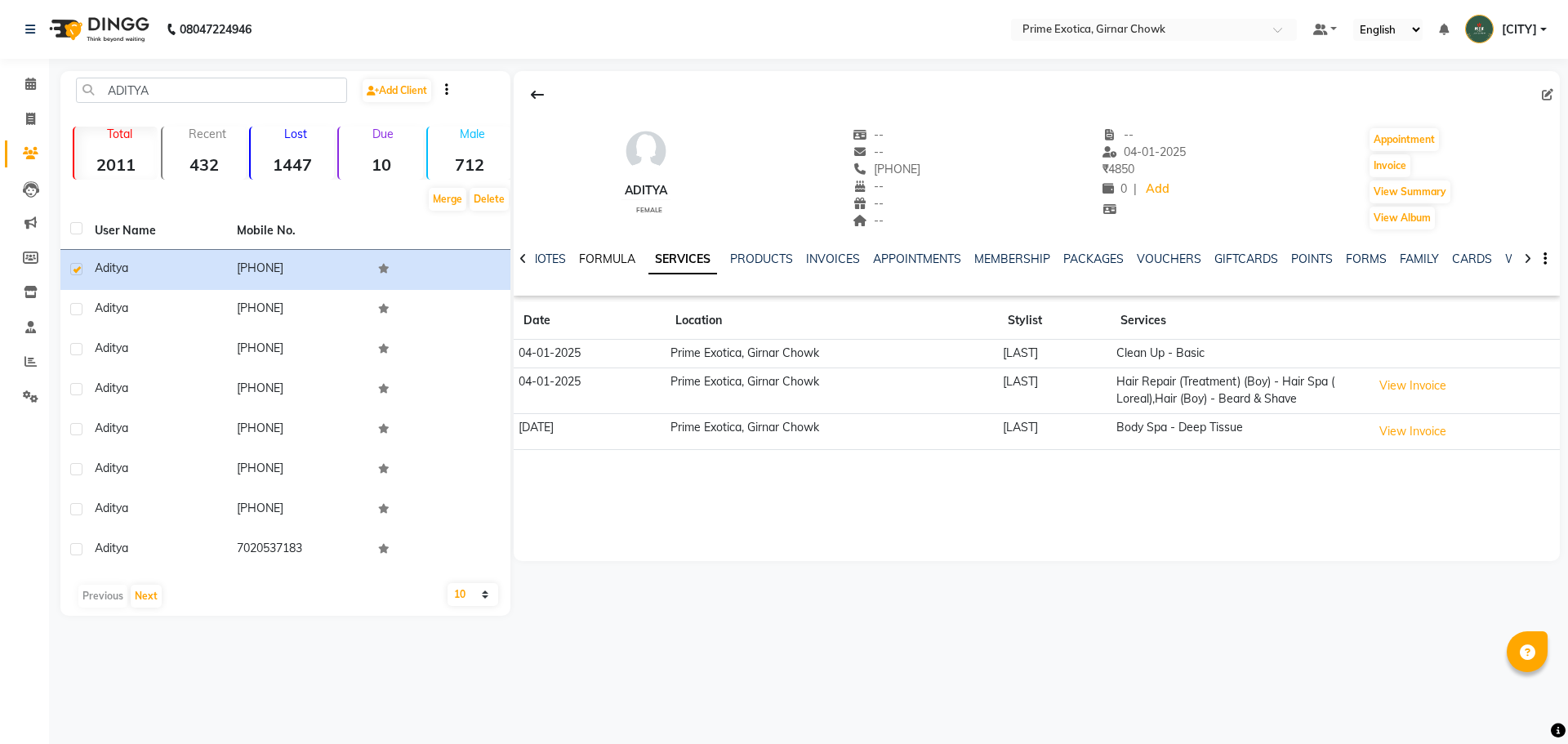 click on "FORMULA" 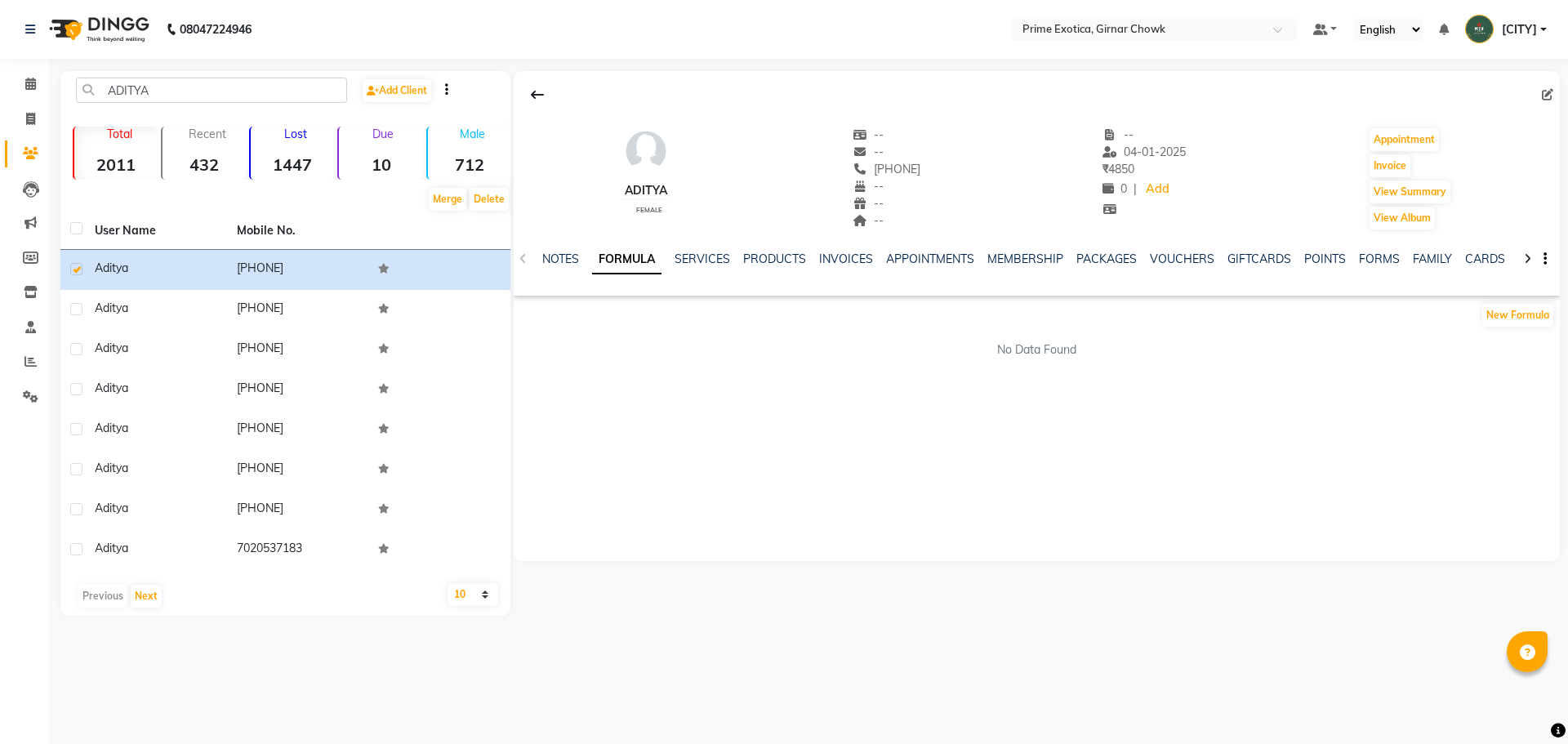 click on "NOTES FORMULA SERVICES PRODUCTS INVOICES APPOINTMENTS MEMBERSHIP PACKAGES VOUCHERS GIFTCARDS POINTS FORMS FAMILY CARDS WALLET" 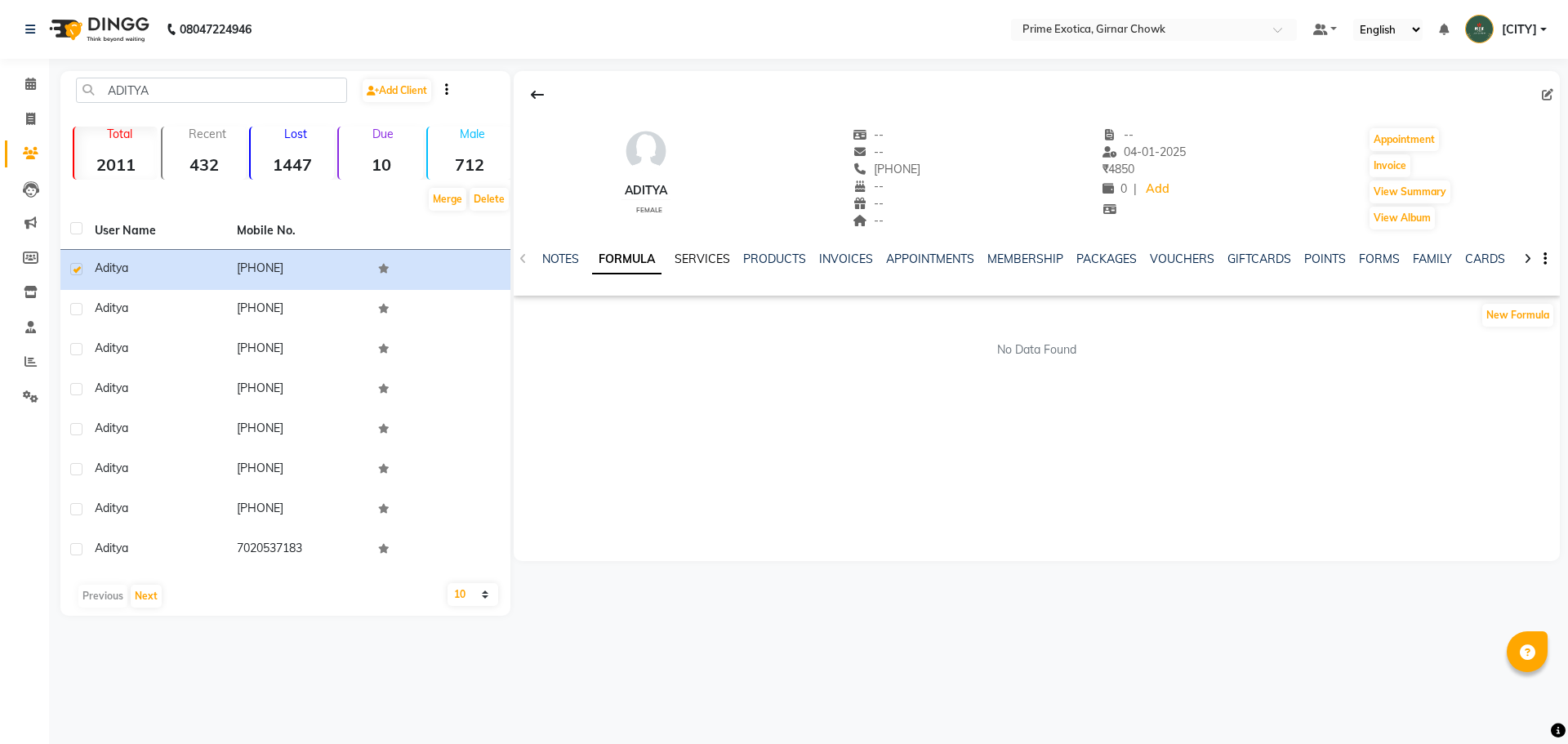 click on "SERVICES" 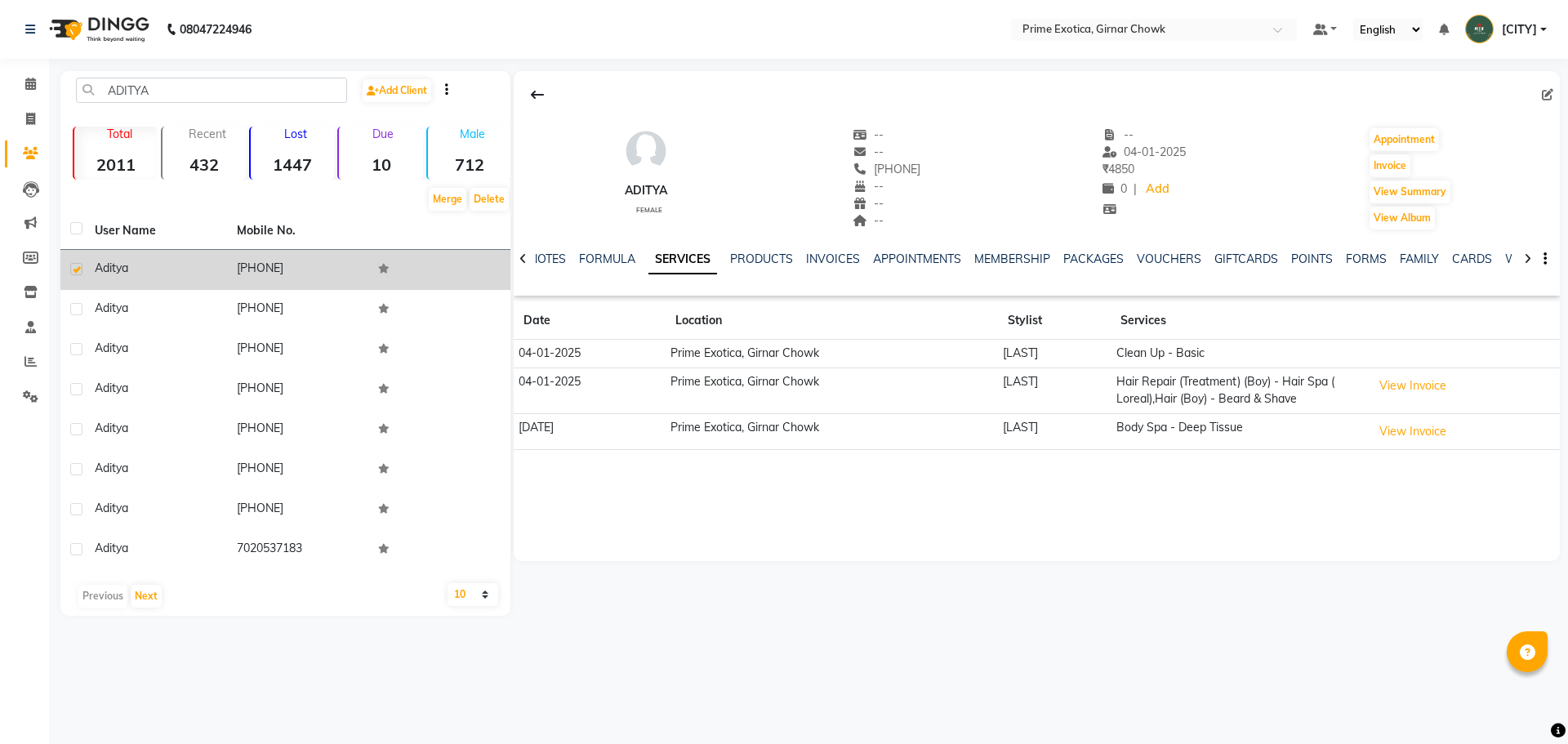 click 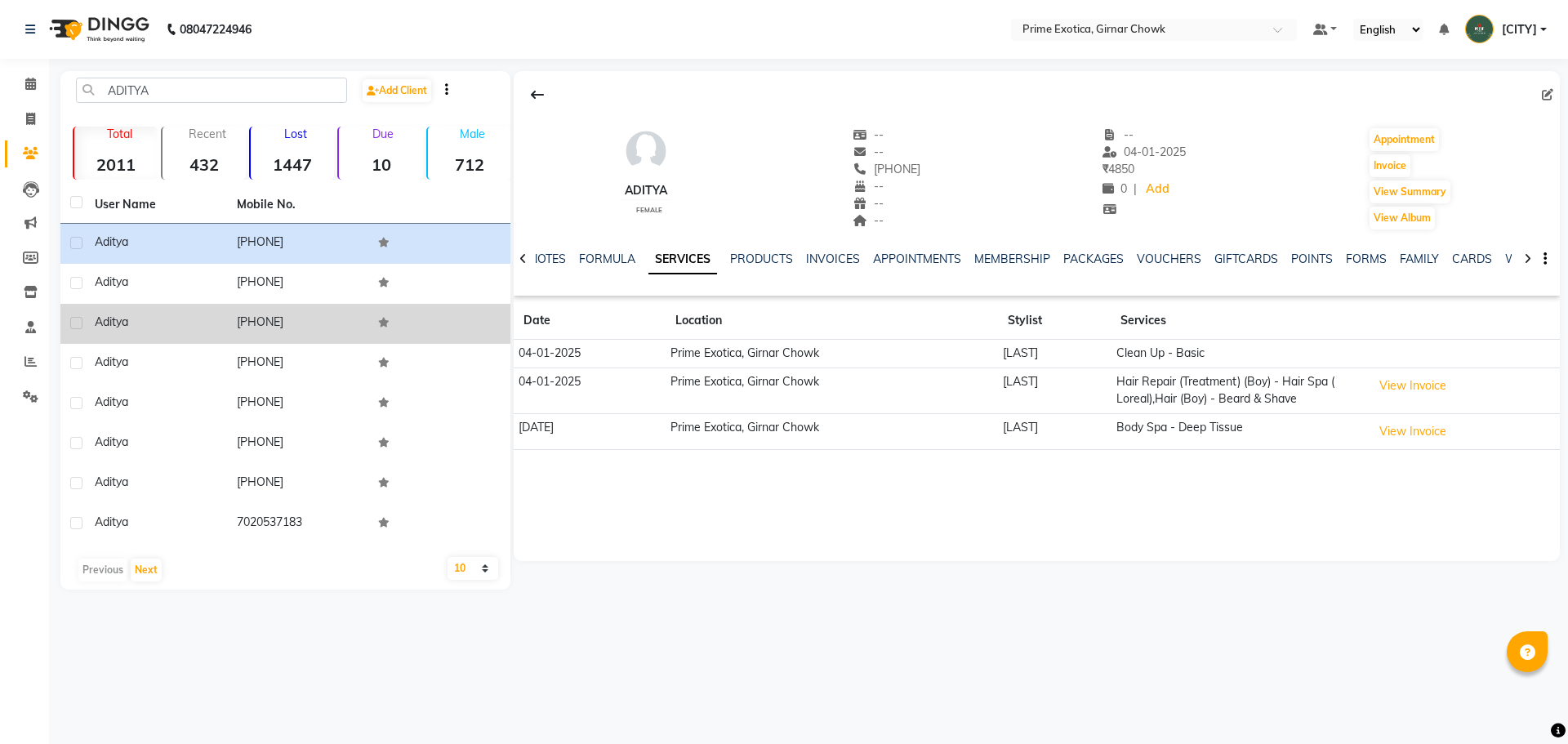 click on "[PHONE]" 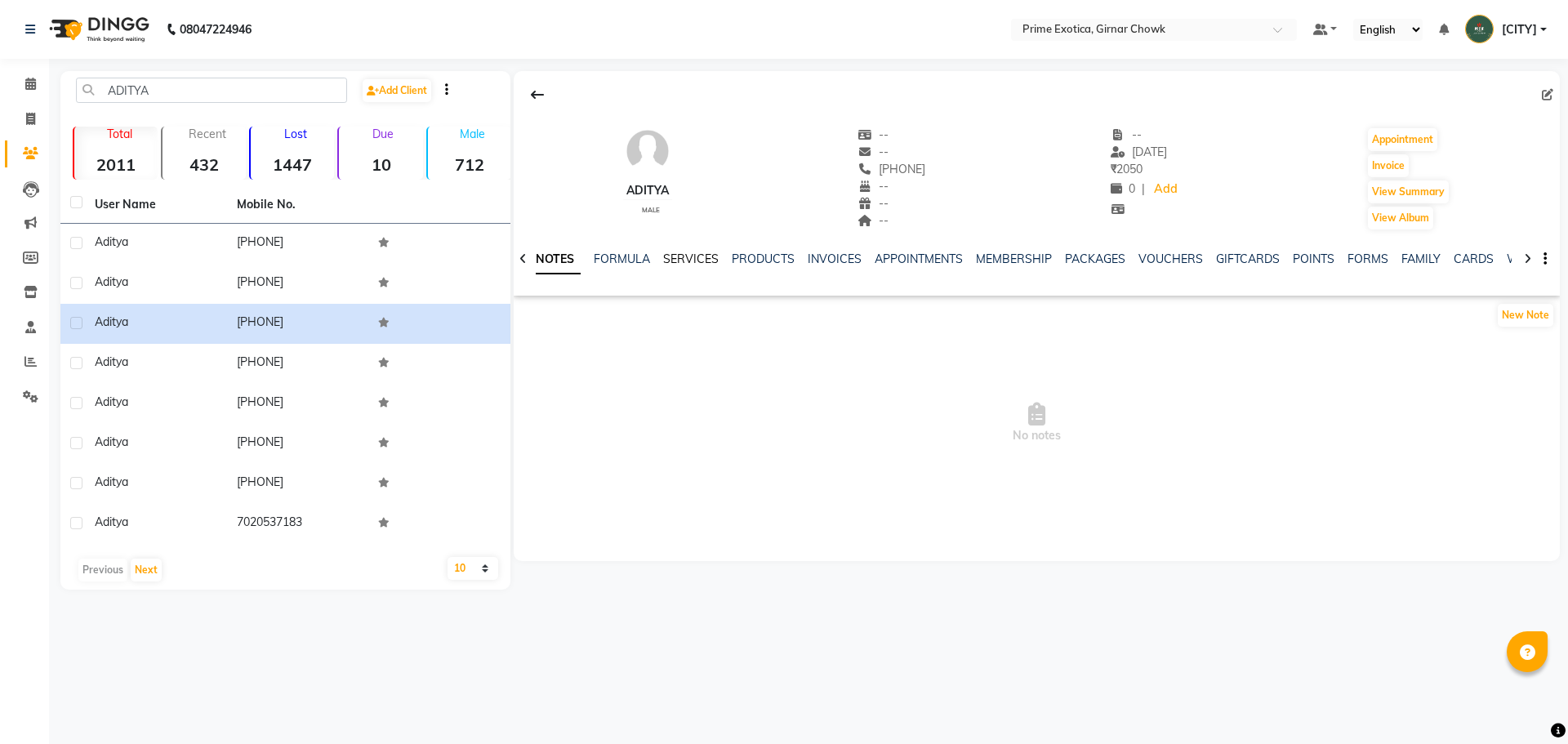 click on "SERVICES" 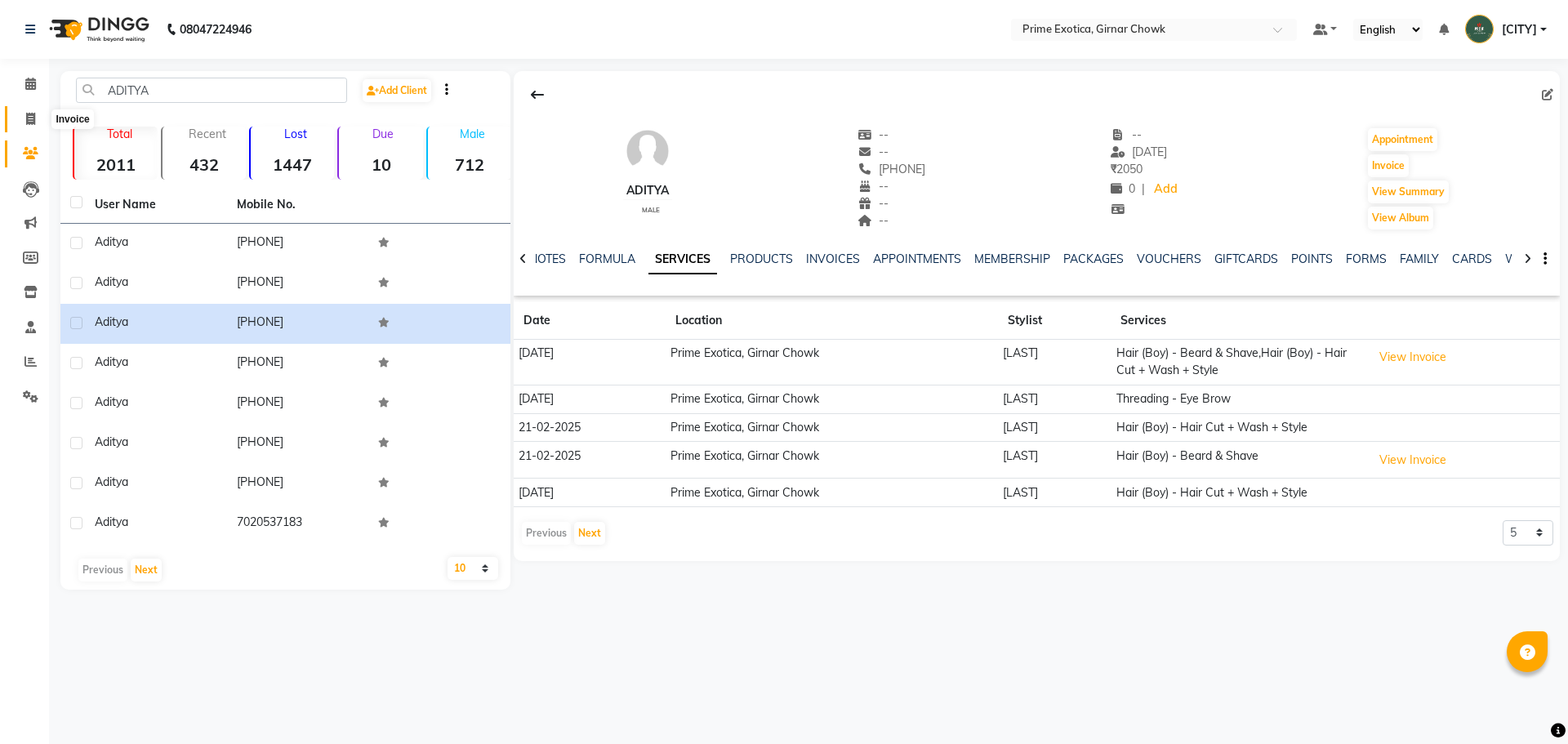 click 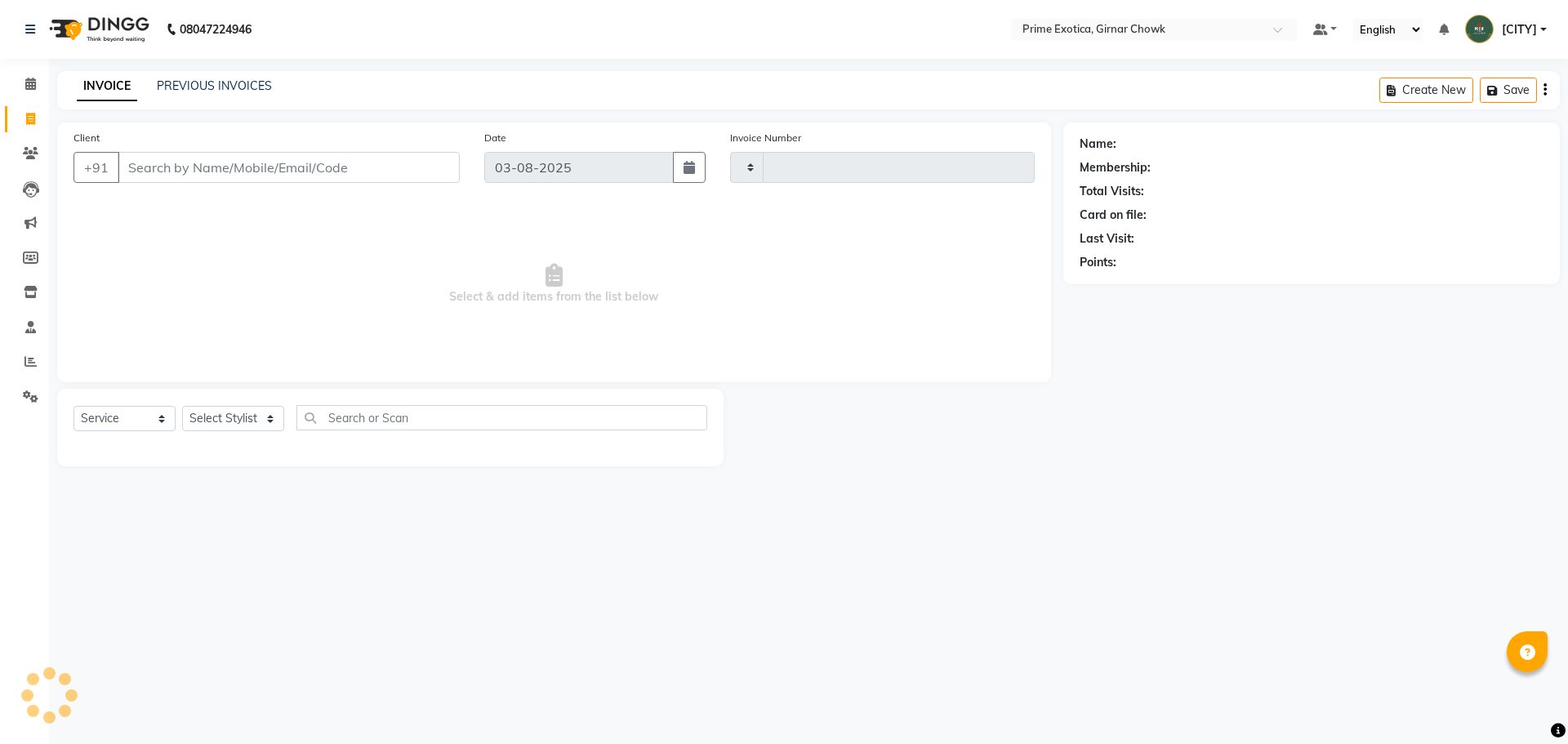 type on "0757" 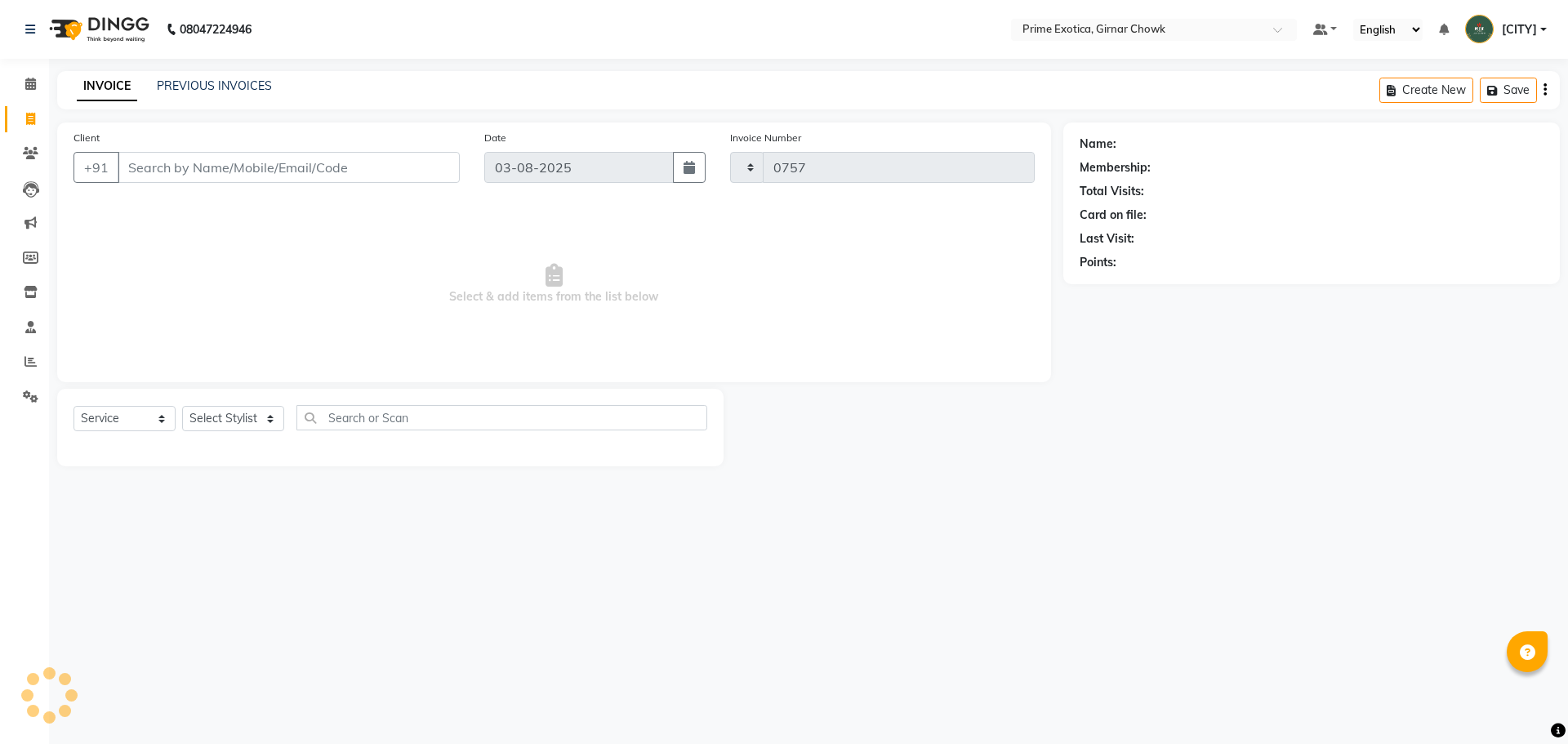 select on "5796" 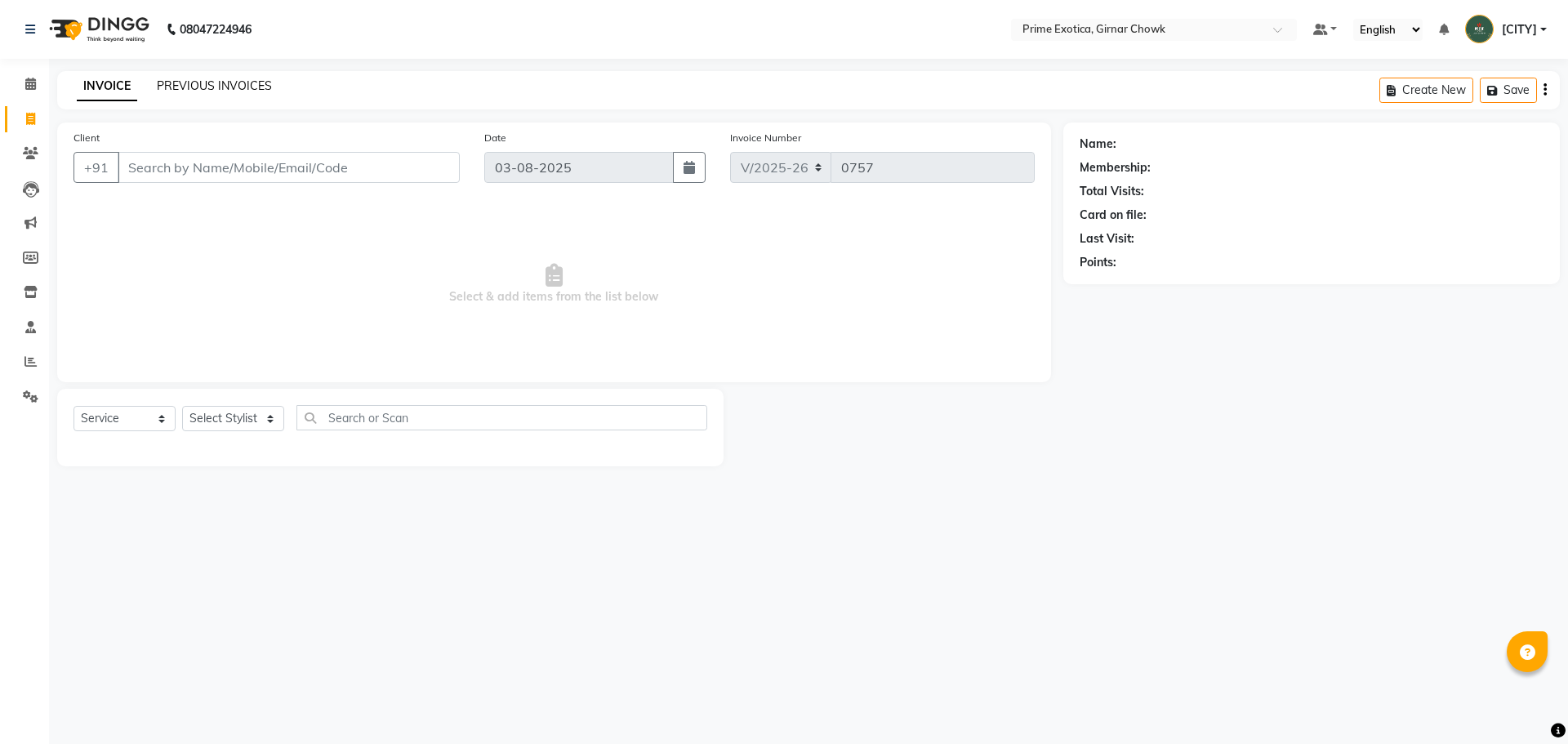 click on "PREVIOUS INVOICES" 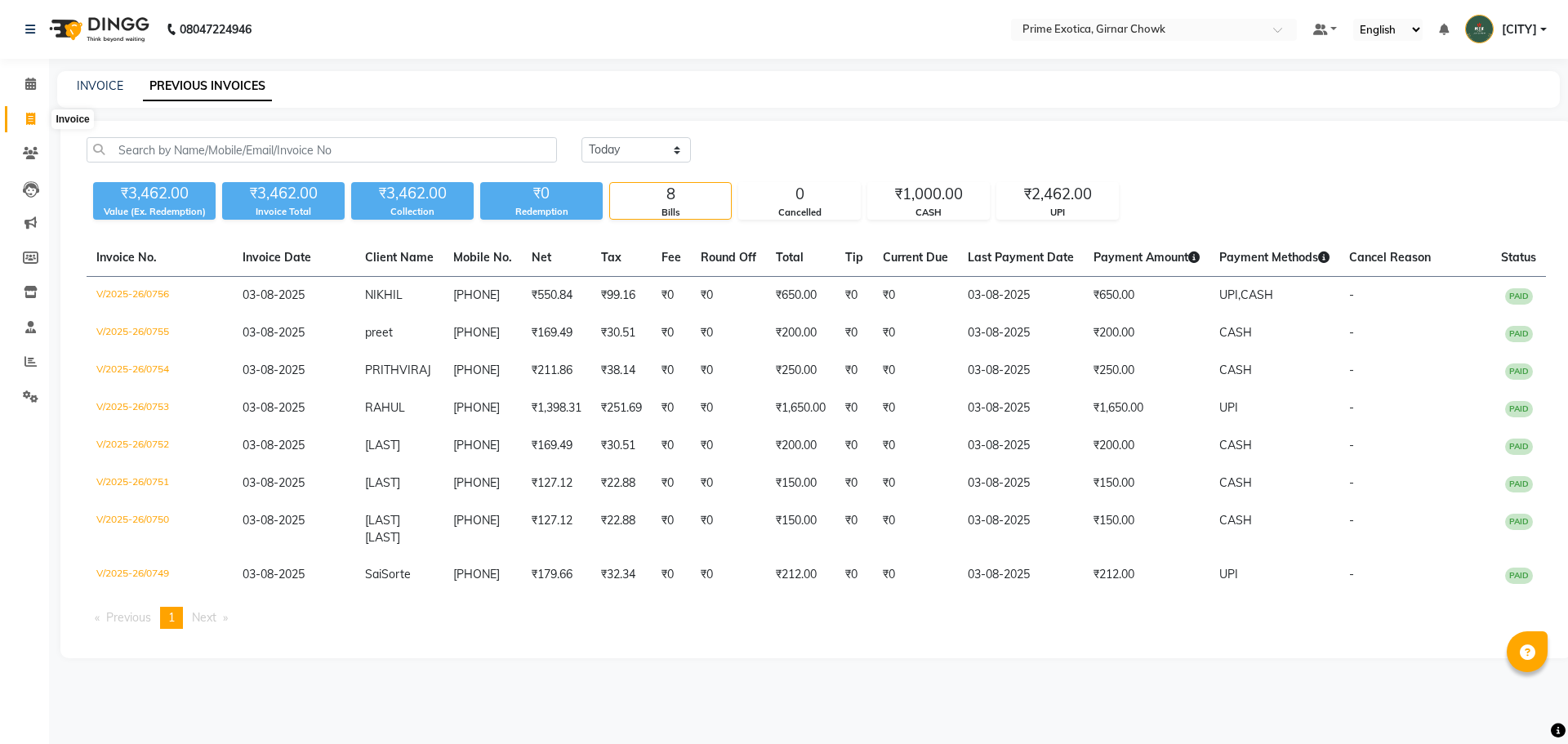 click 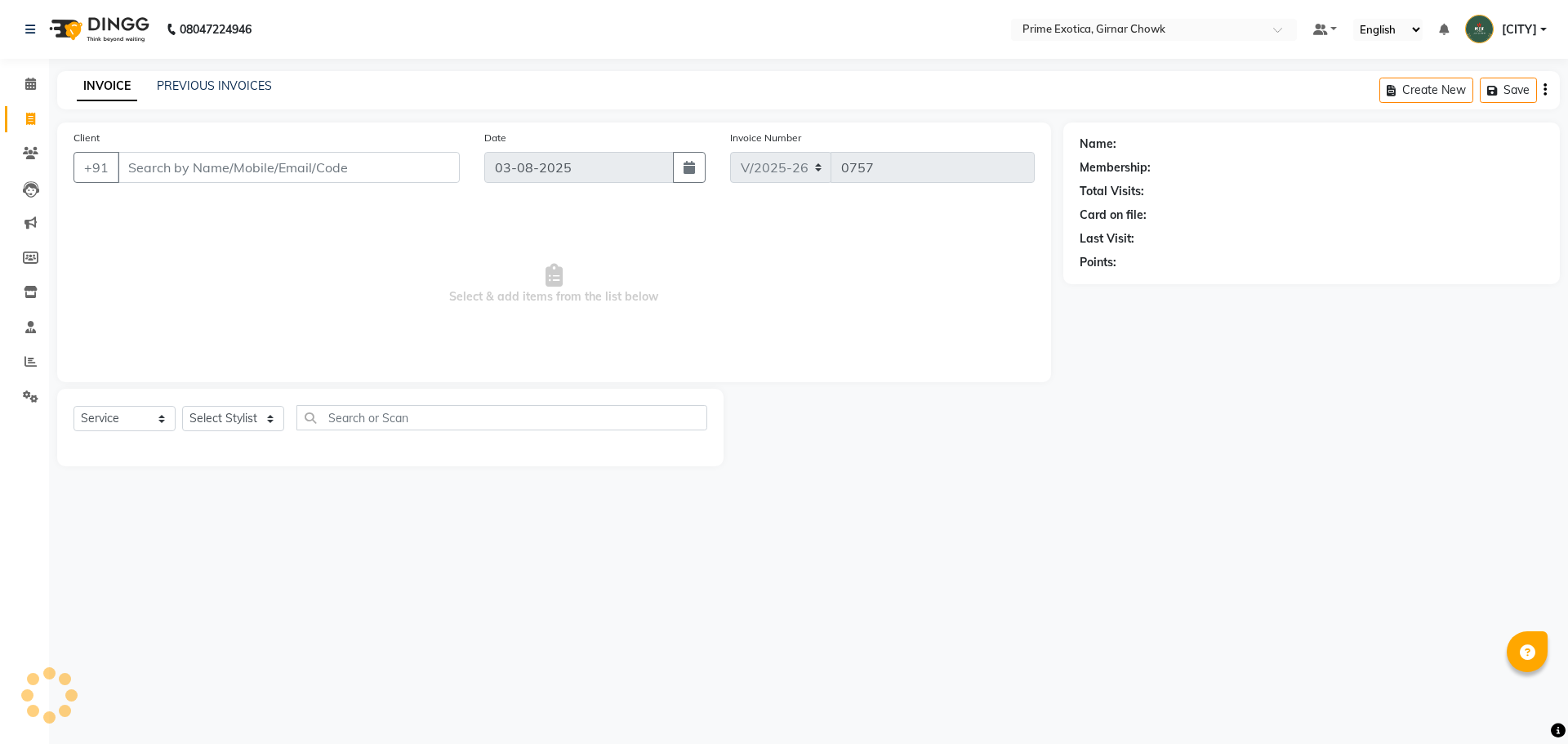 click on "Client" at bounding box center [288, 167] 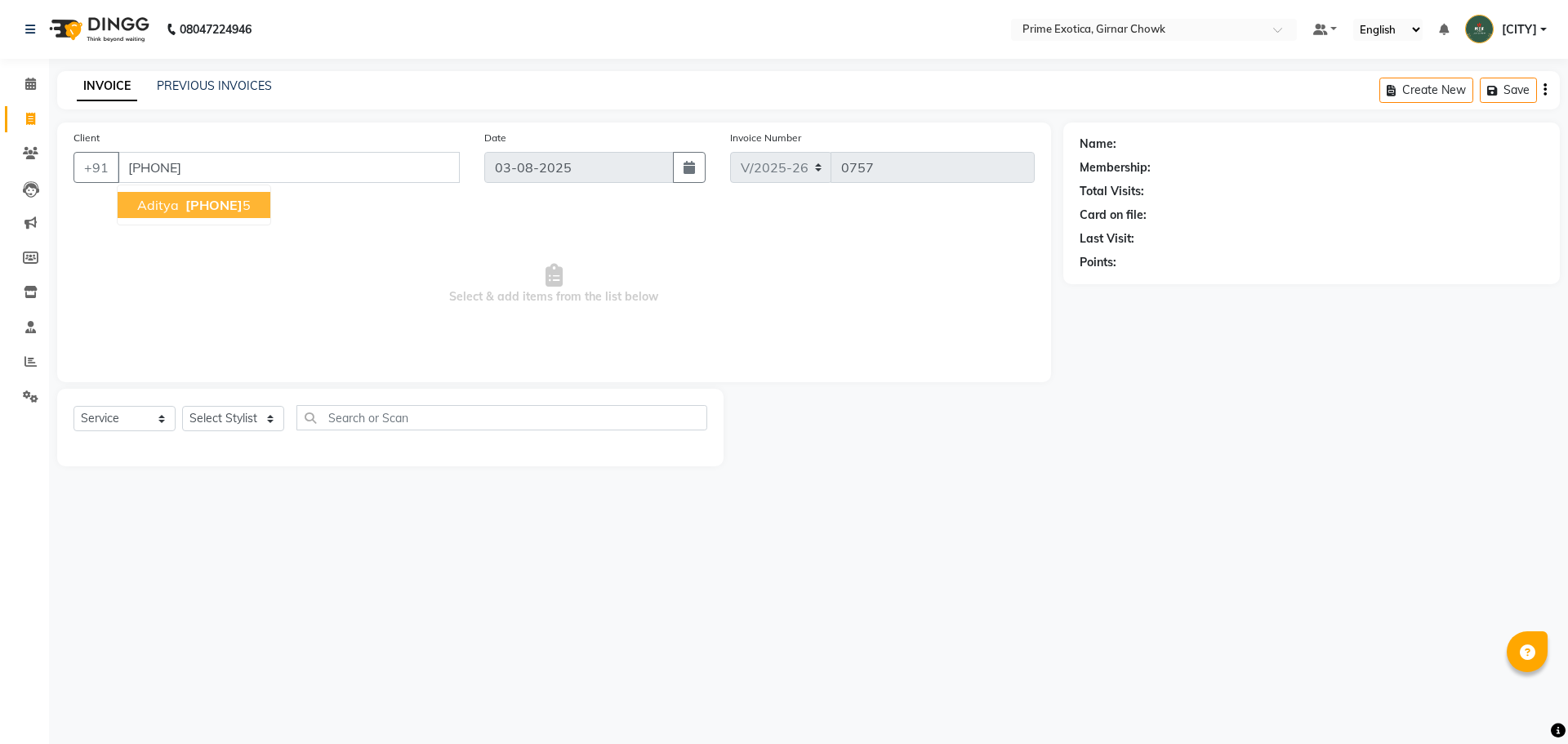 type on "[PHONE]" 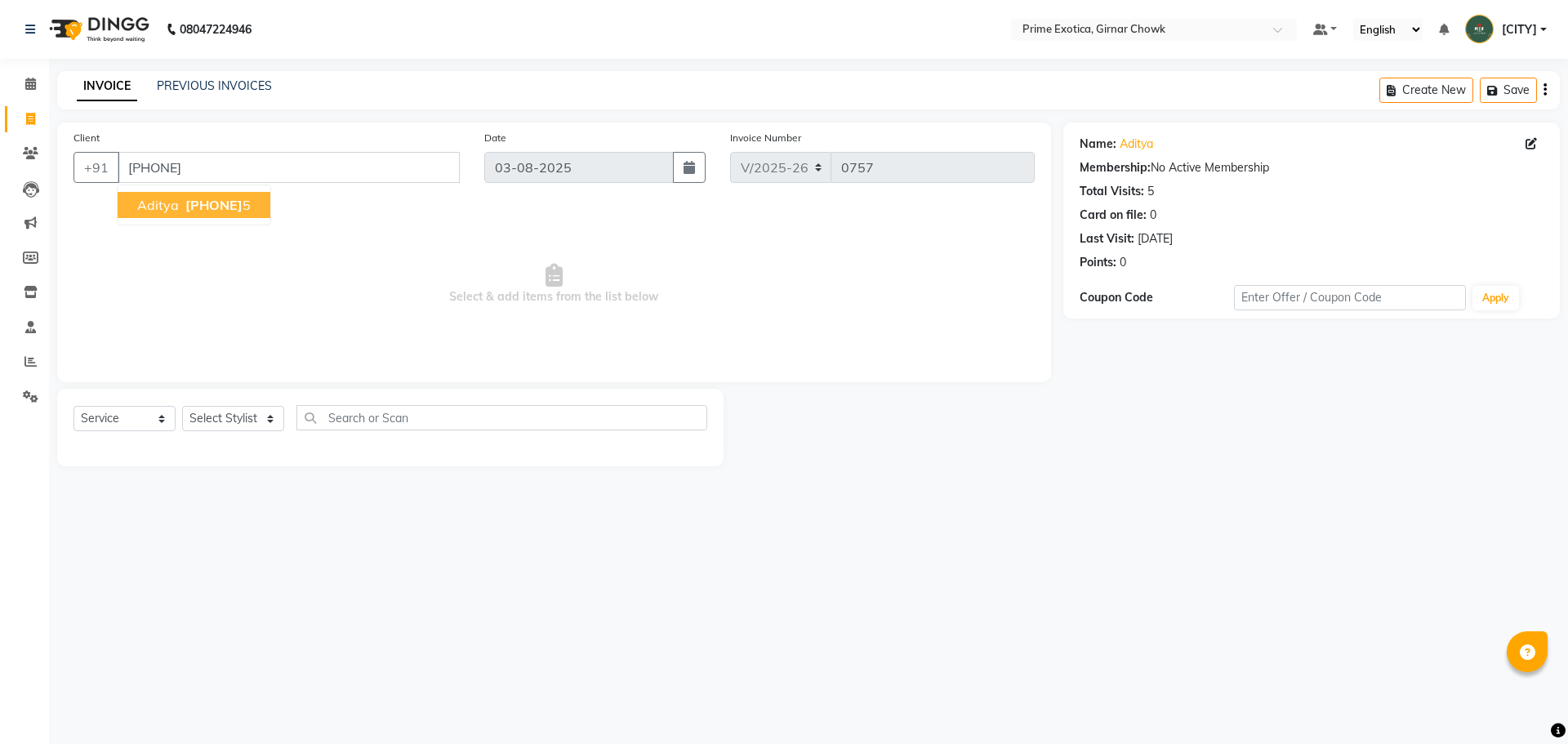 click on "[PHONE]" at bounding box center (214, 205) 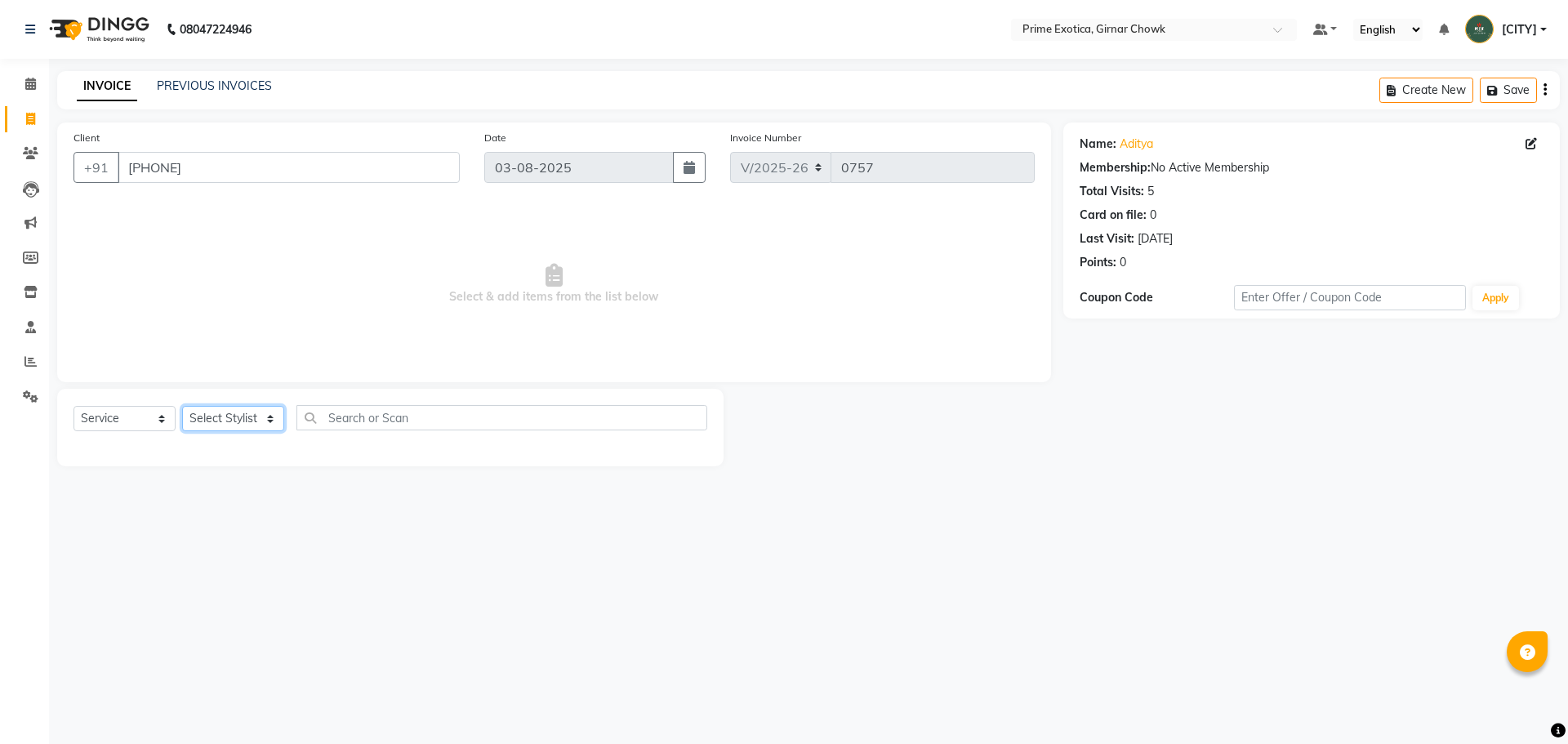 click on "Select Stylist [LAST] ADMIN [LAST] [LAST] [LAST] [LAST] [LAST] [LAST]" 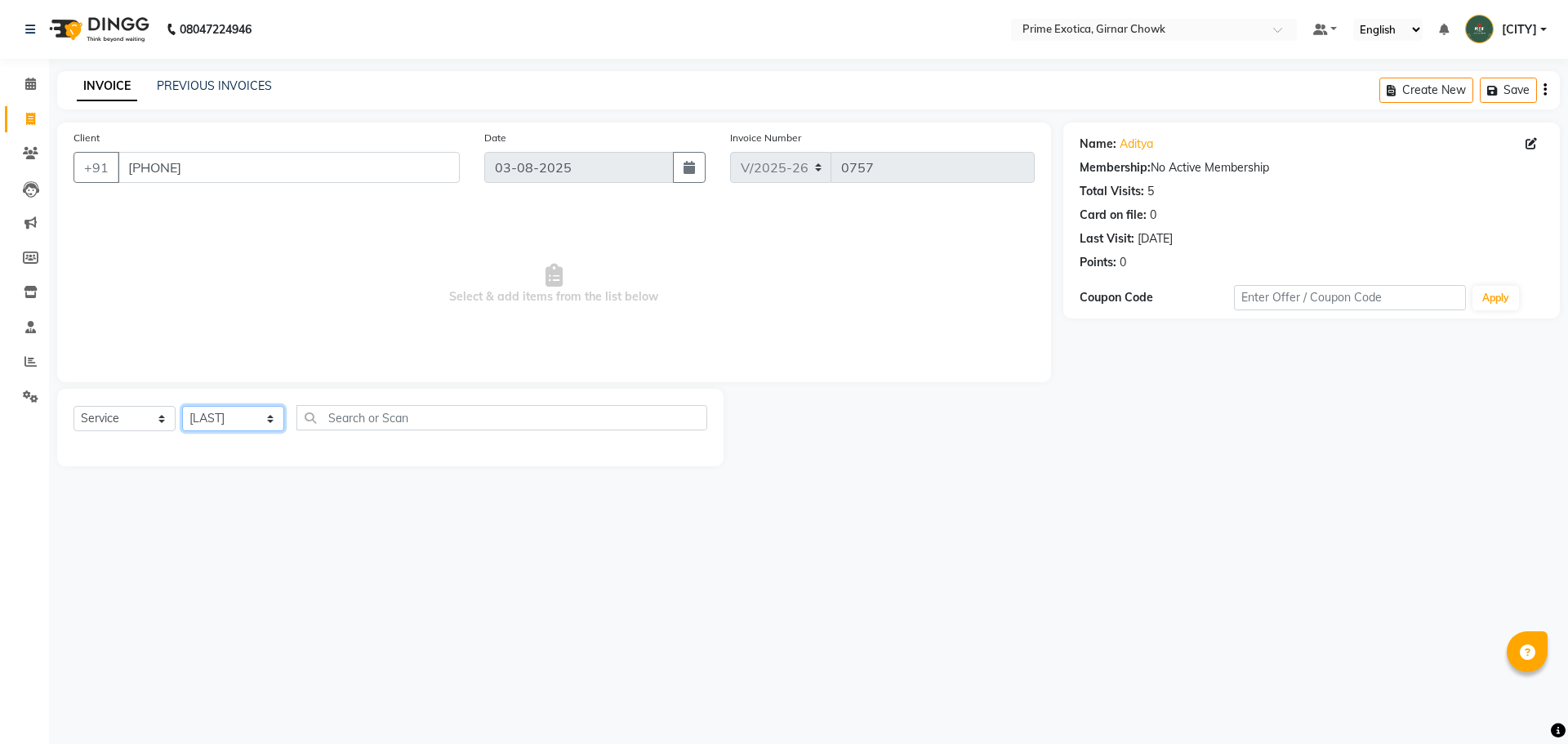 click on "Select Stylist [LAST] ADMIN [LAST] [LAST] [LAST] [LAST] [LAST] [LAST]" 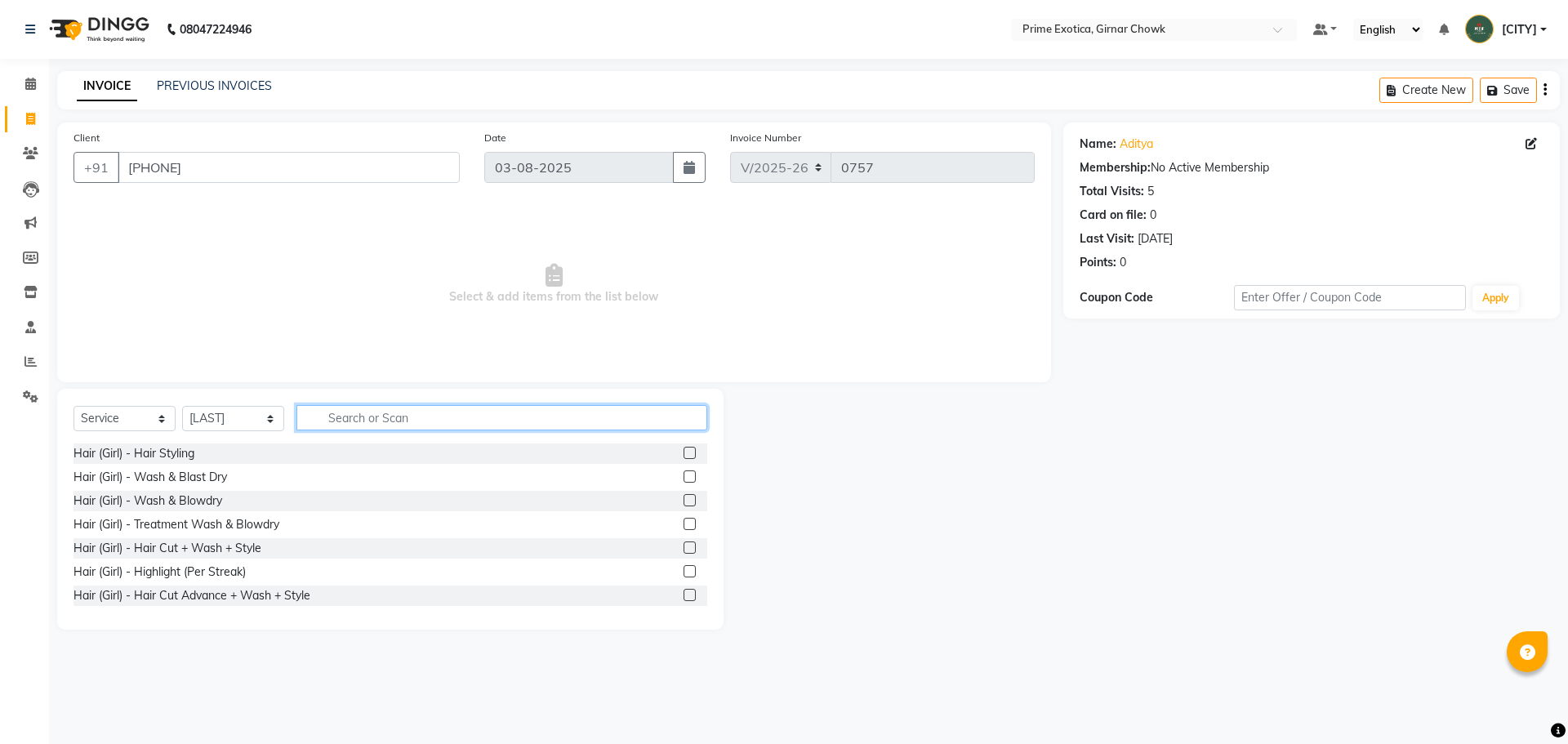 click 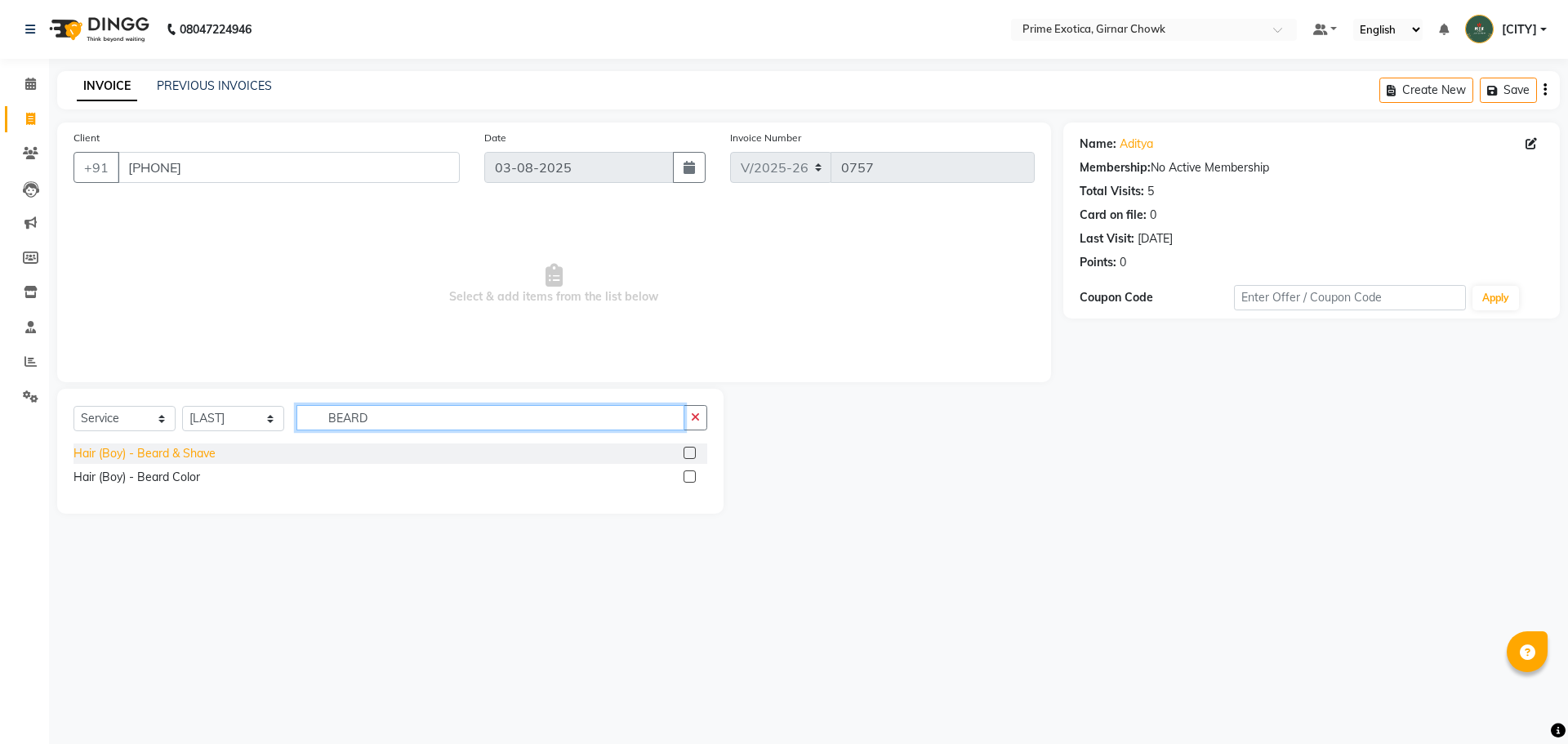 type on "BEARD" 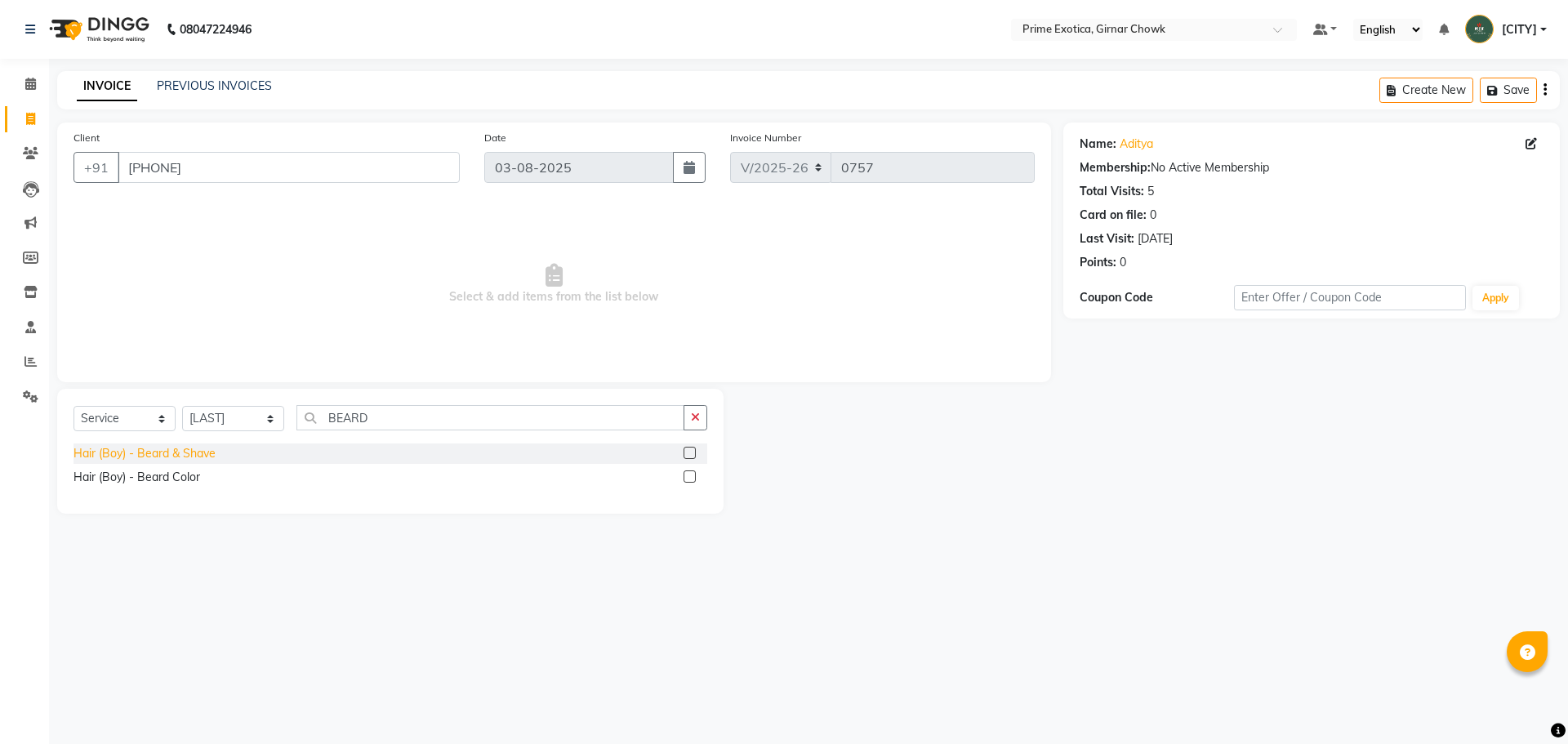 click on "Hair (Boy) - Beard & Shave" 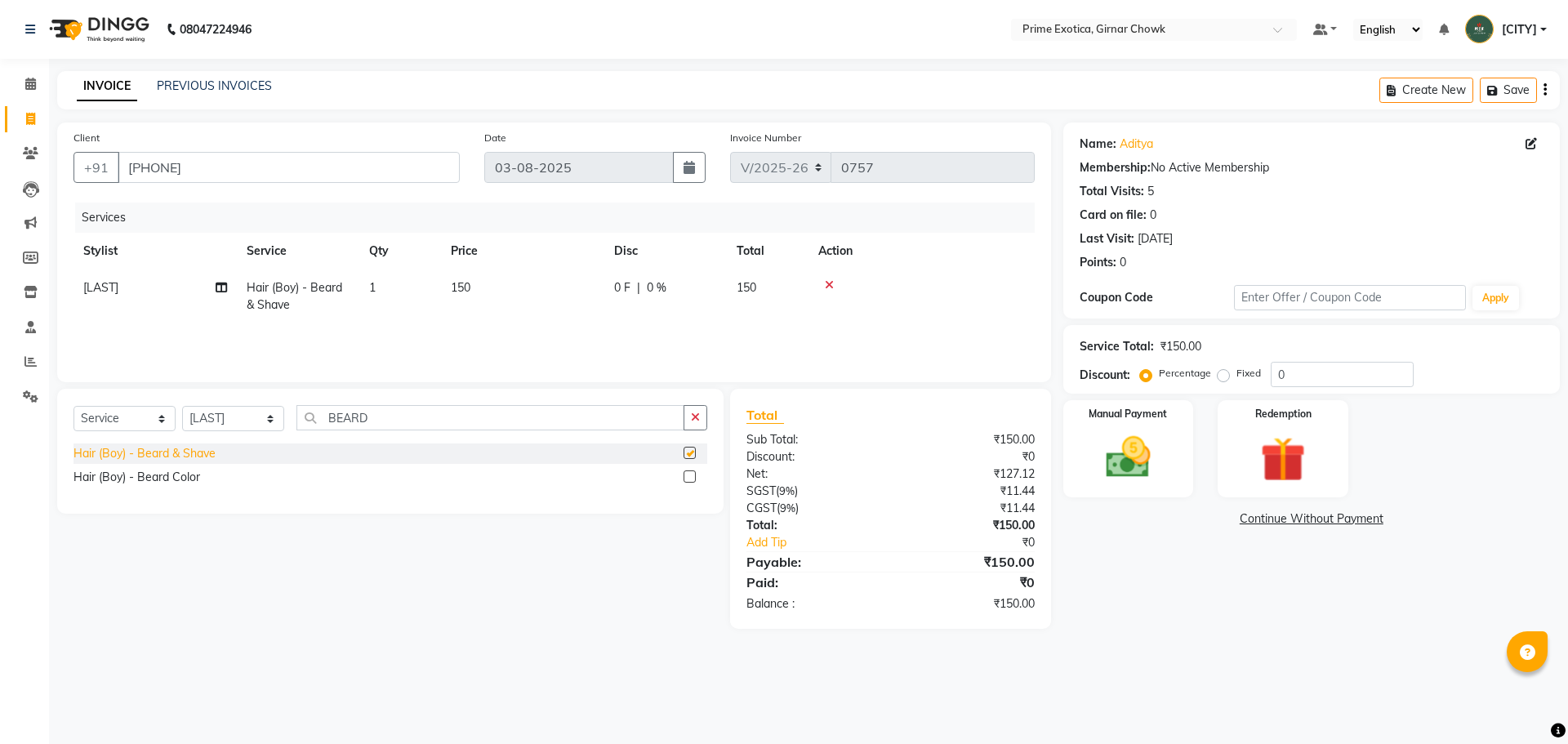 checkbox on "false" 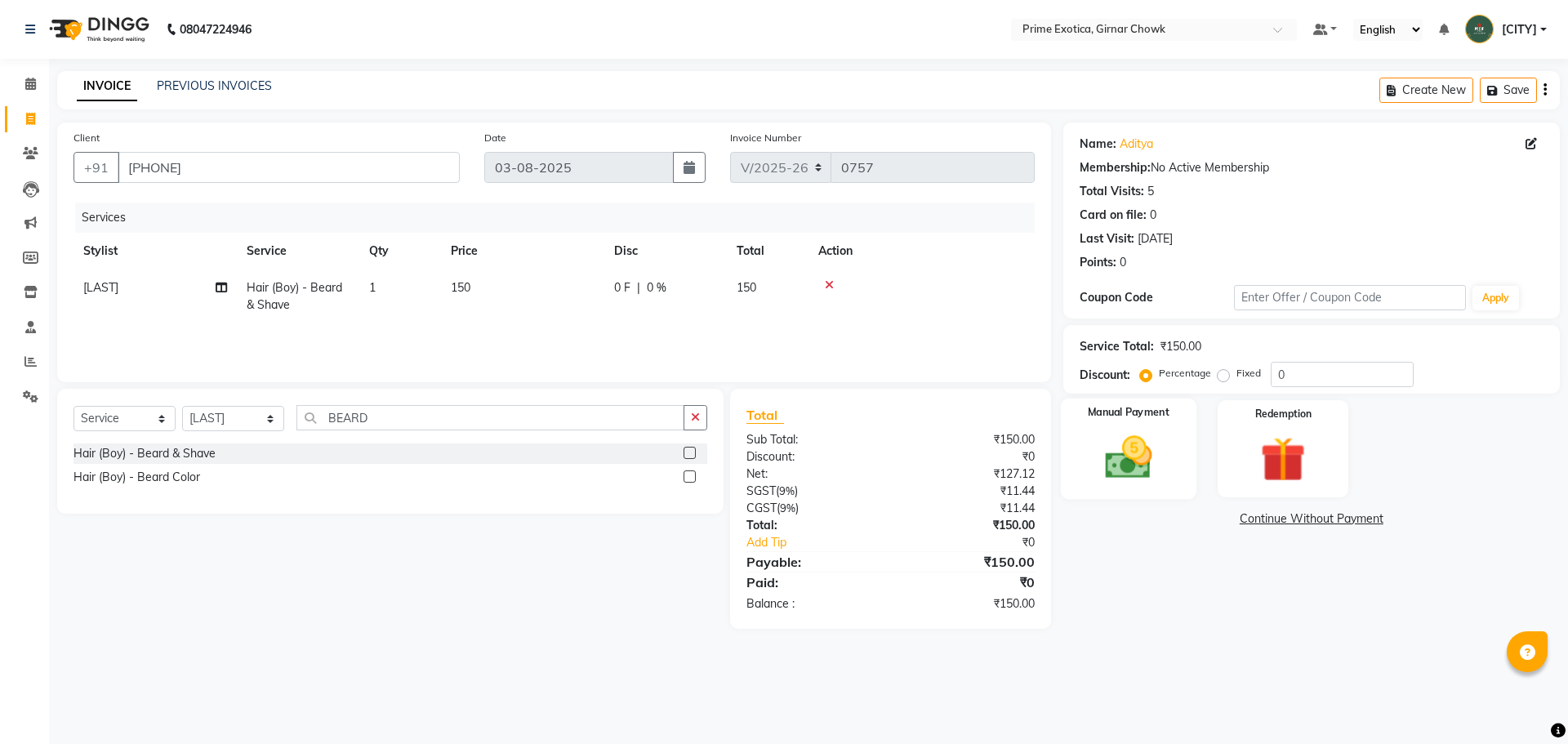 drag, startPoint x: 1130, startPoint y: 475, endPoint x: 1122, endPoint y: 467, distance: 11.313708 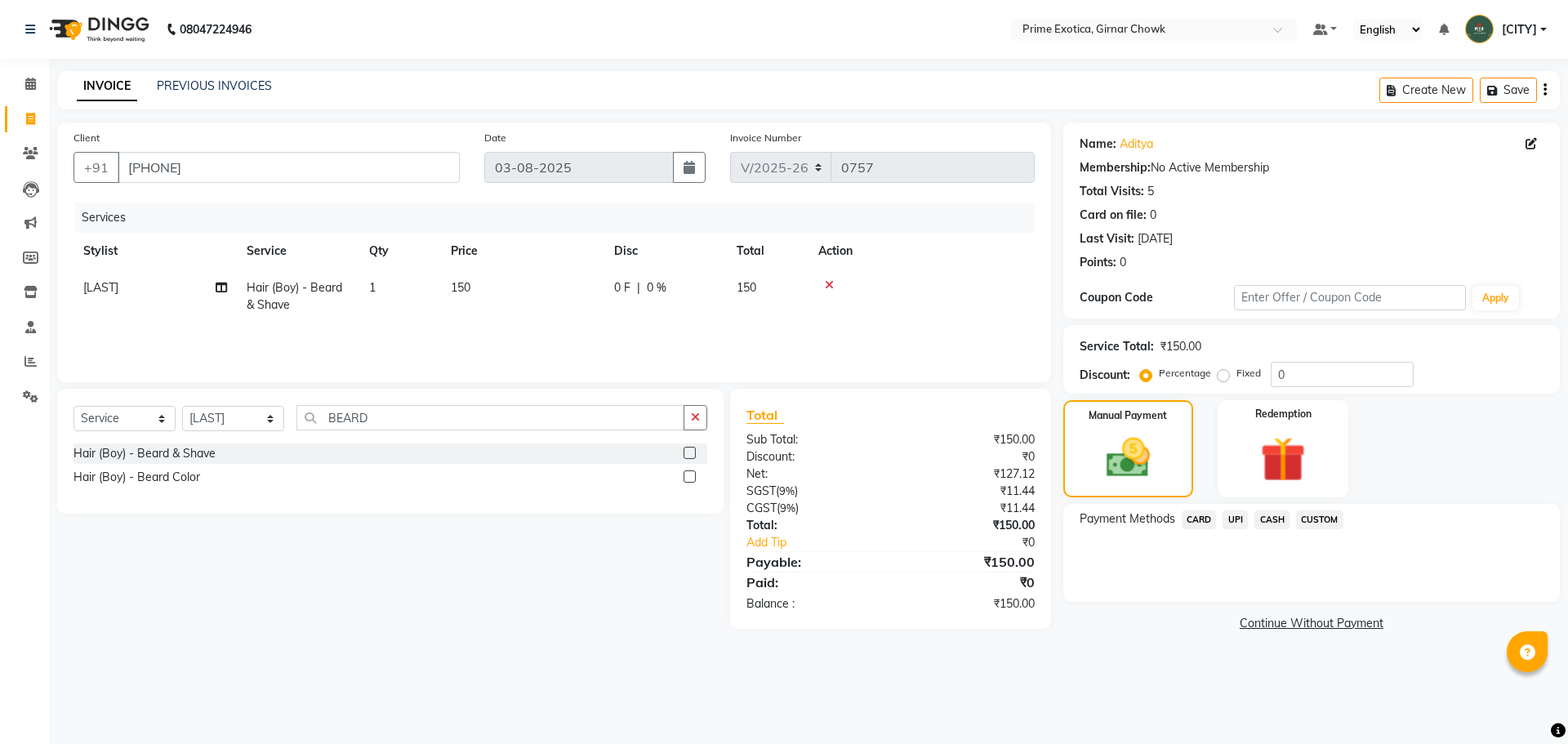 click on "UPI" 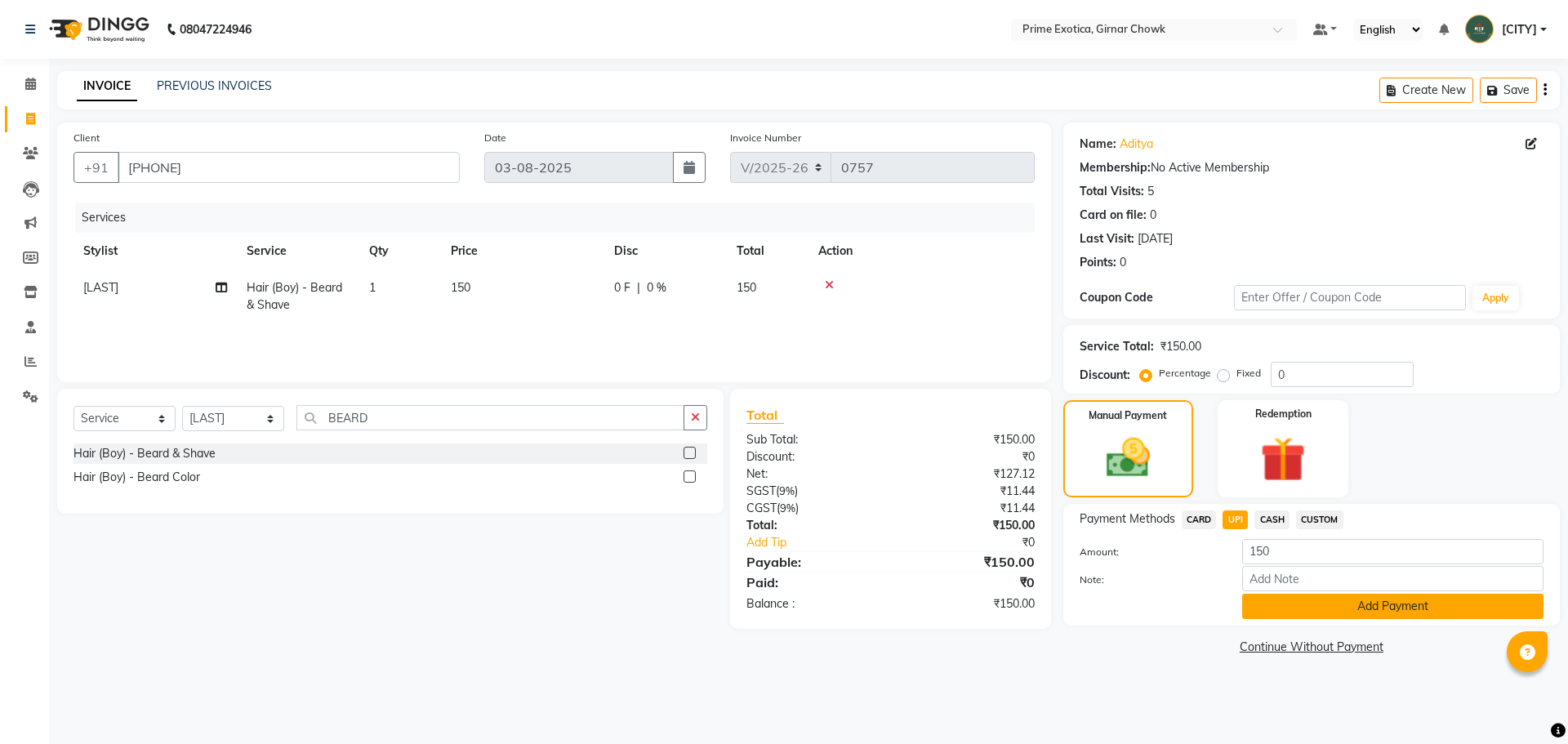 click on "Add Payment" 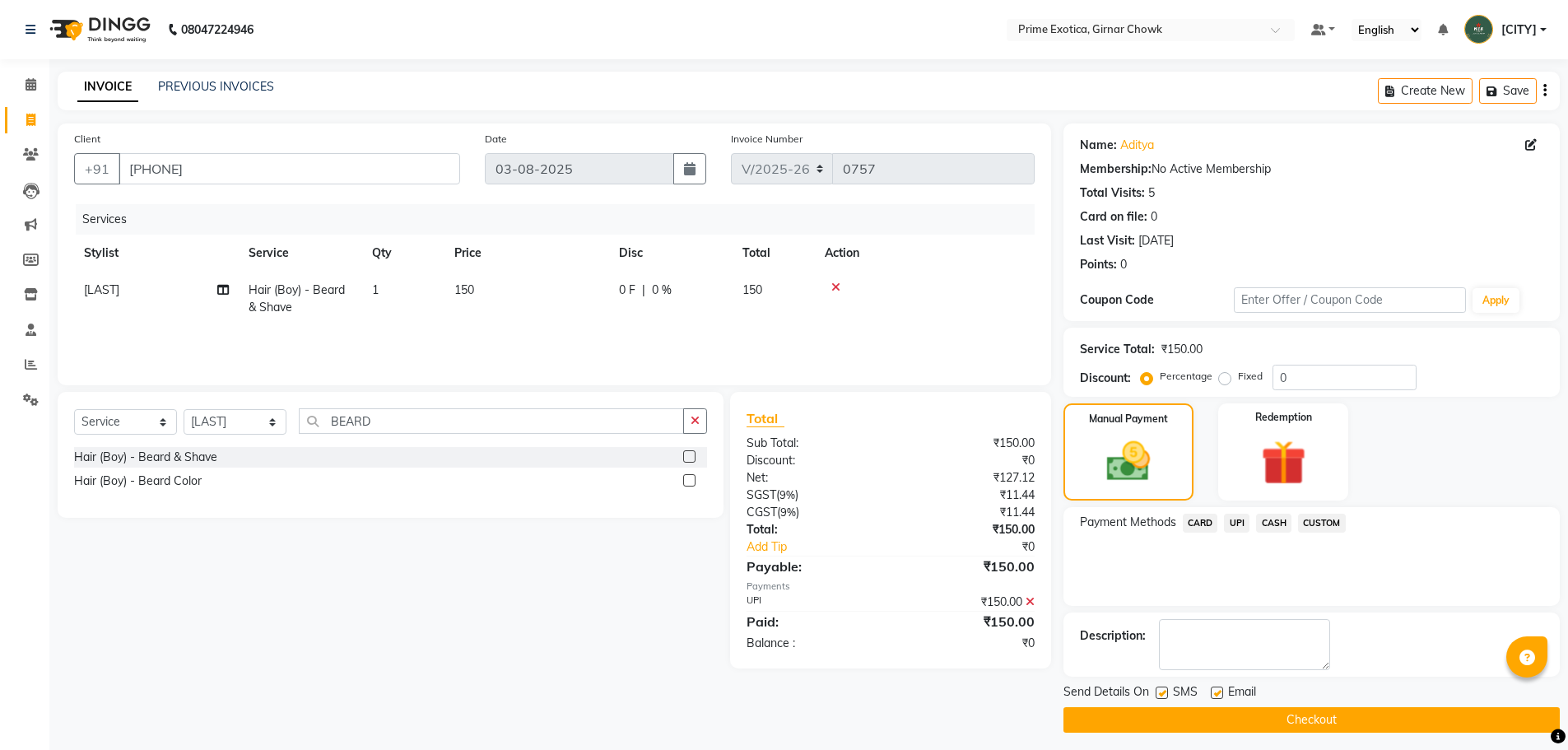 click on "Checkout" 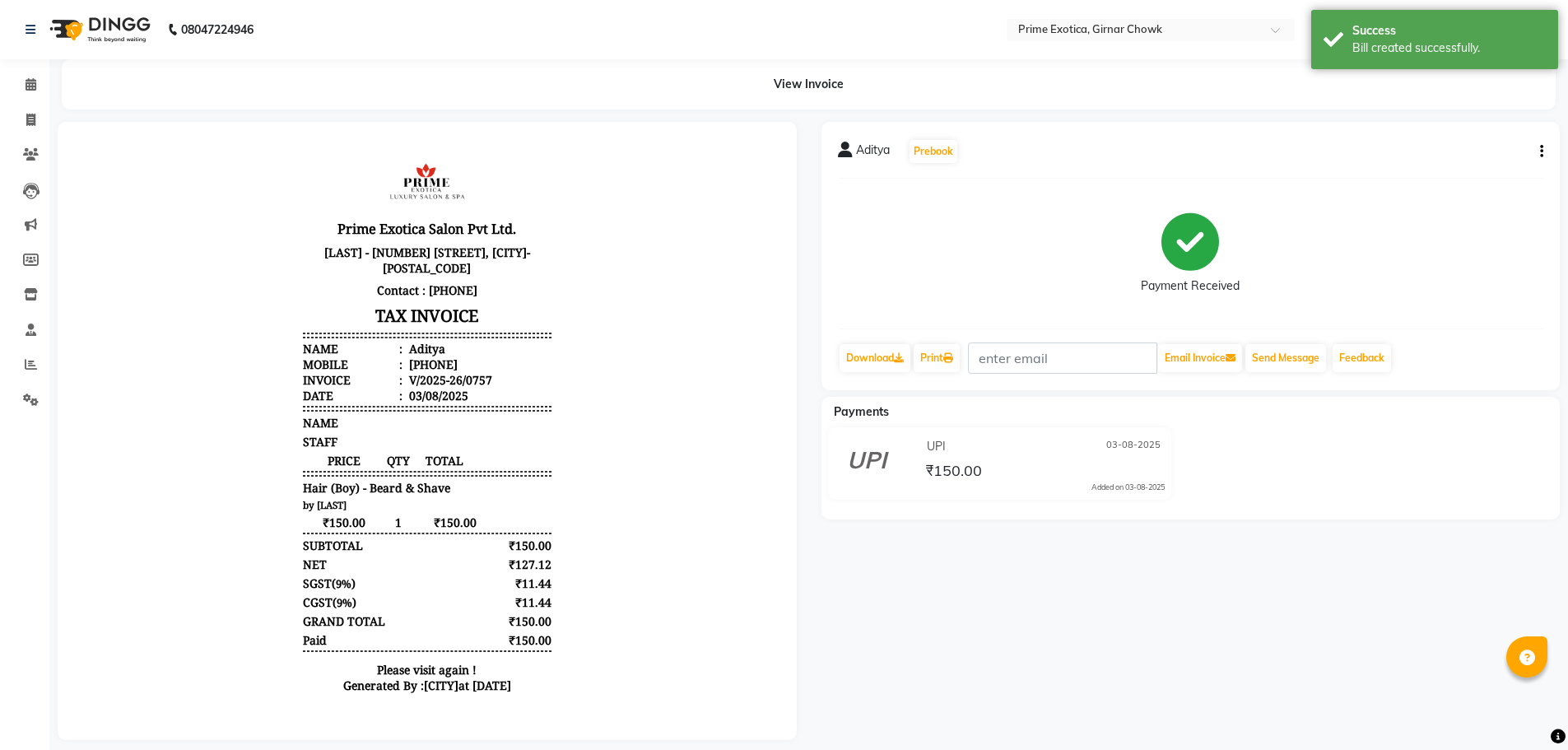 scroll, scrollTop: 0, scrollLeft: 0, axis: both 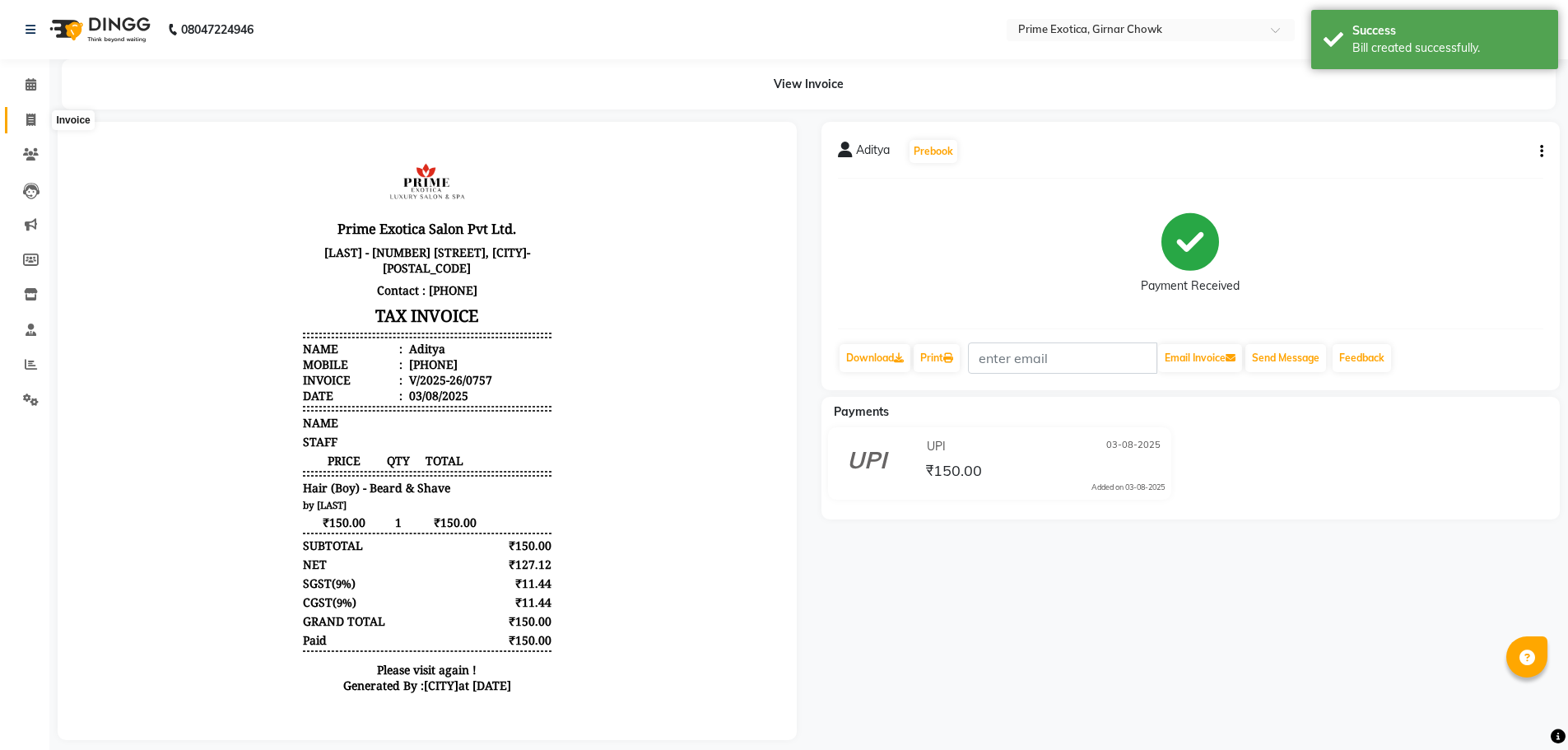 click 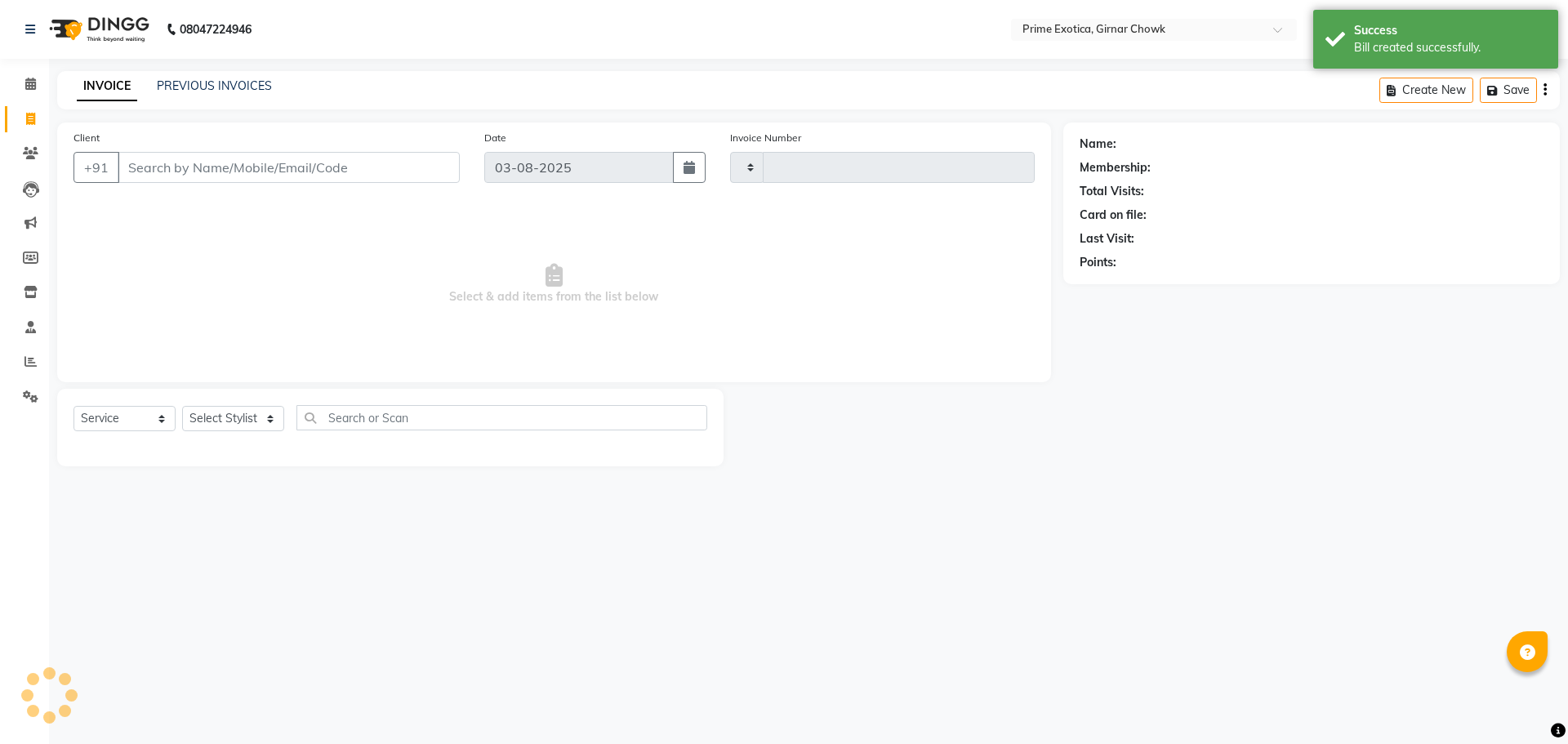 type on "0758" 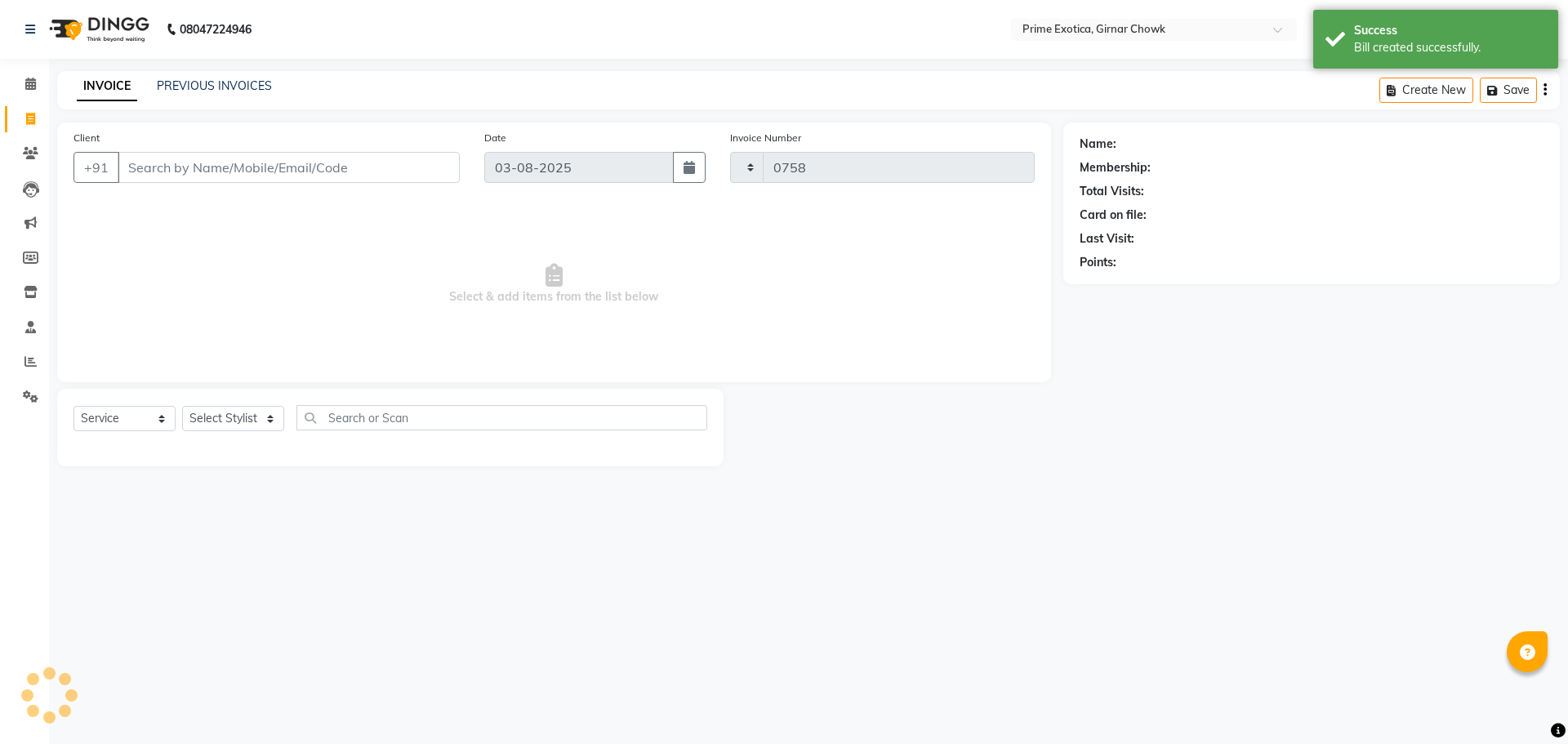 select on "5796" 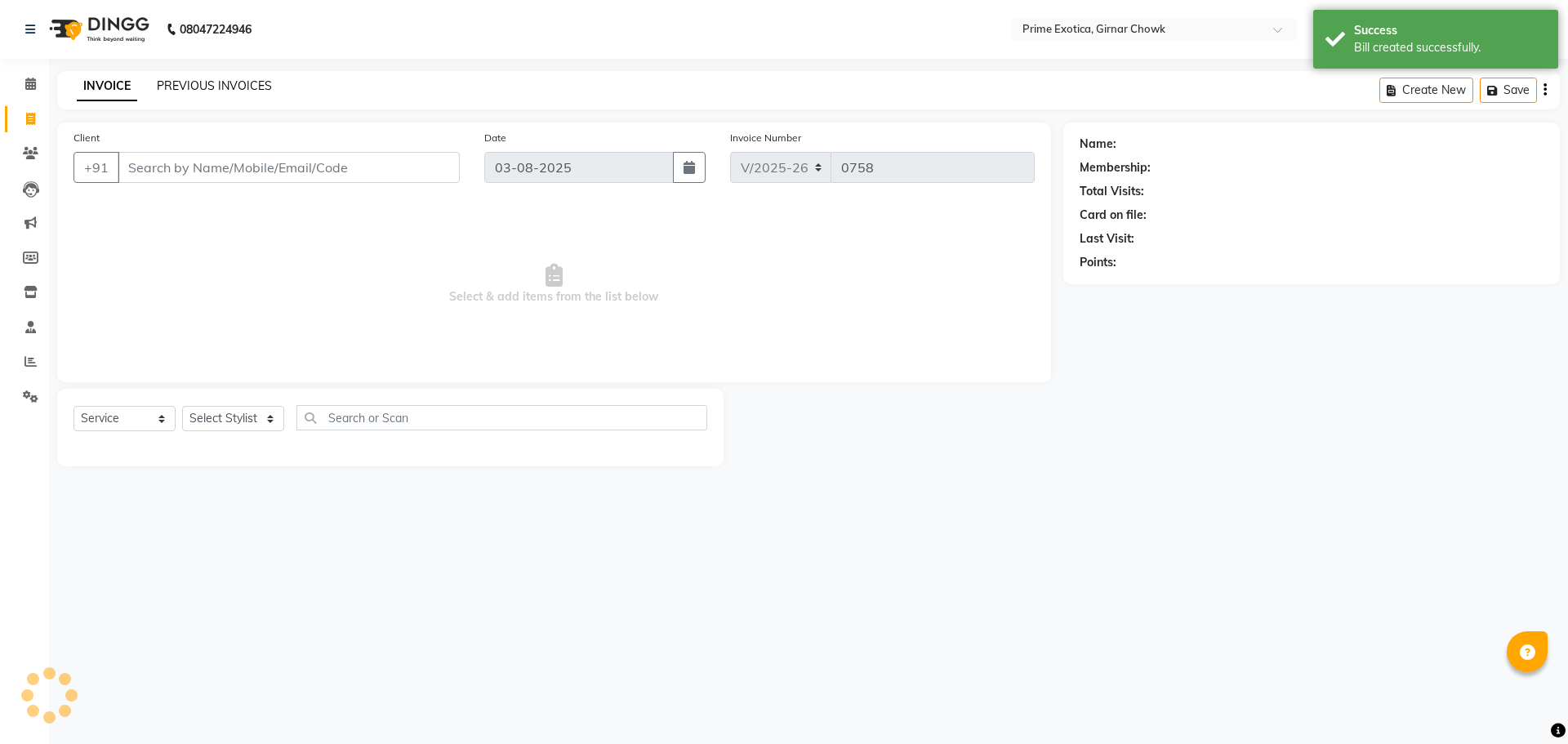 click on "PREVIOUS INVOICES" 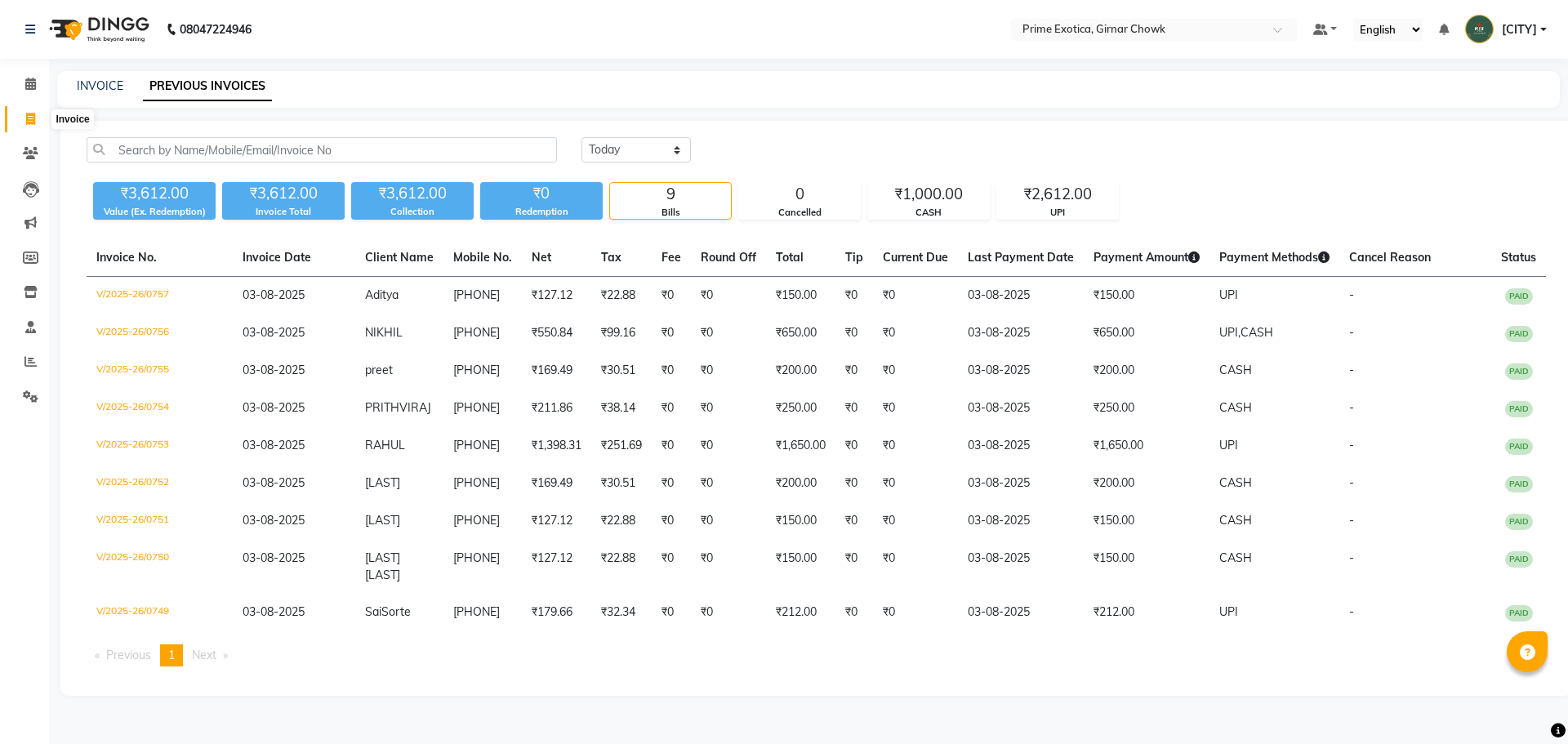 click 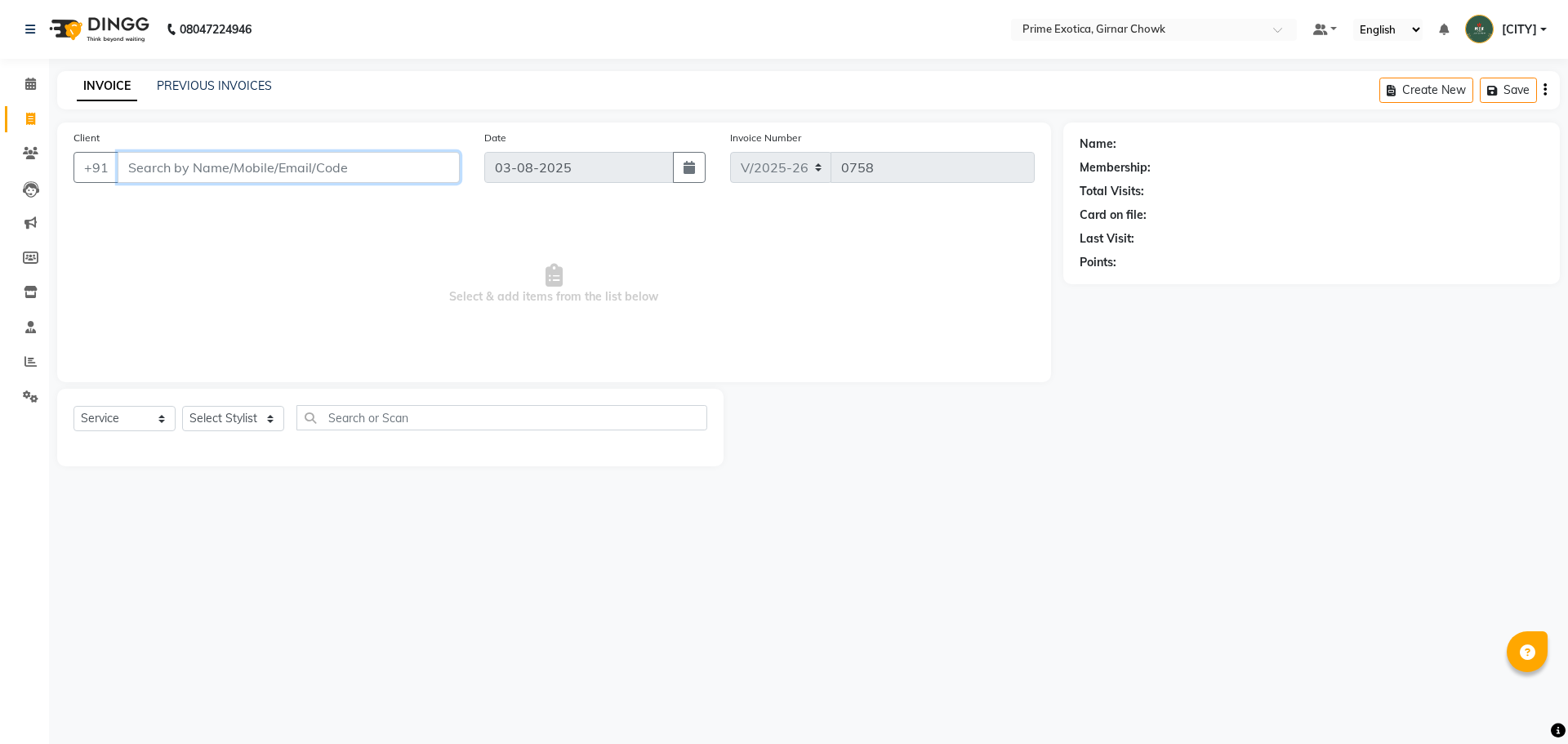 click on "Client" at bounding box center (288, 167) 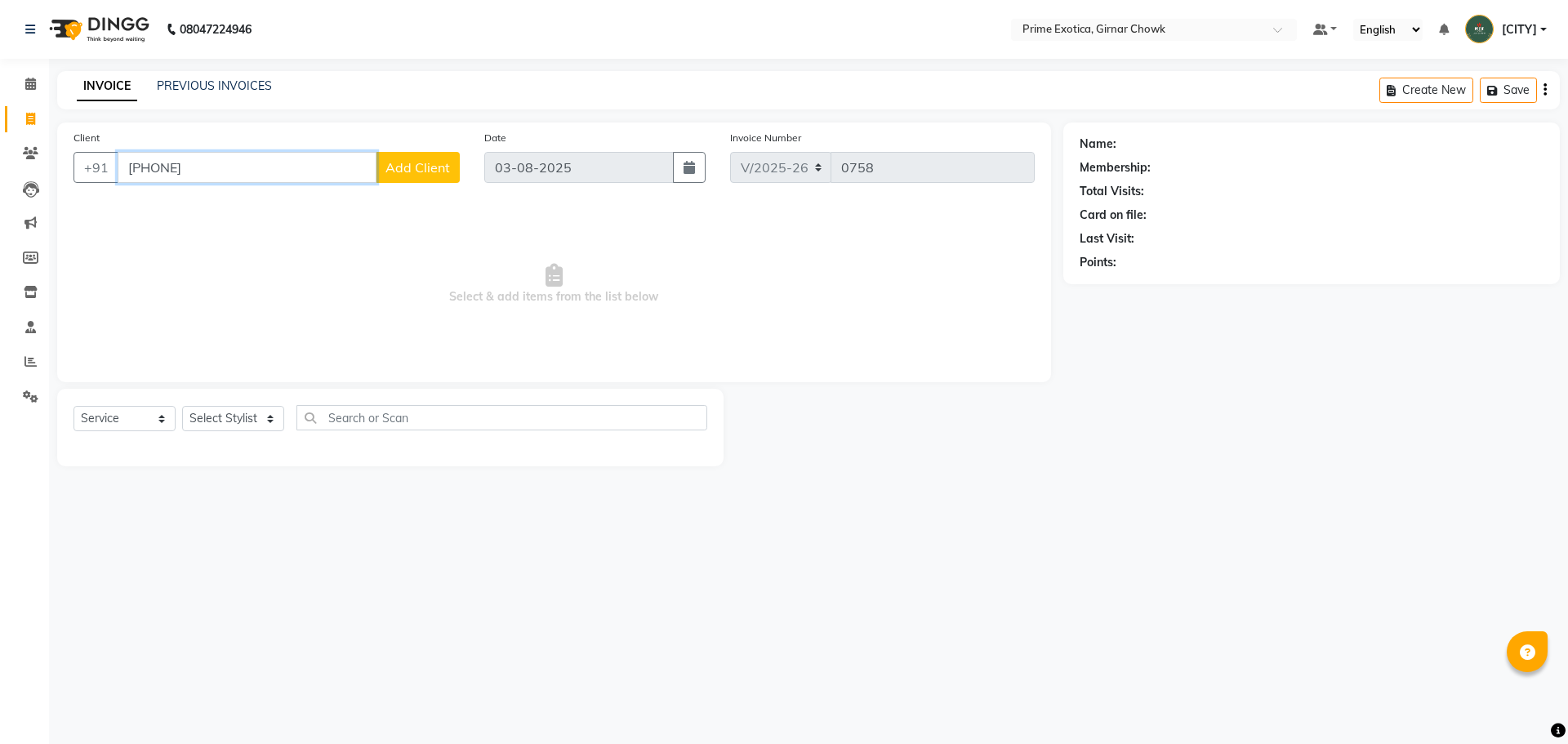 type on "[PHONE]" 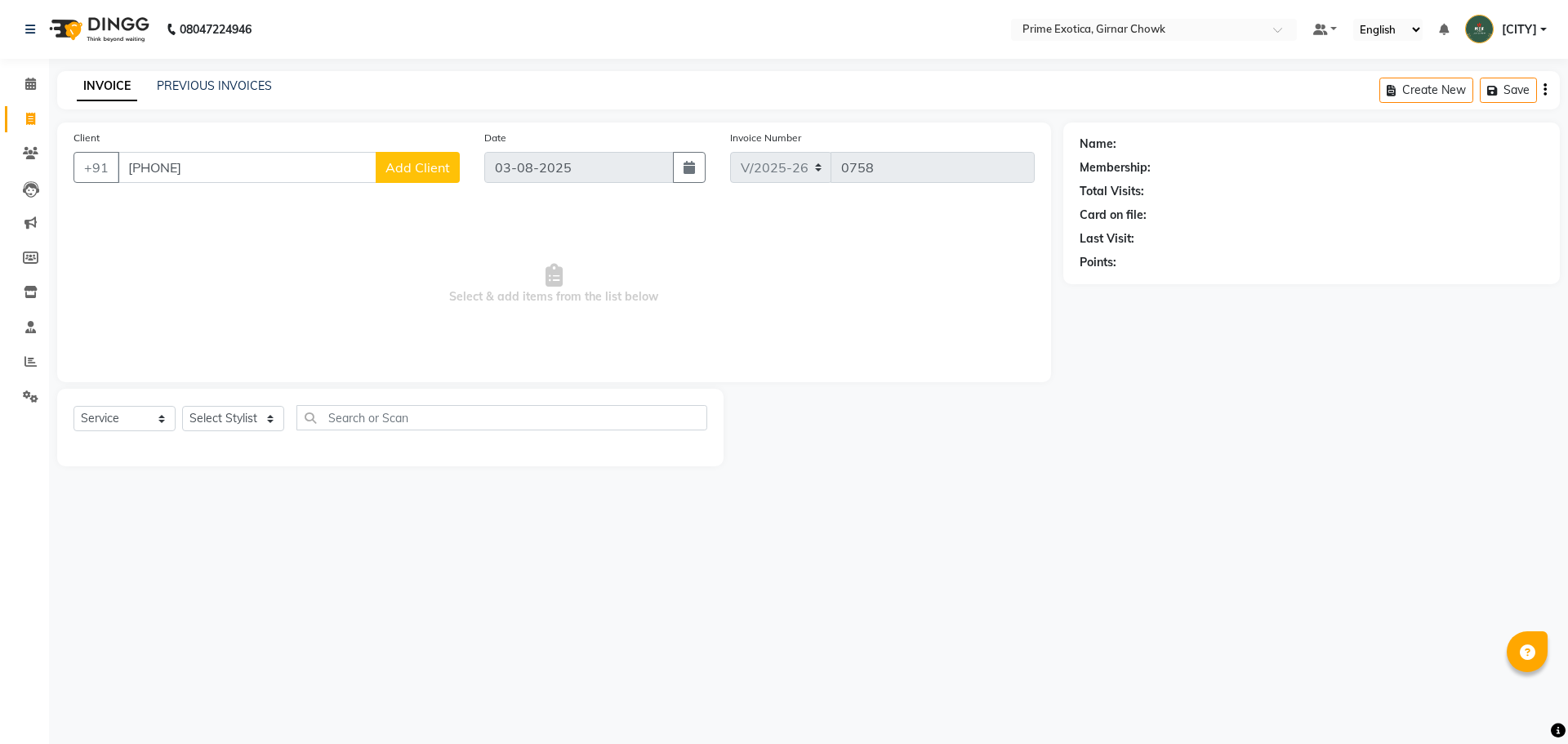 click on "Add Client" 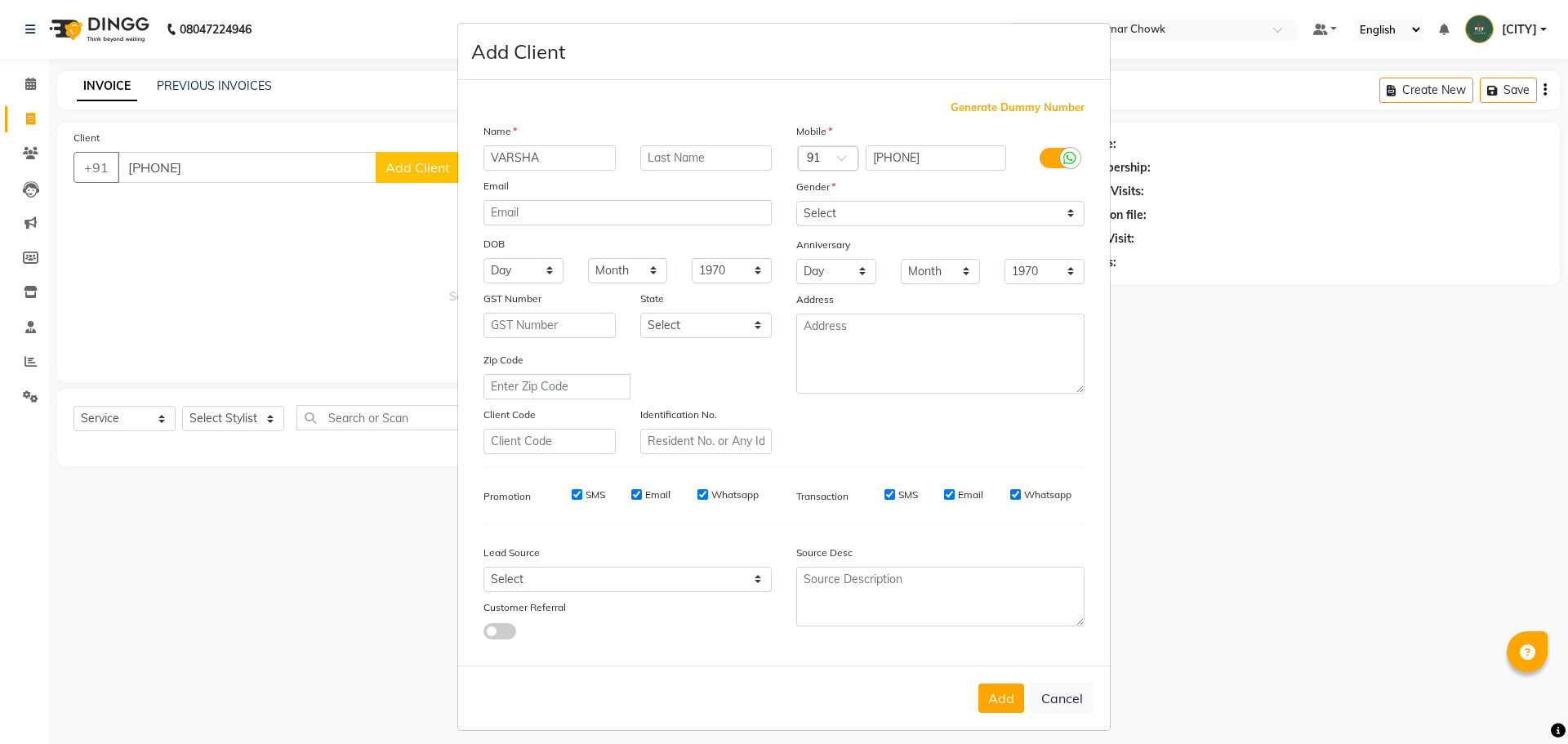 type on "VARSHA" 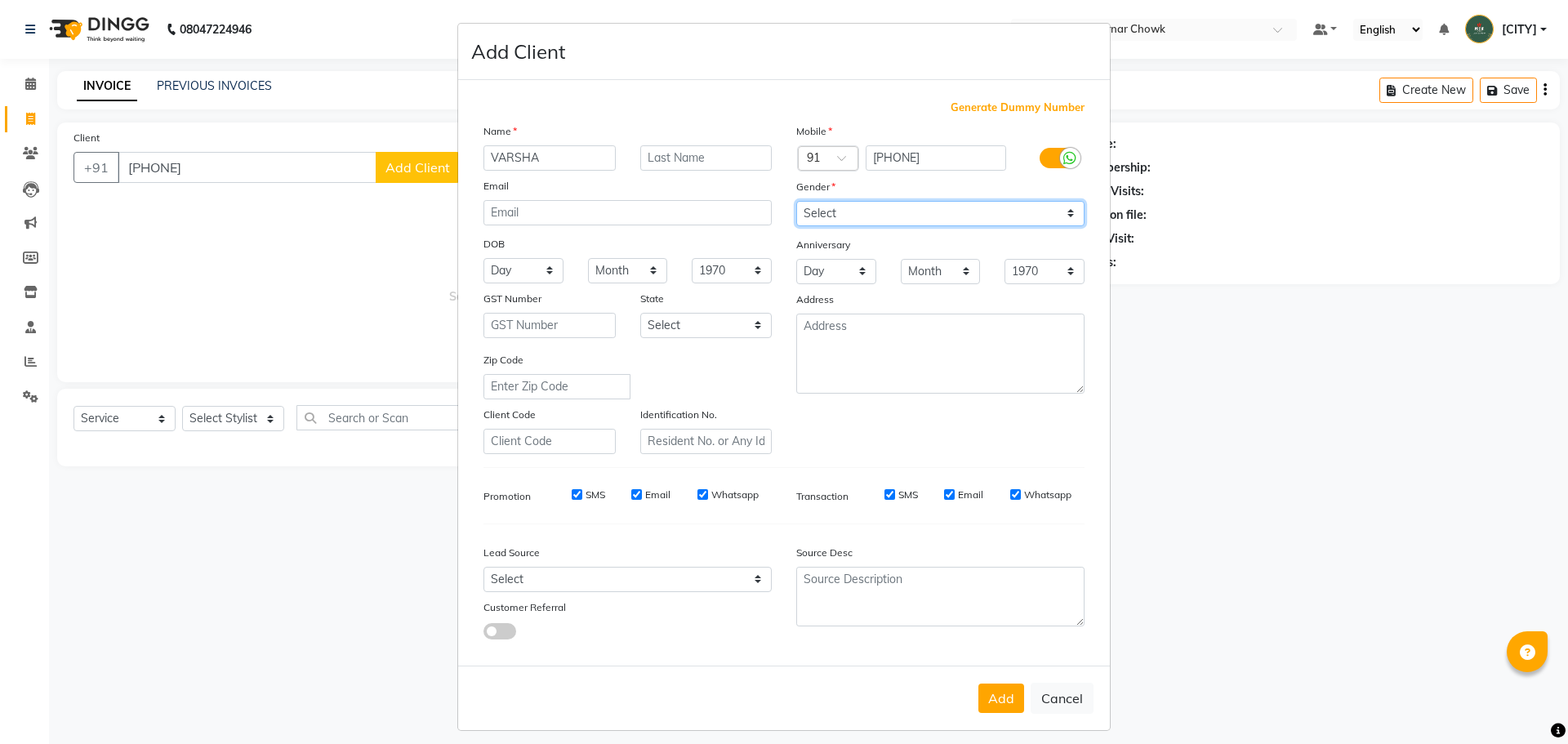 click on "Select Male Female Other Prefer Not To Say" at bounding box center (940, 213) 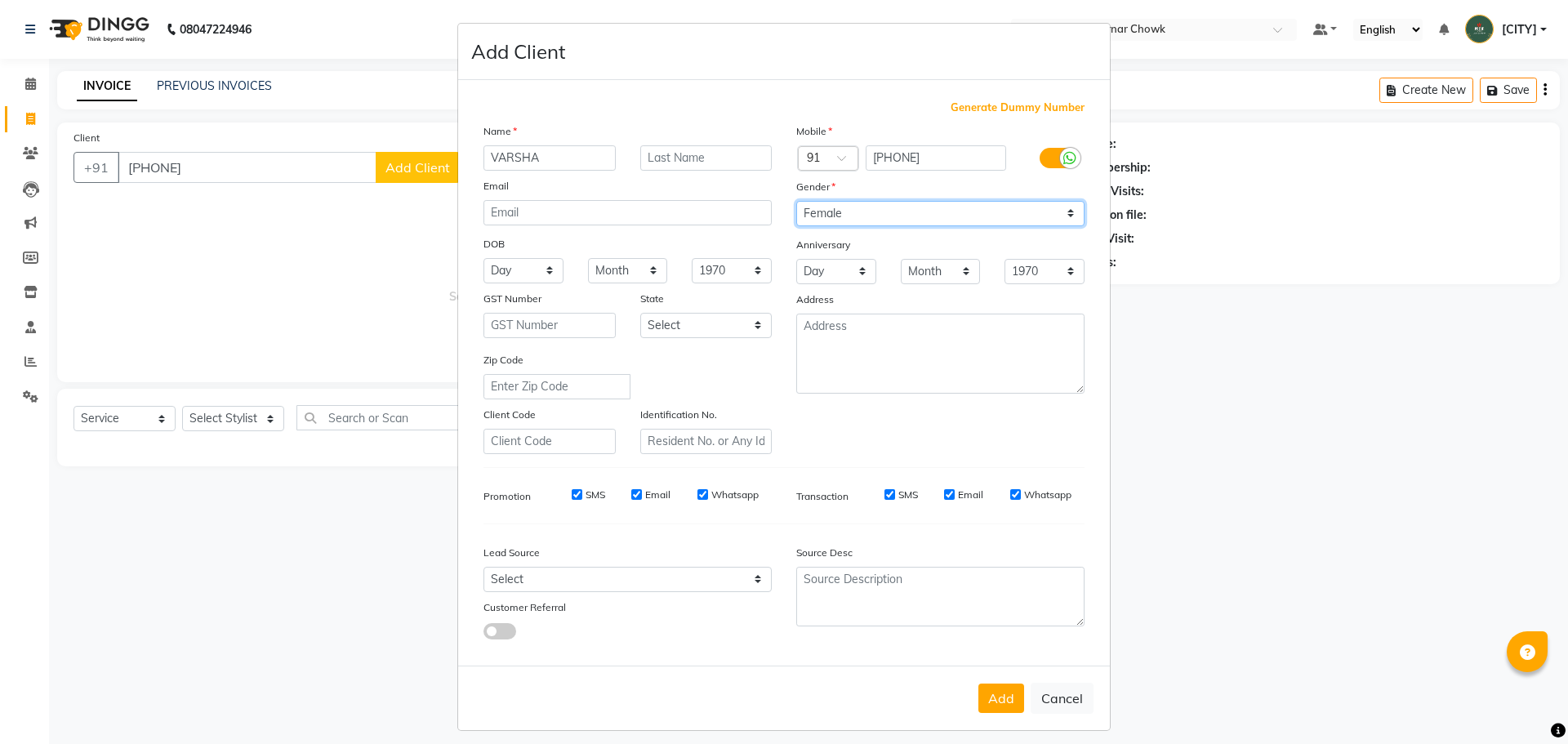 click on "Select Male Female Other Prefer Not To Say" at bounding box center [940, 213] 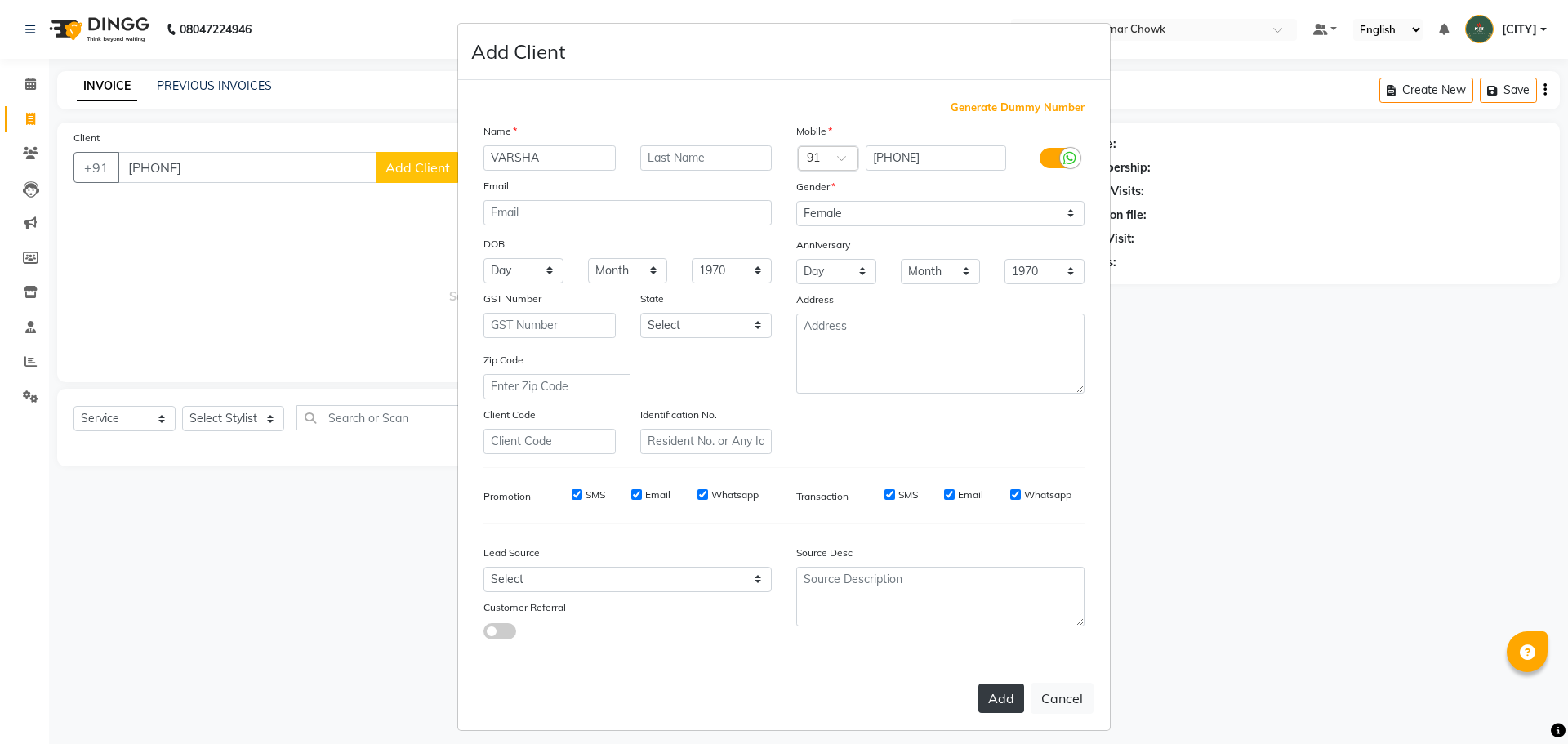click on "Add" at bounding box center [1001, 698] 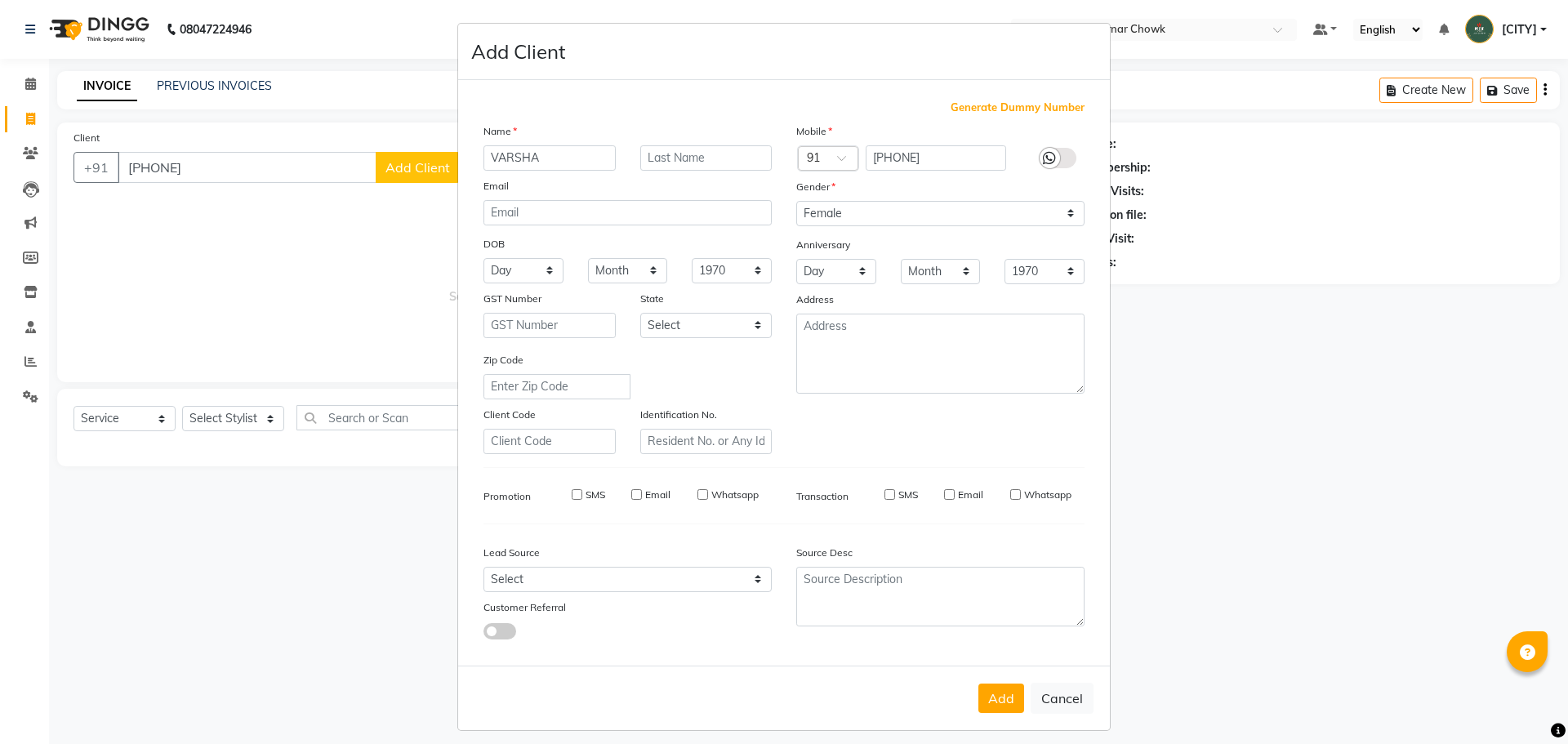 type 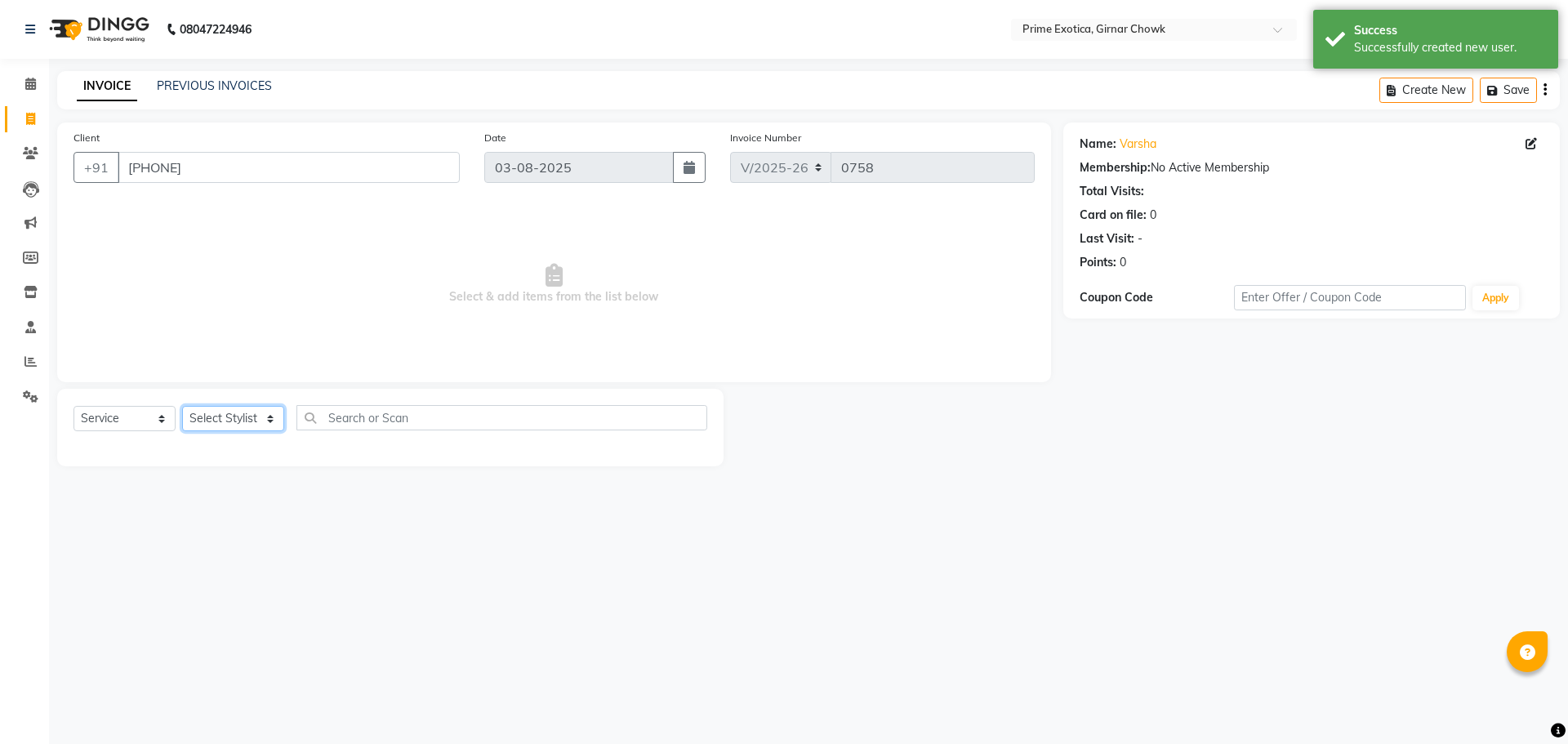 click on "Select Stylist [LAST] ADMIN [LAST] [LAST] [LAST] [LAST] [LAST] [LAST]" 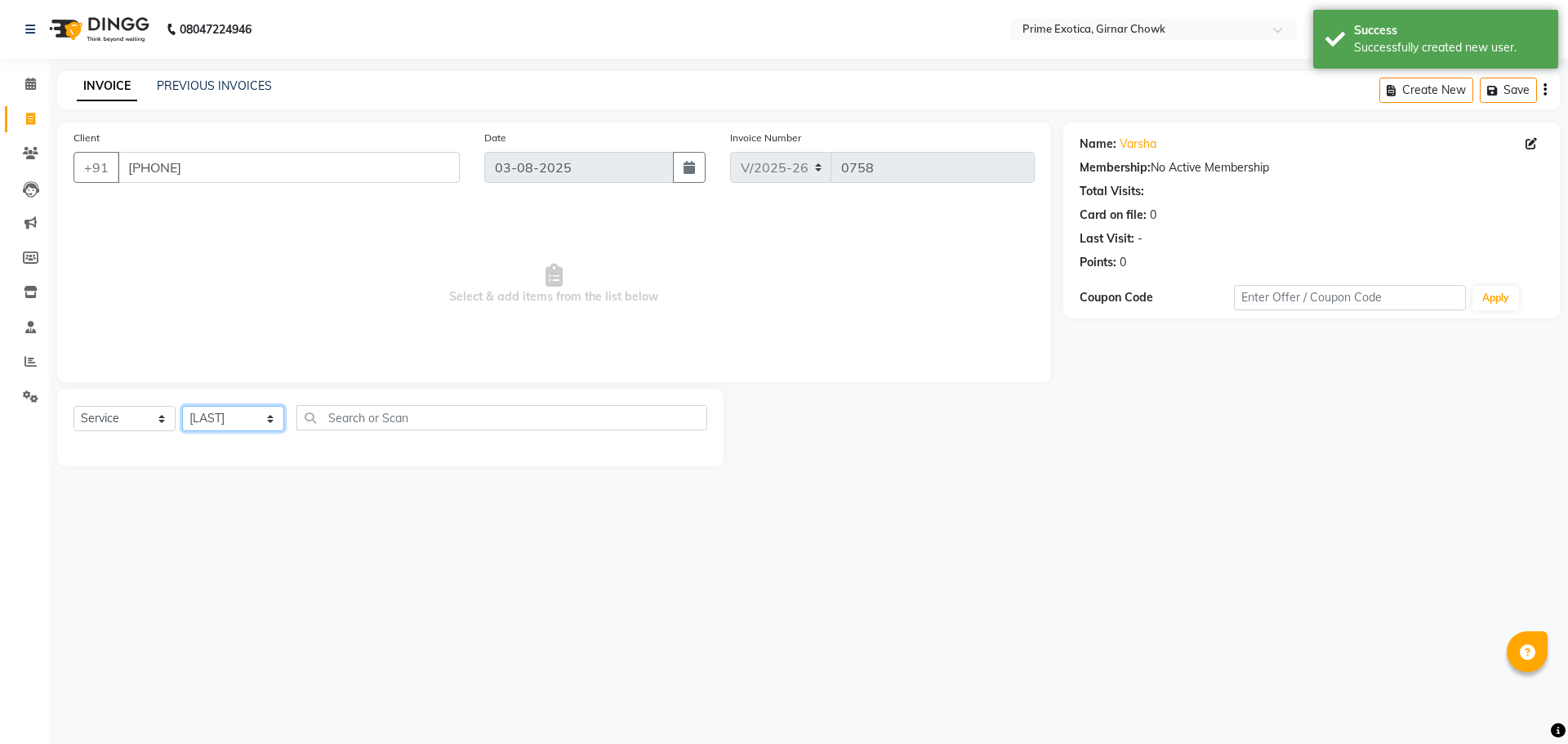 click on "Select Stylist [LAST] ADMIN [LAST] [LAST] [LAST] [LAST] [LAST] [LAST]" 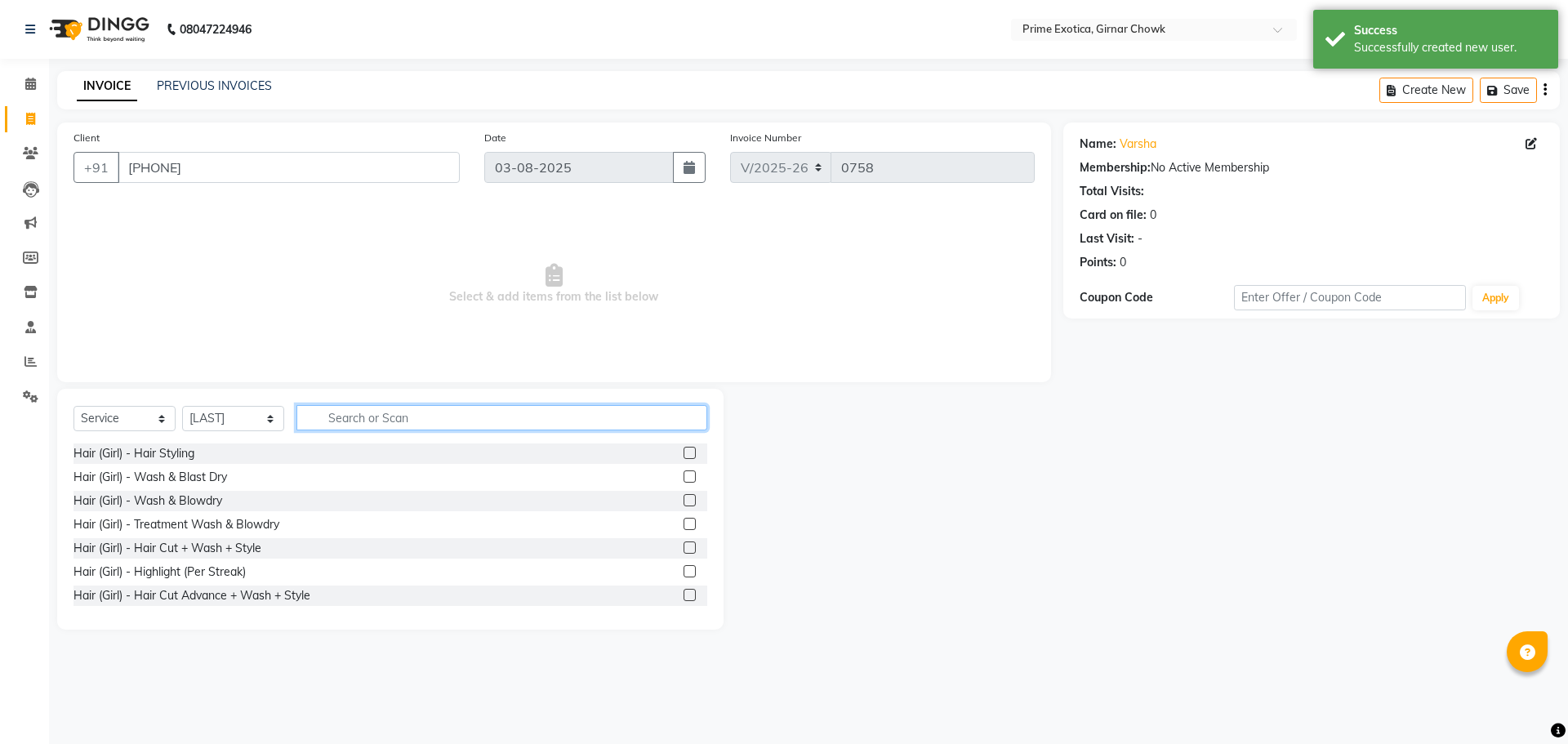 click 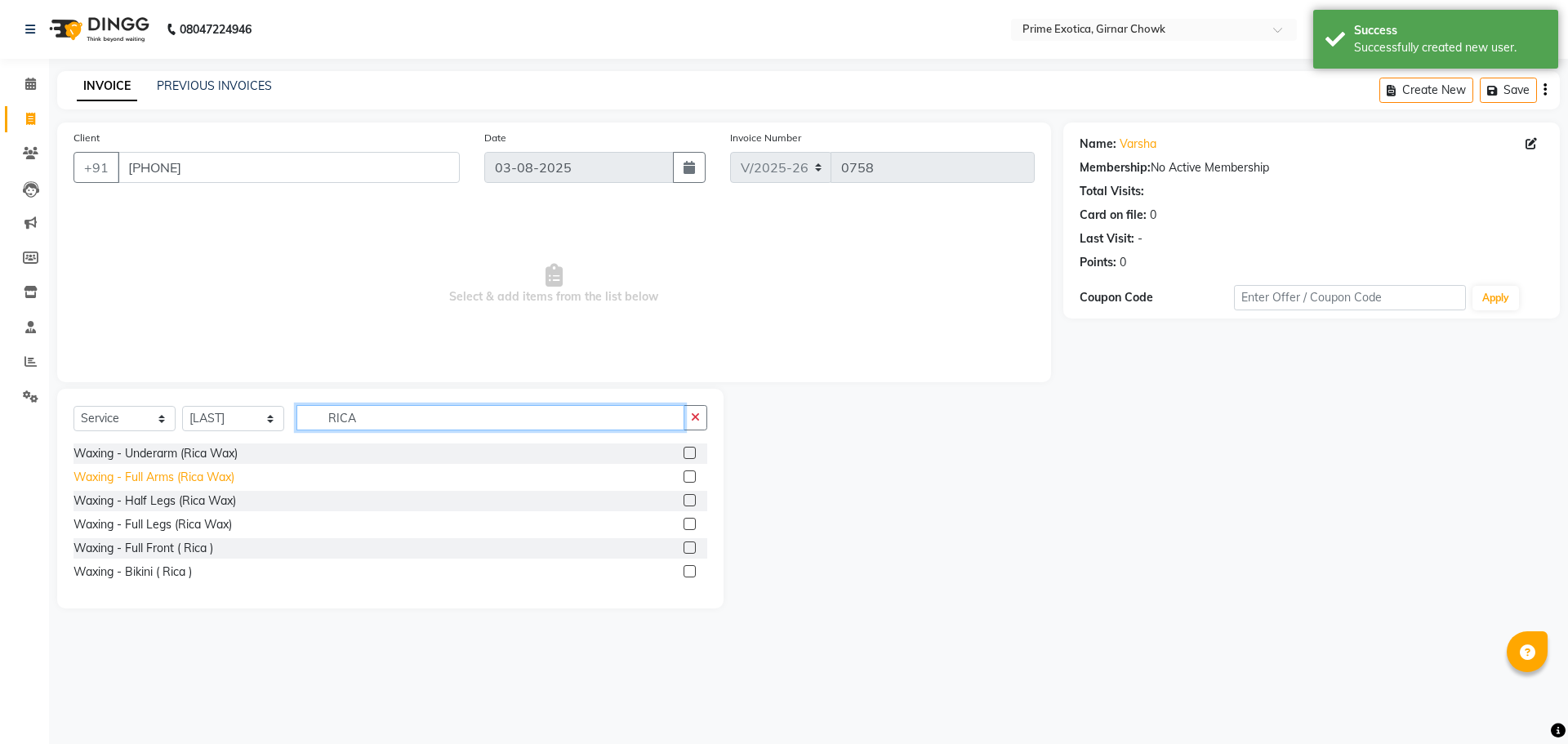 type on "RICA" 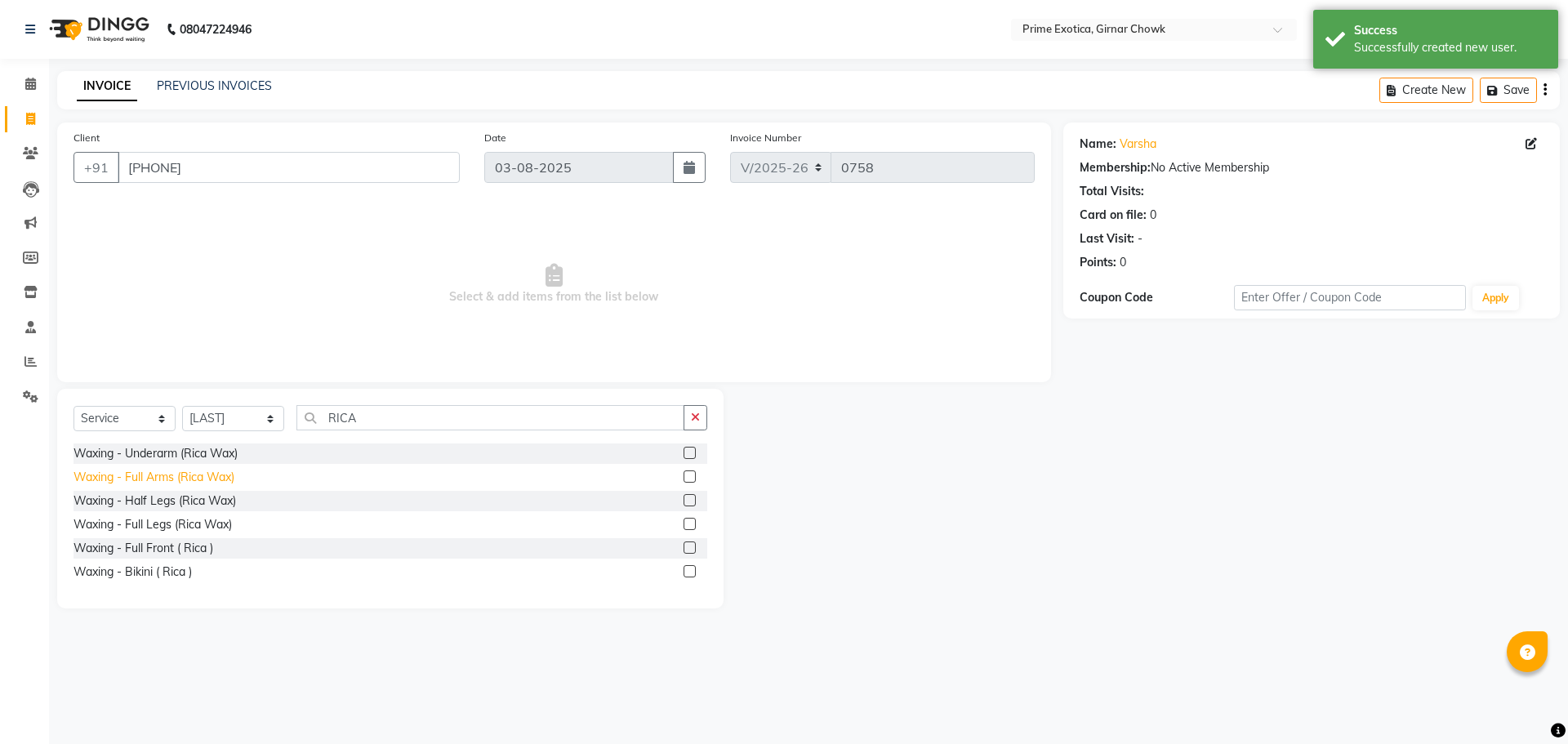 click on "Waxing - Full Arms (Rica Wax)" 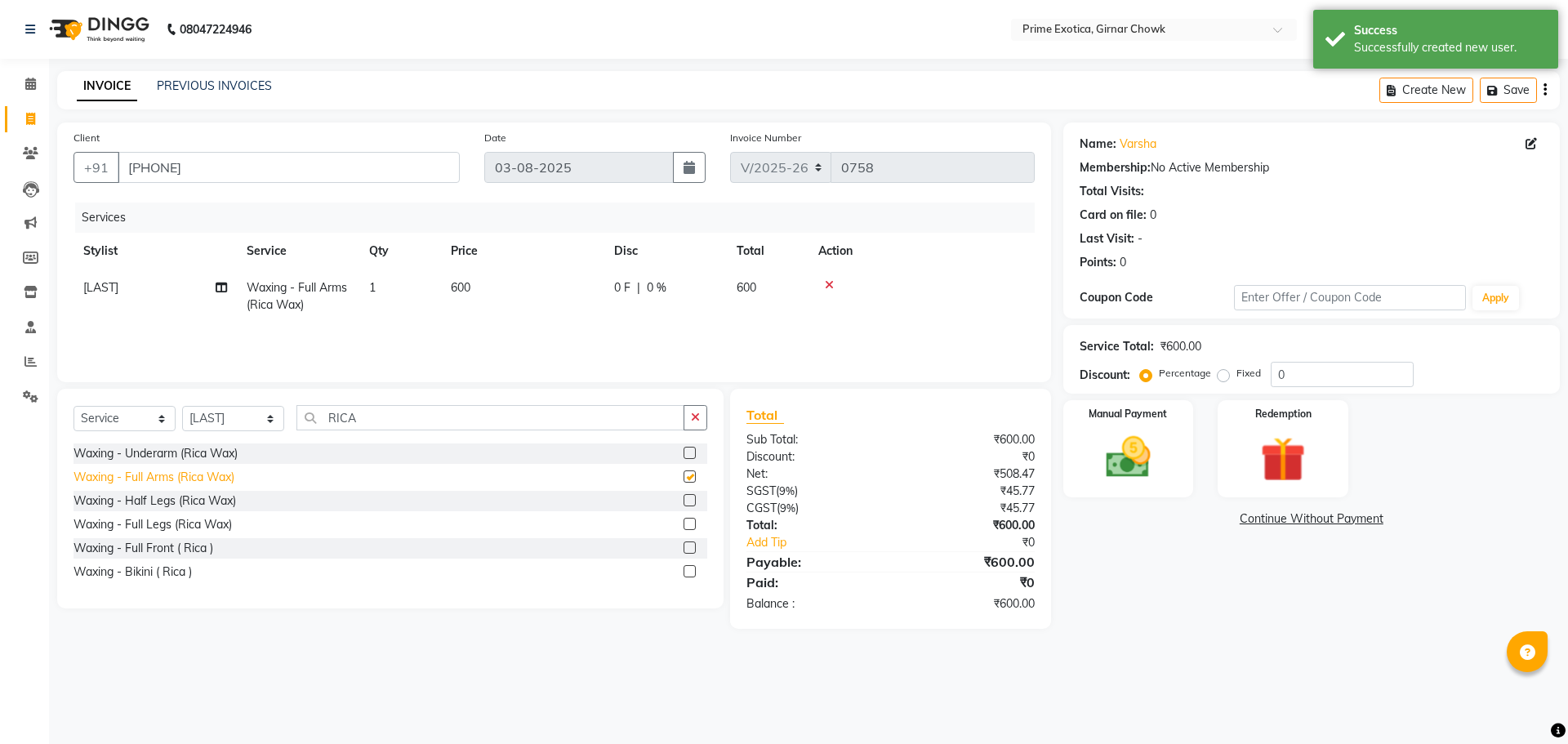 checkbox on "false" 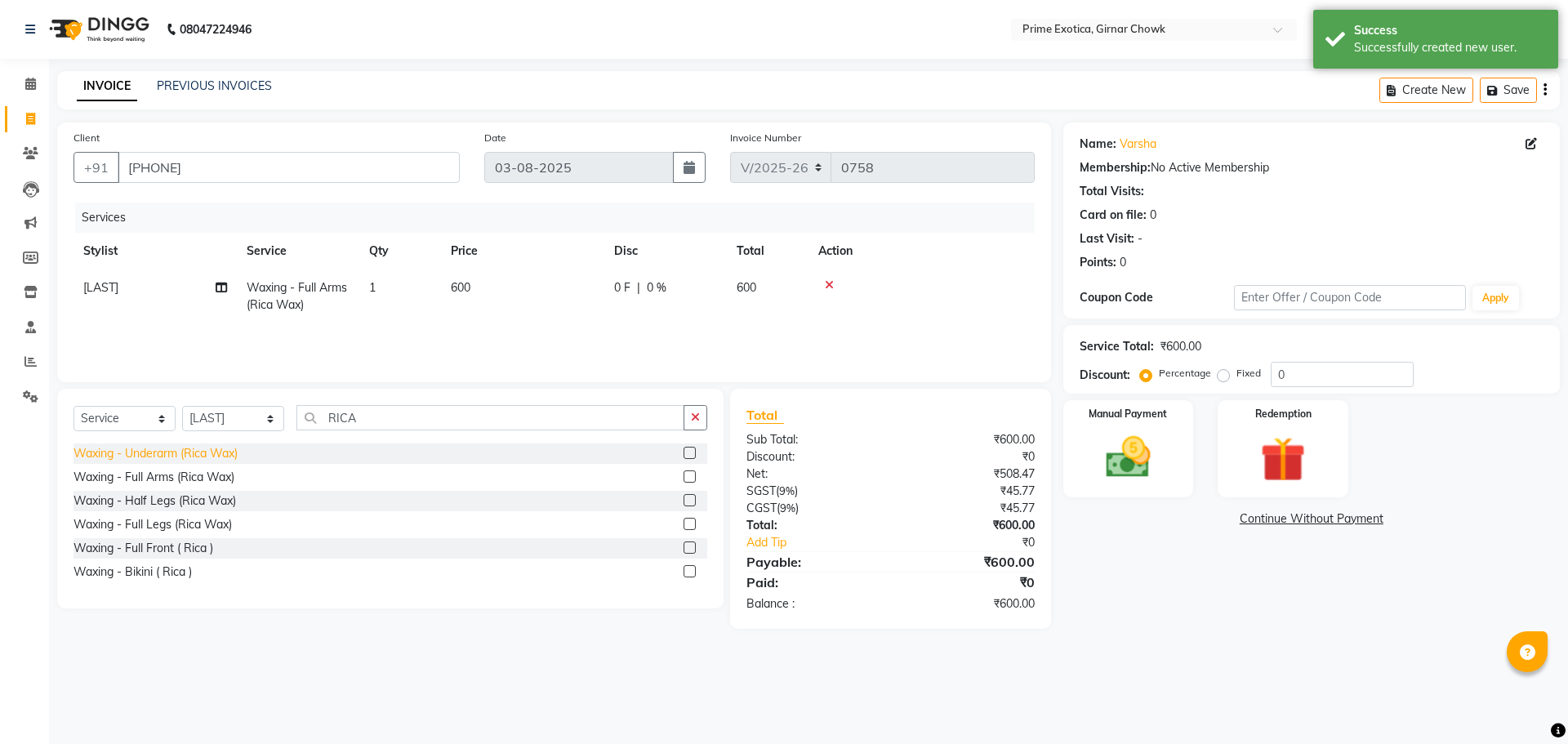 click on "Waxing - Underarm (Rica Wax)" 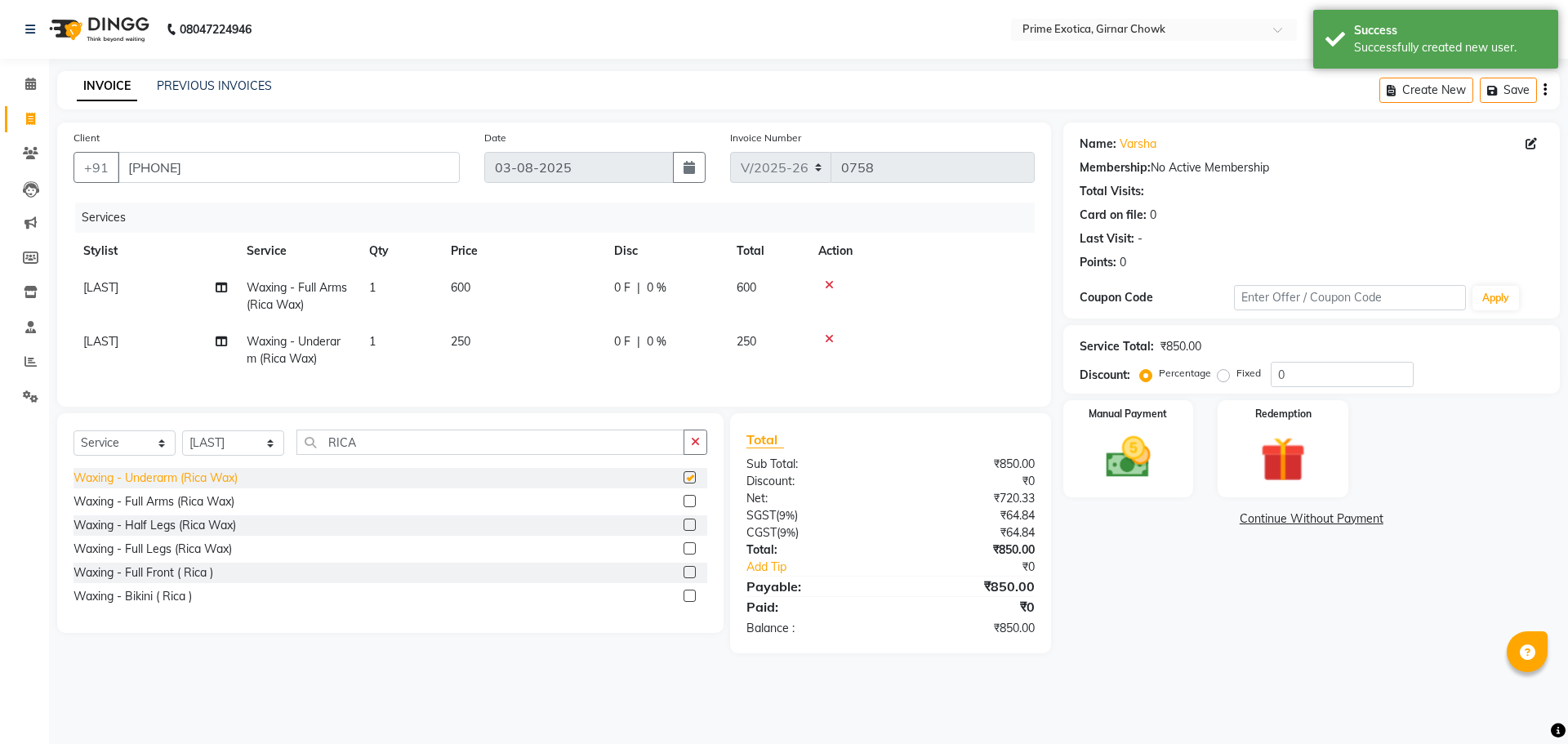 checkbox on "false" 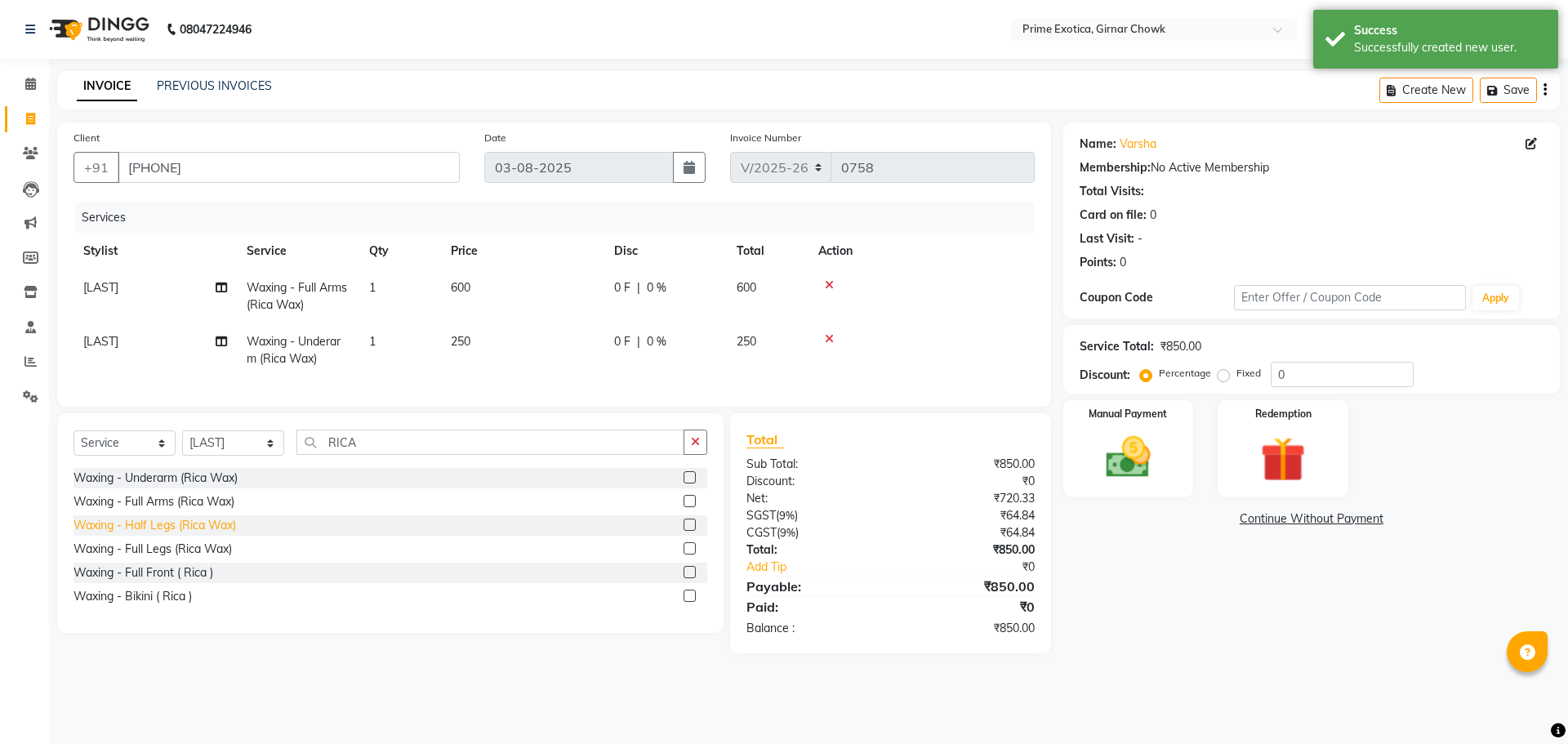 click on "Waxing - Half Legs (Rica Wax)" 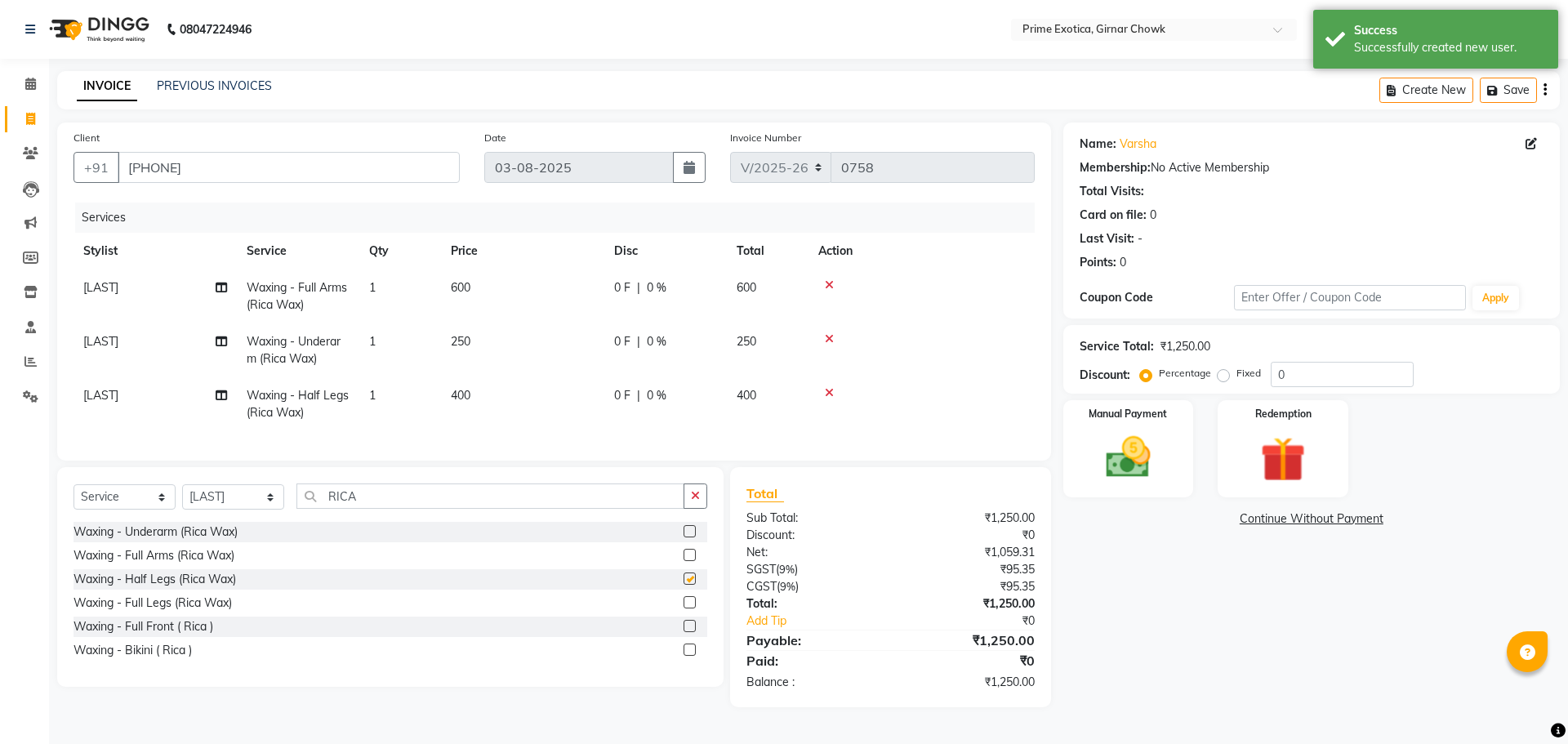 checkbox on "false" 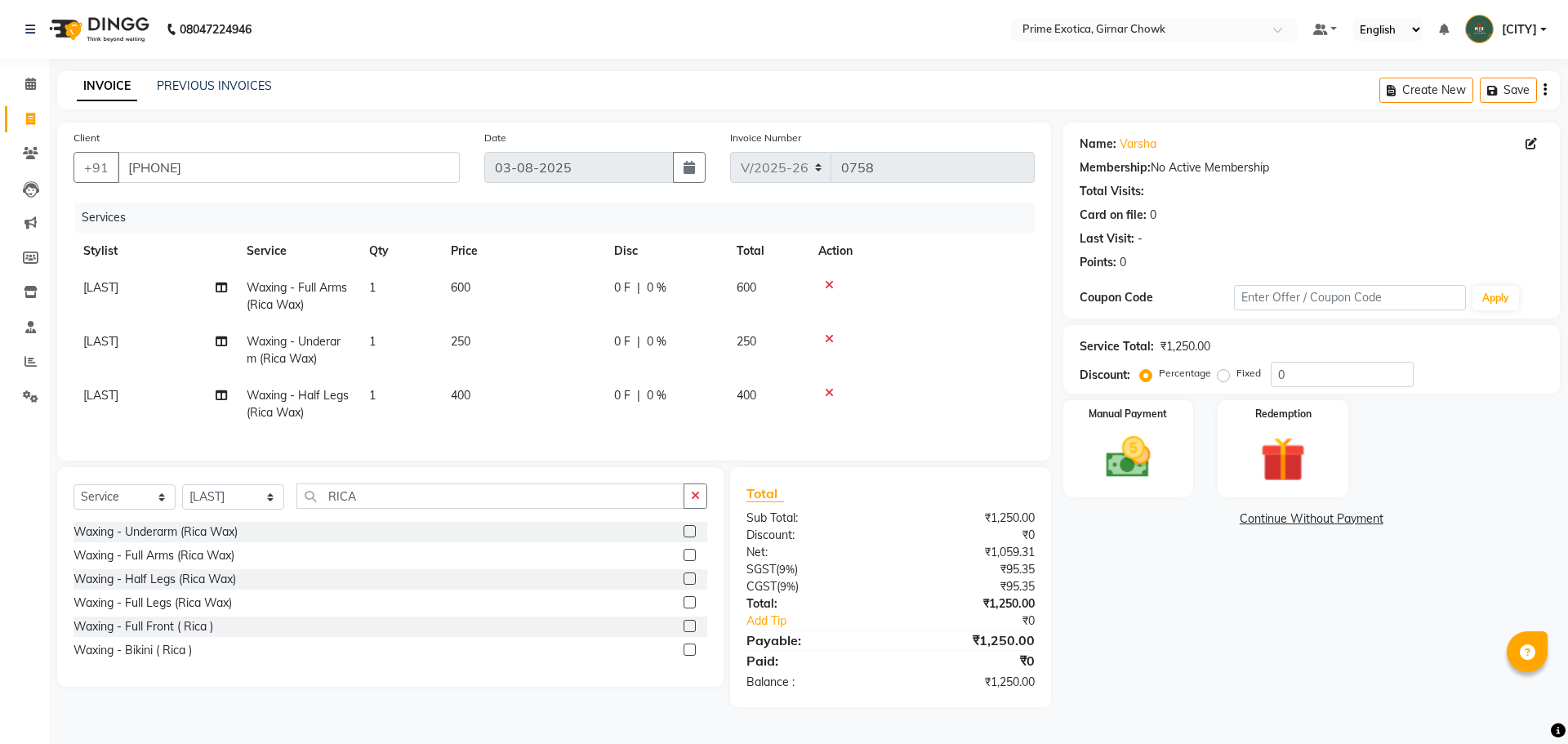 click on "400" 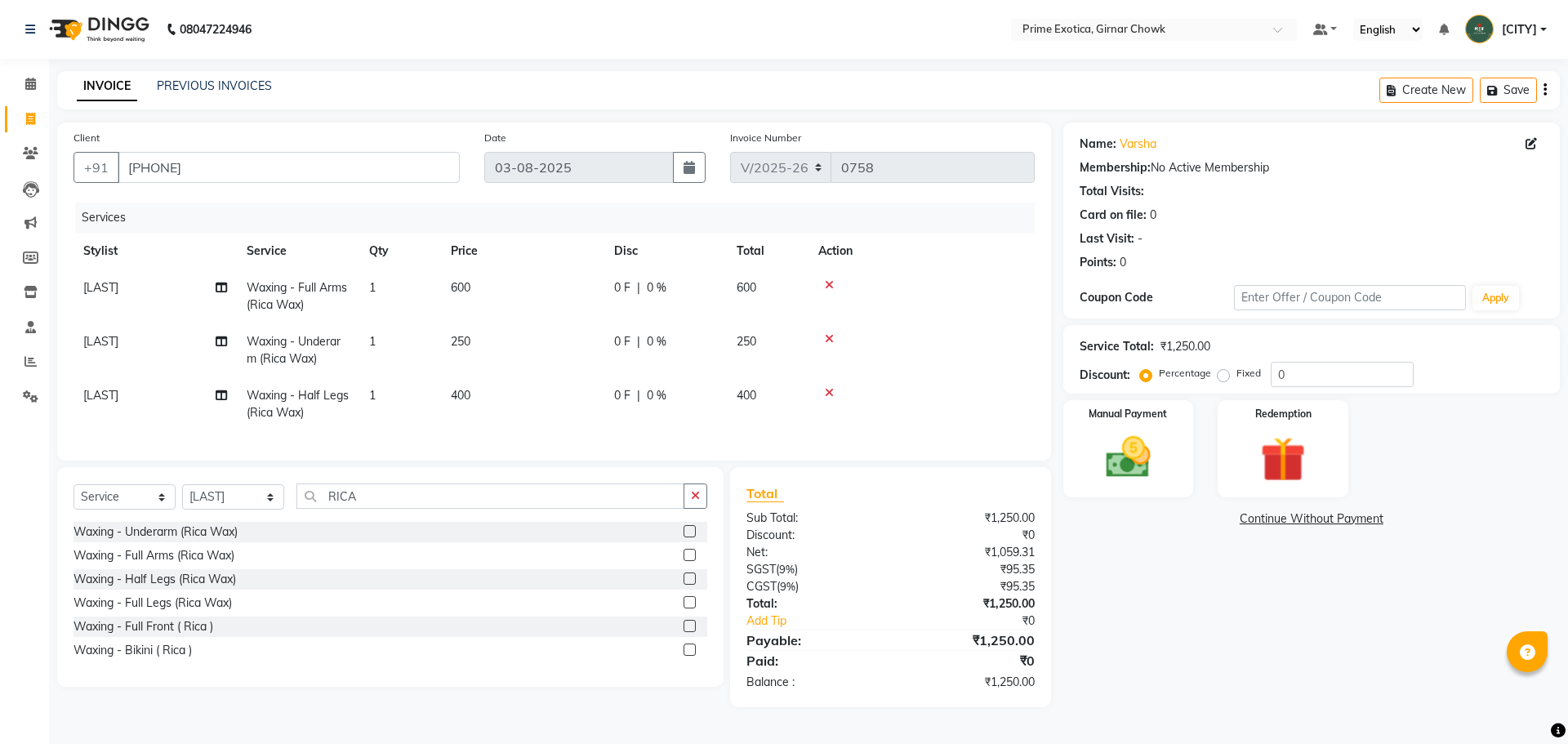select on "45353" 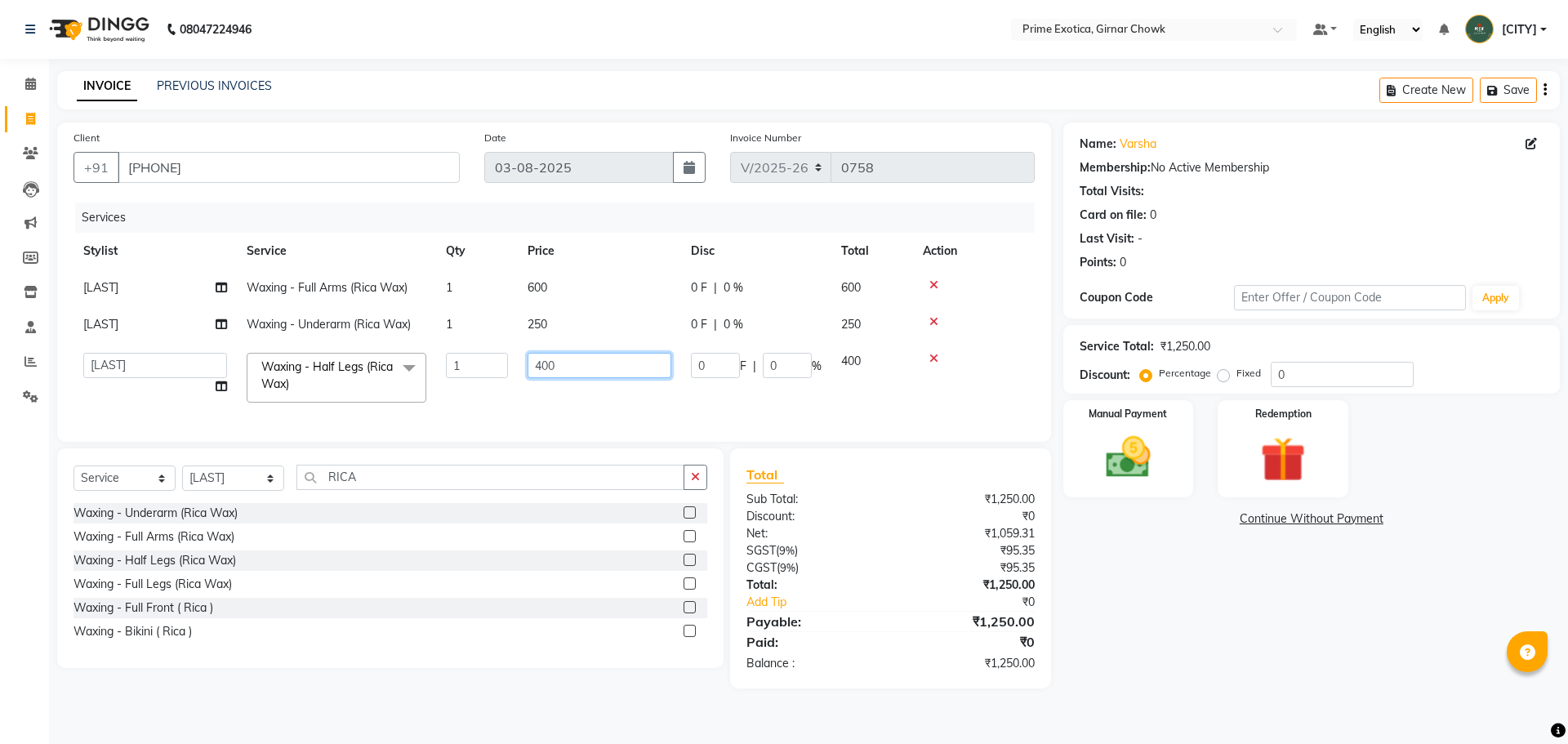 click on "400" 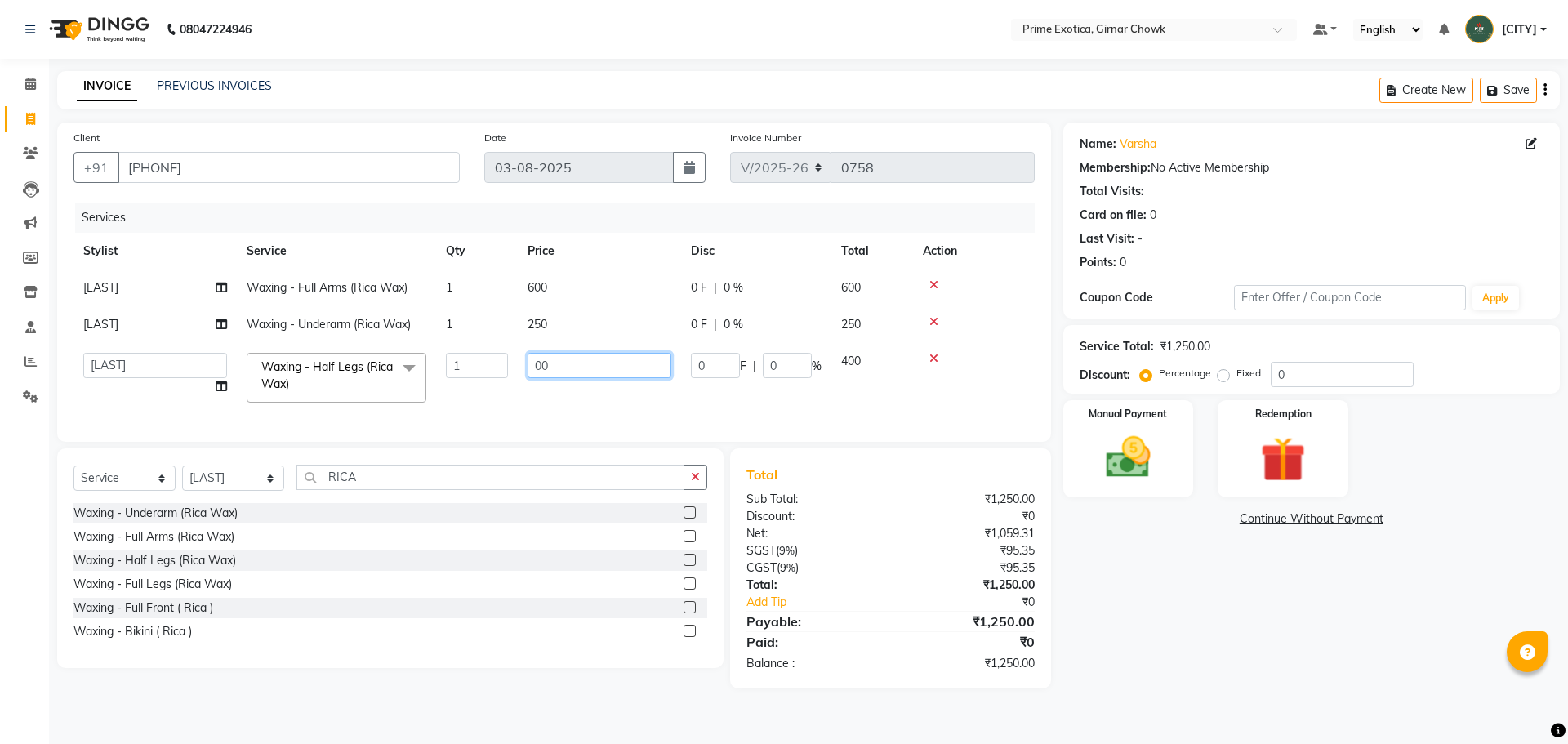 type on "600" 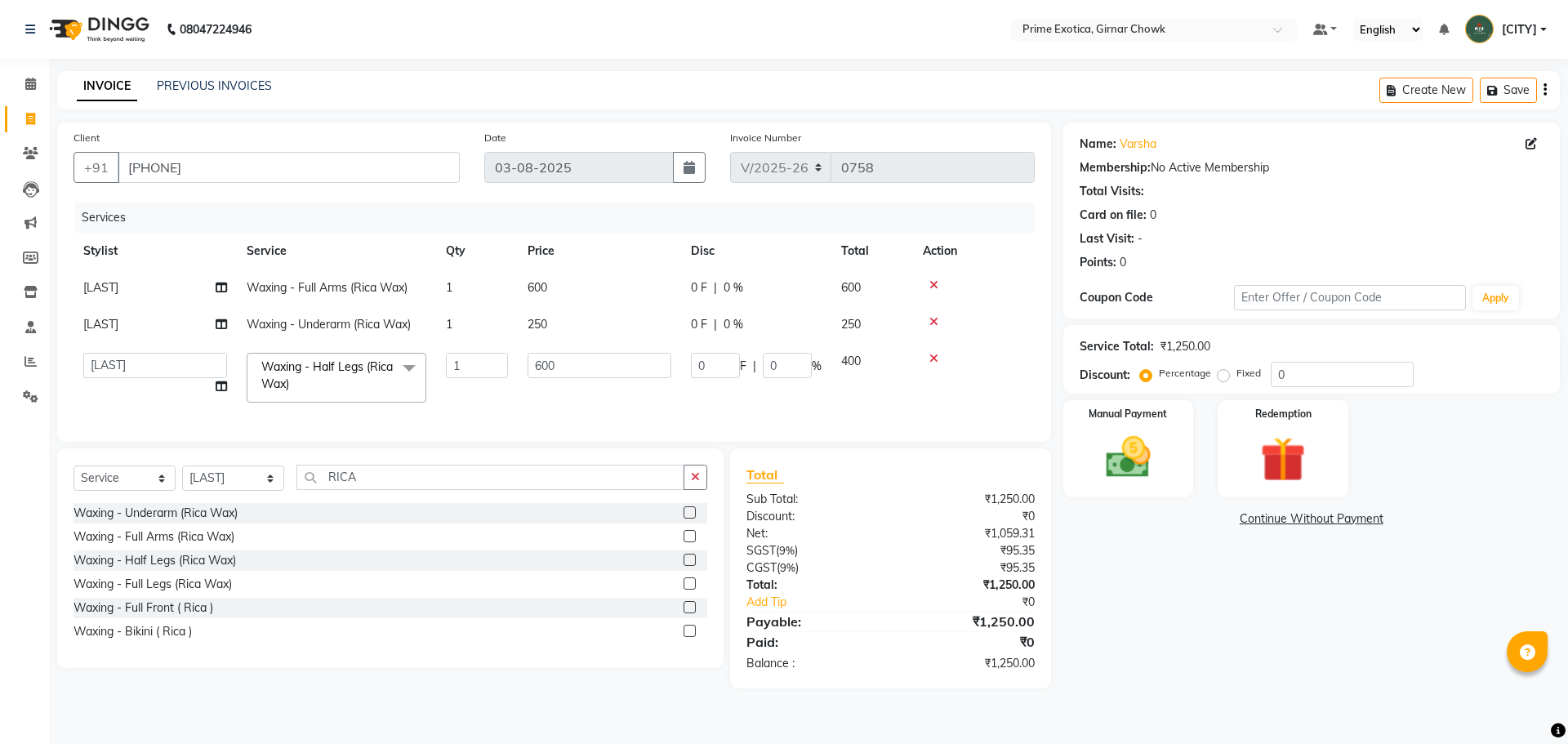 click on "600" 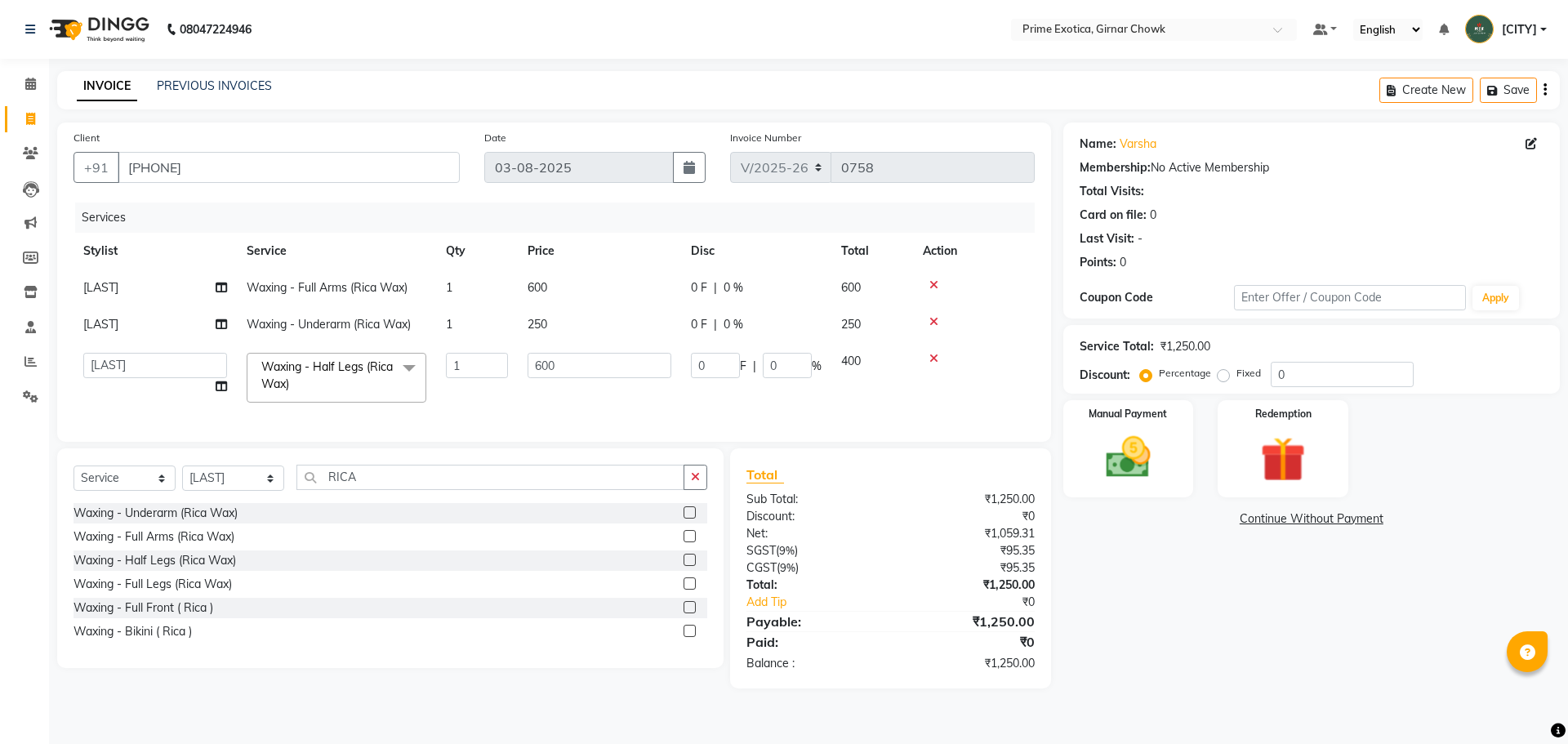 select on "45353" 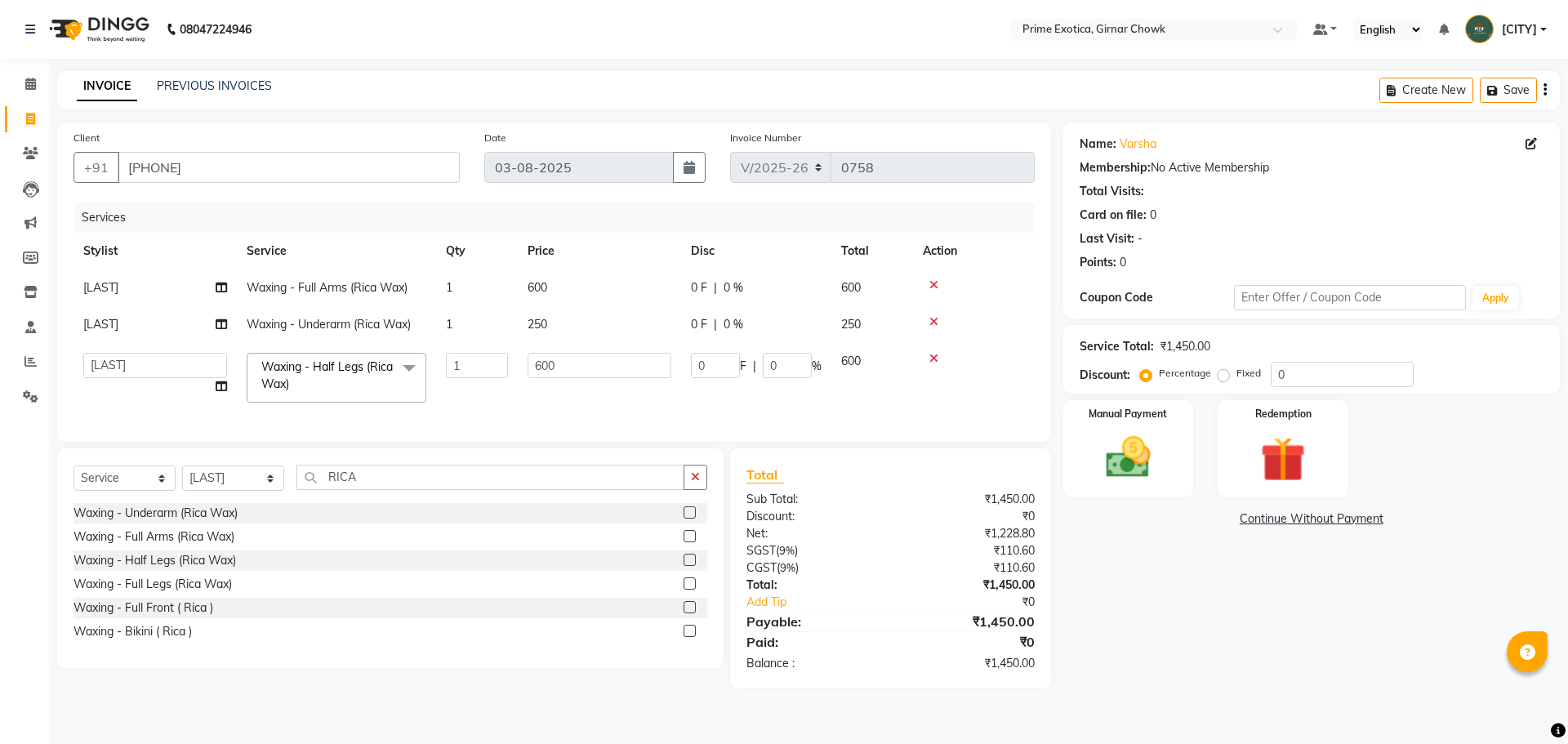 click on "250" 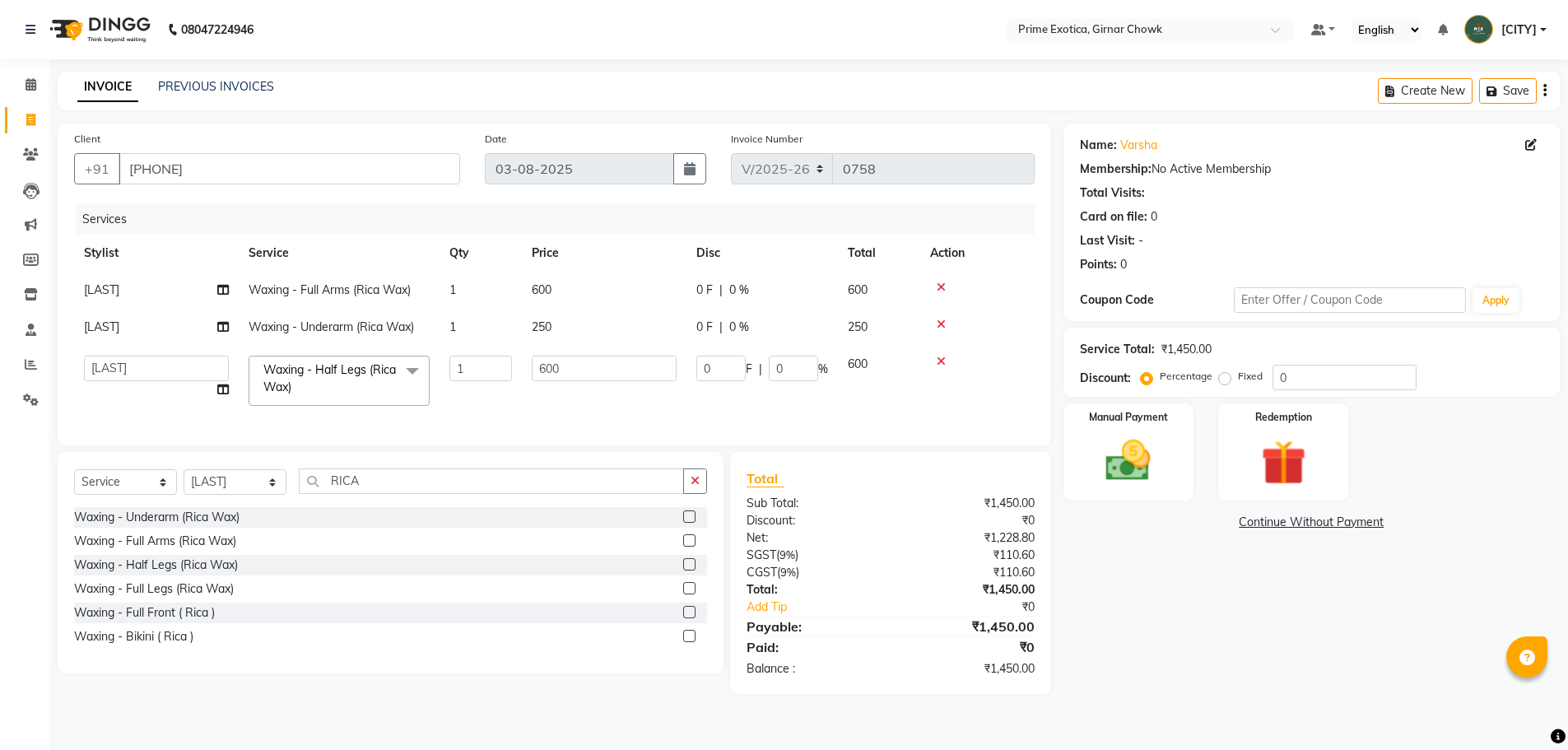 select on "45353" 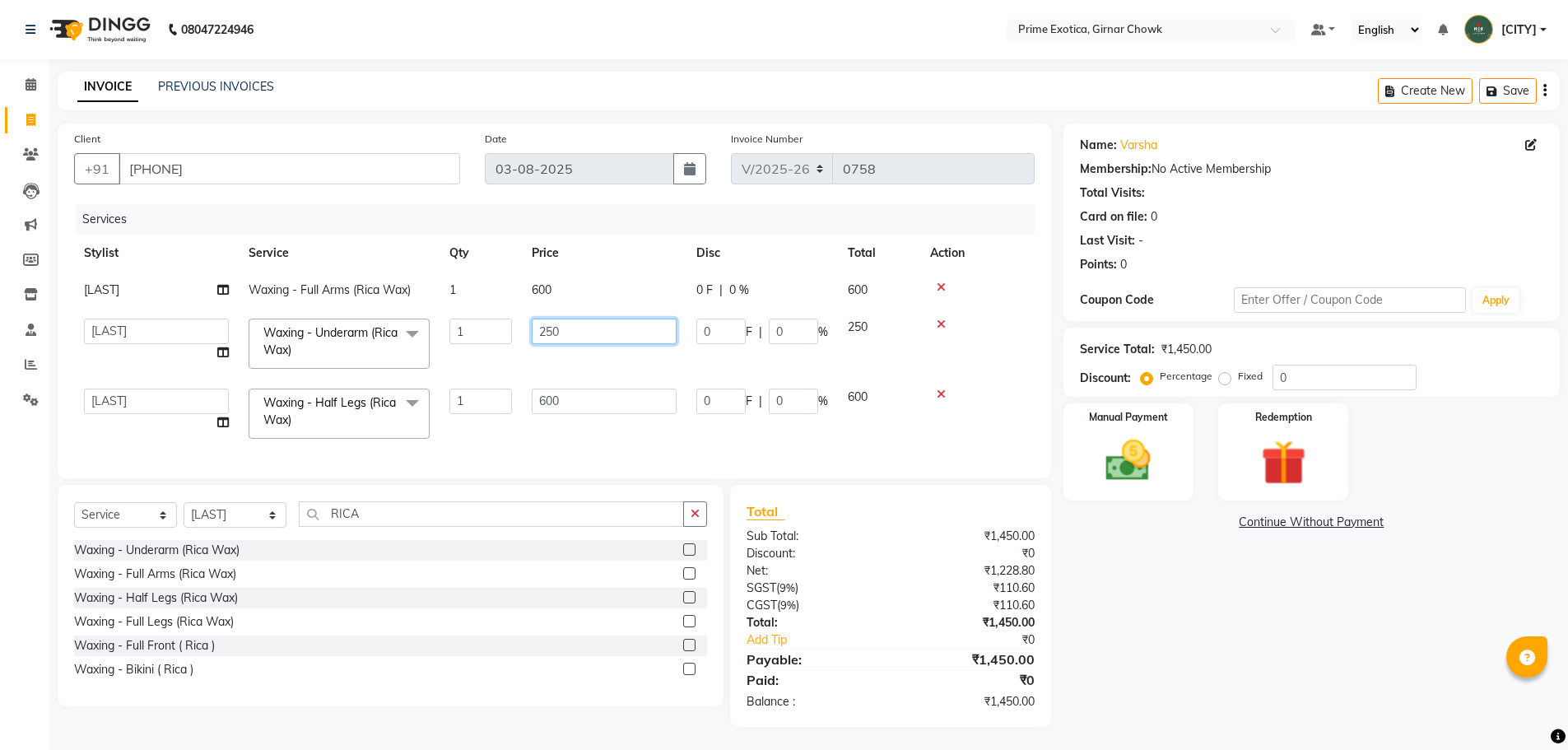 click on "250" 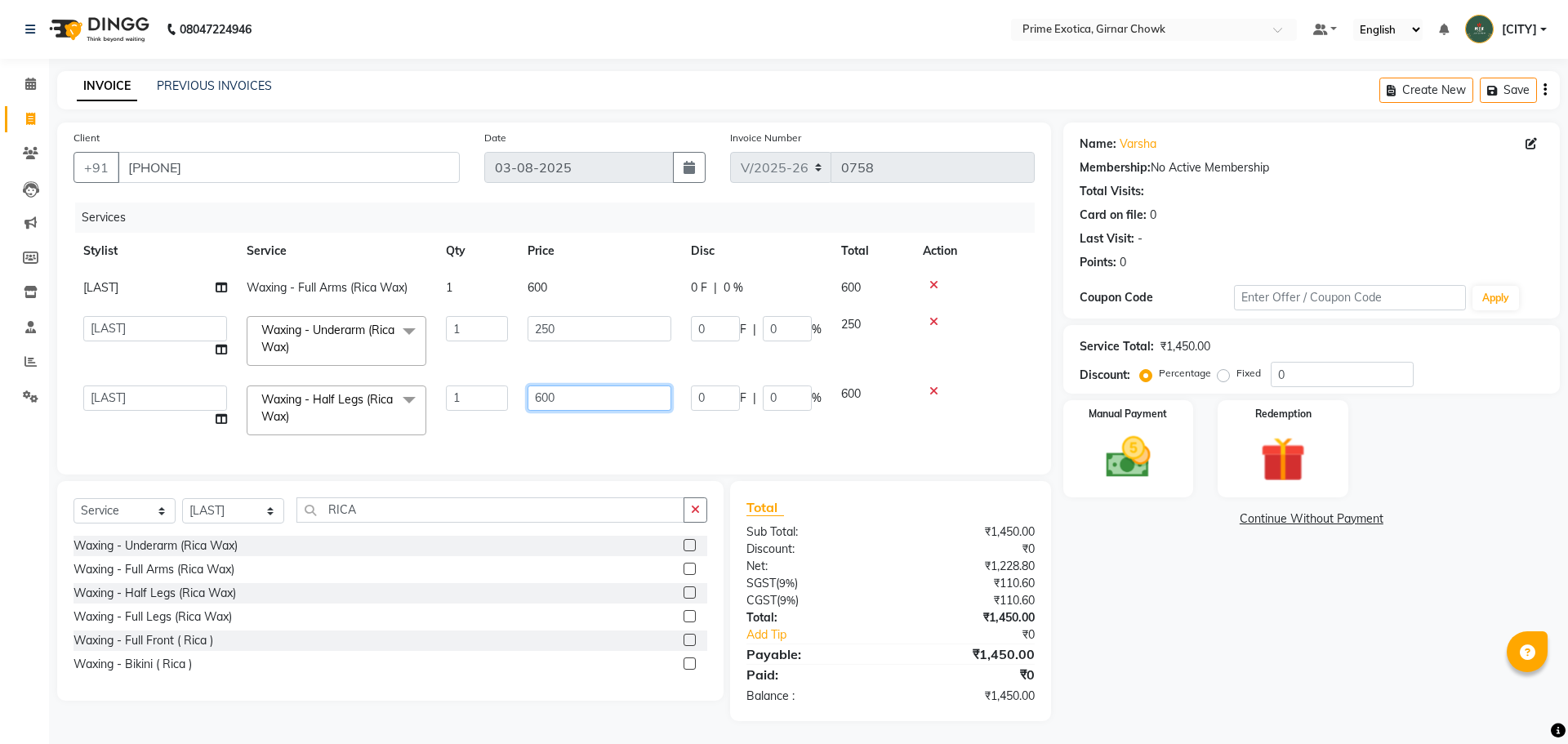 click on "600" 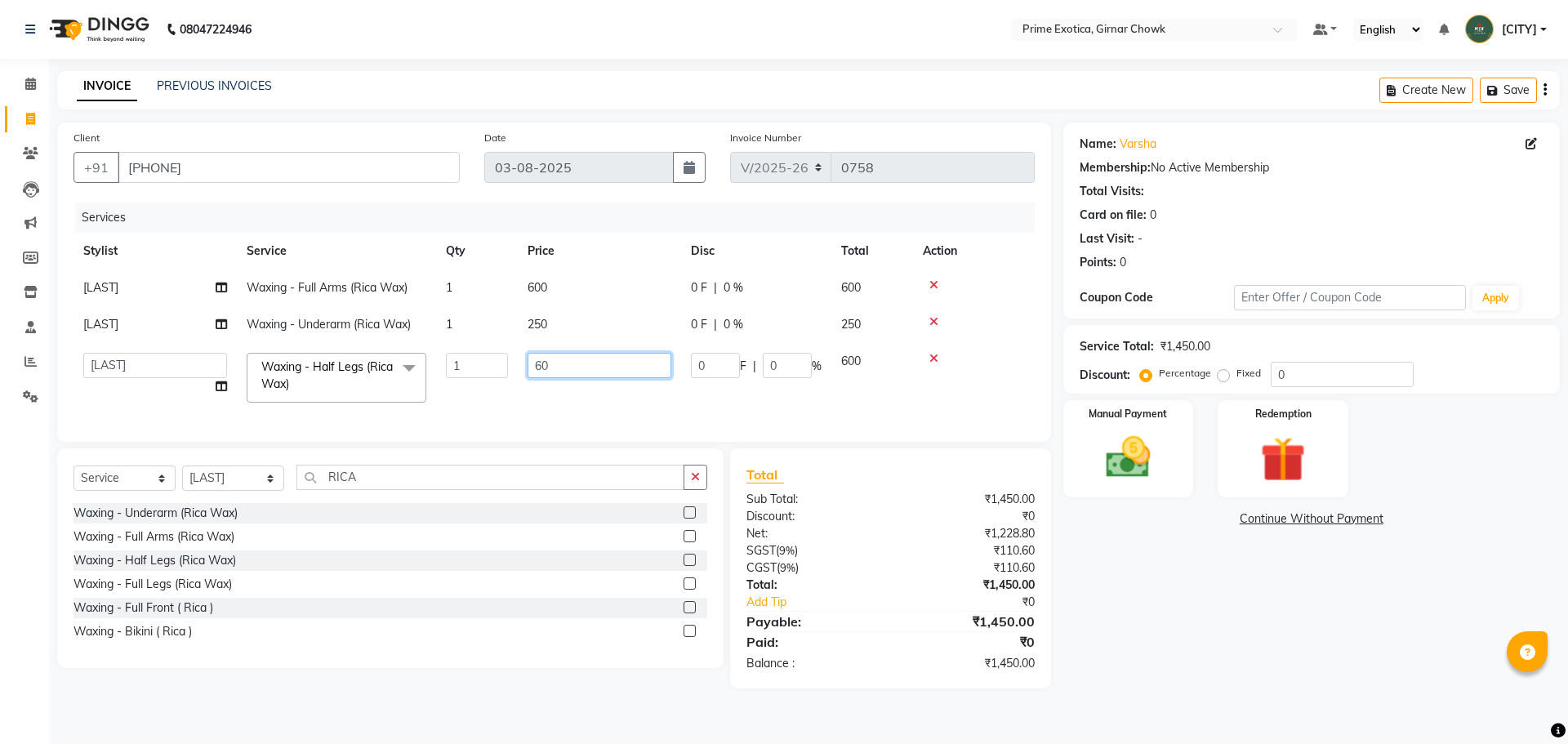 type on "6" 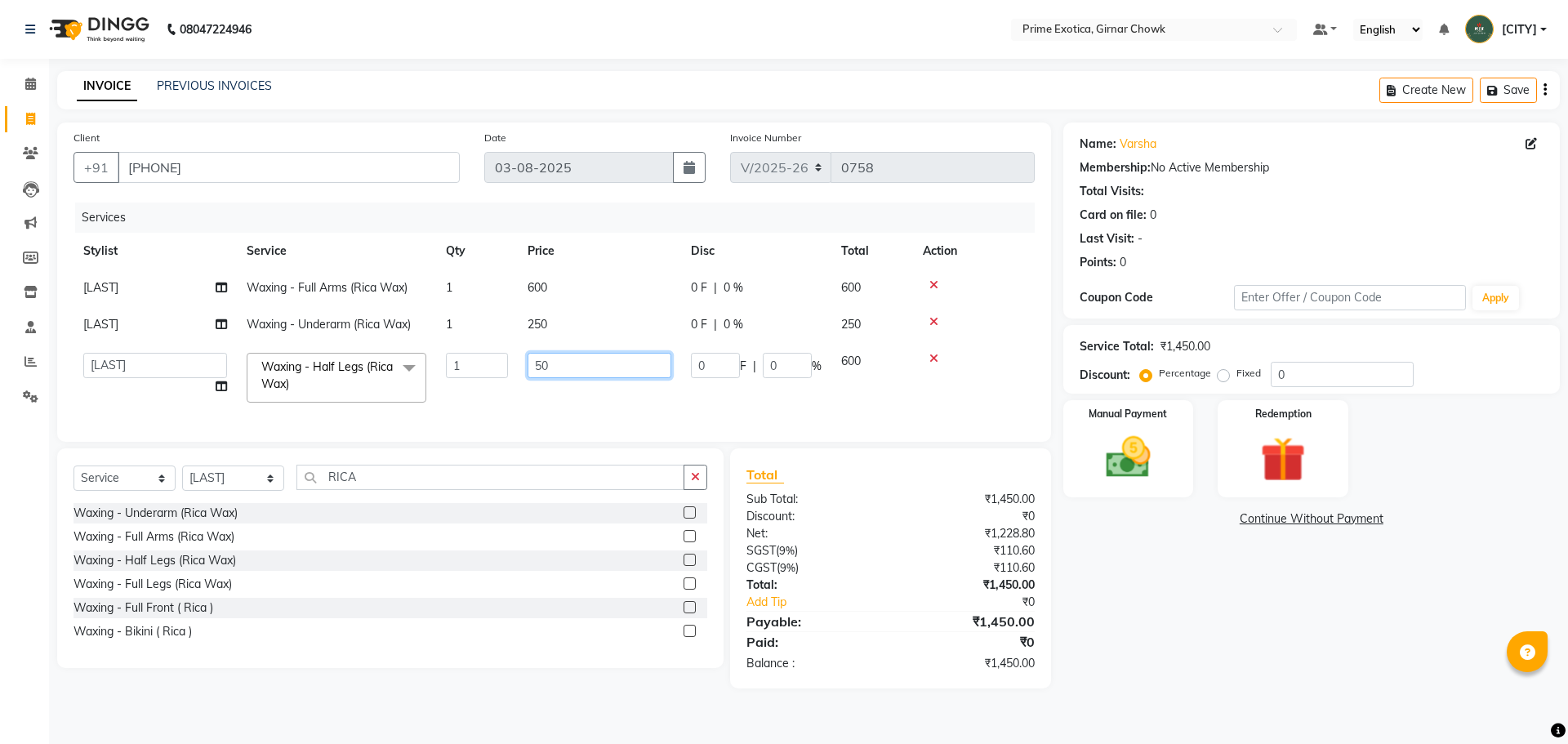 type on "500" 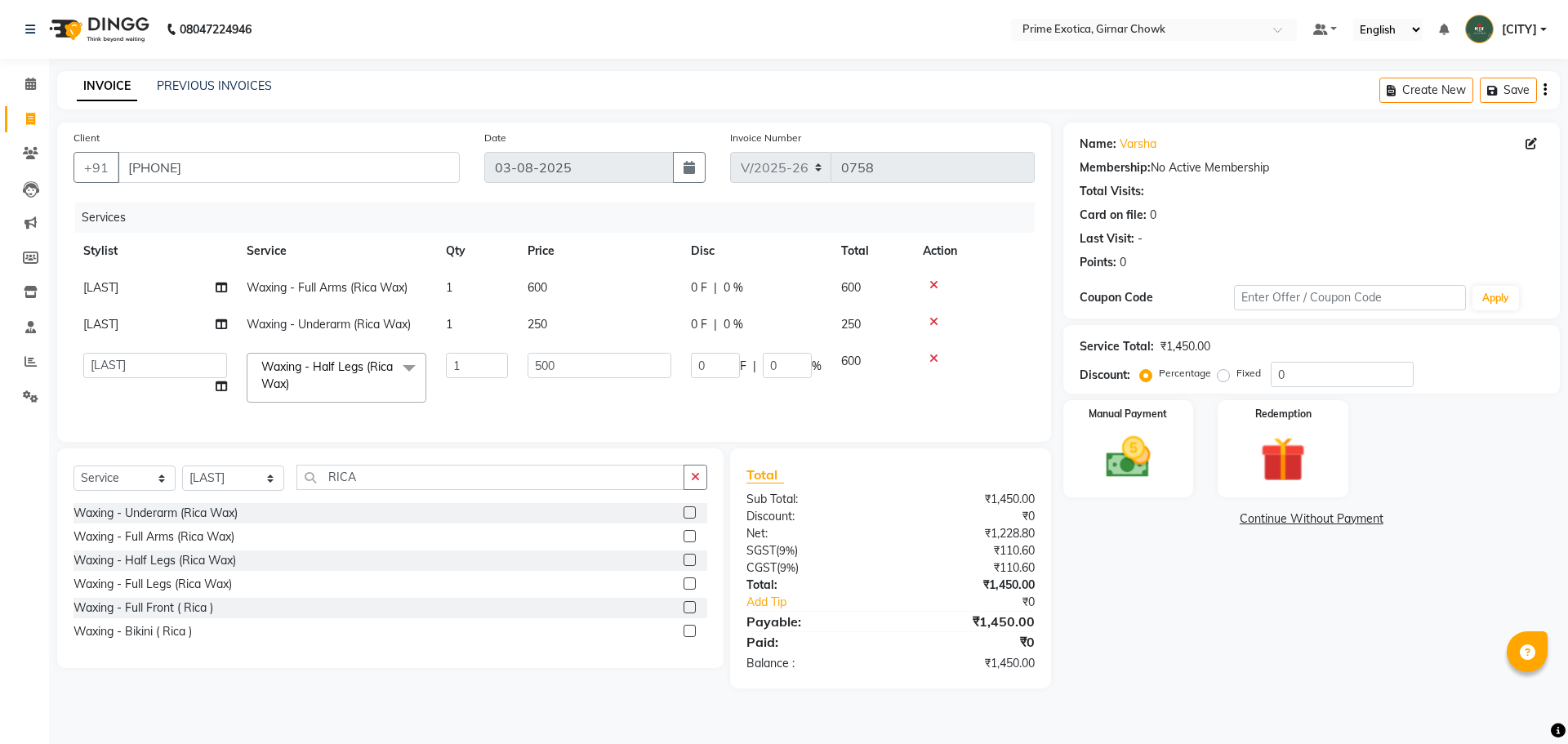 click on "500" 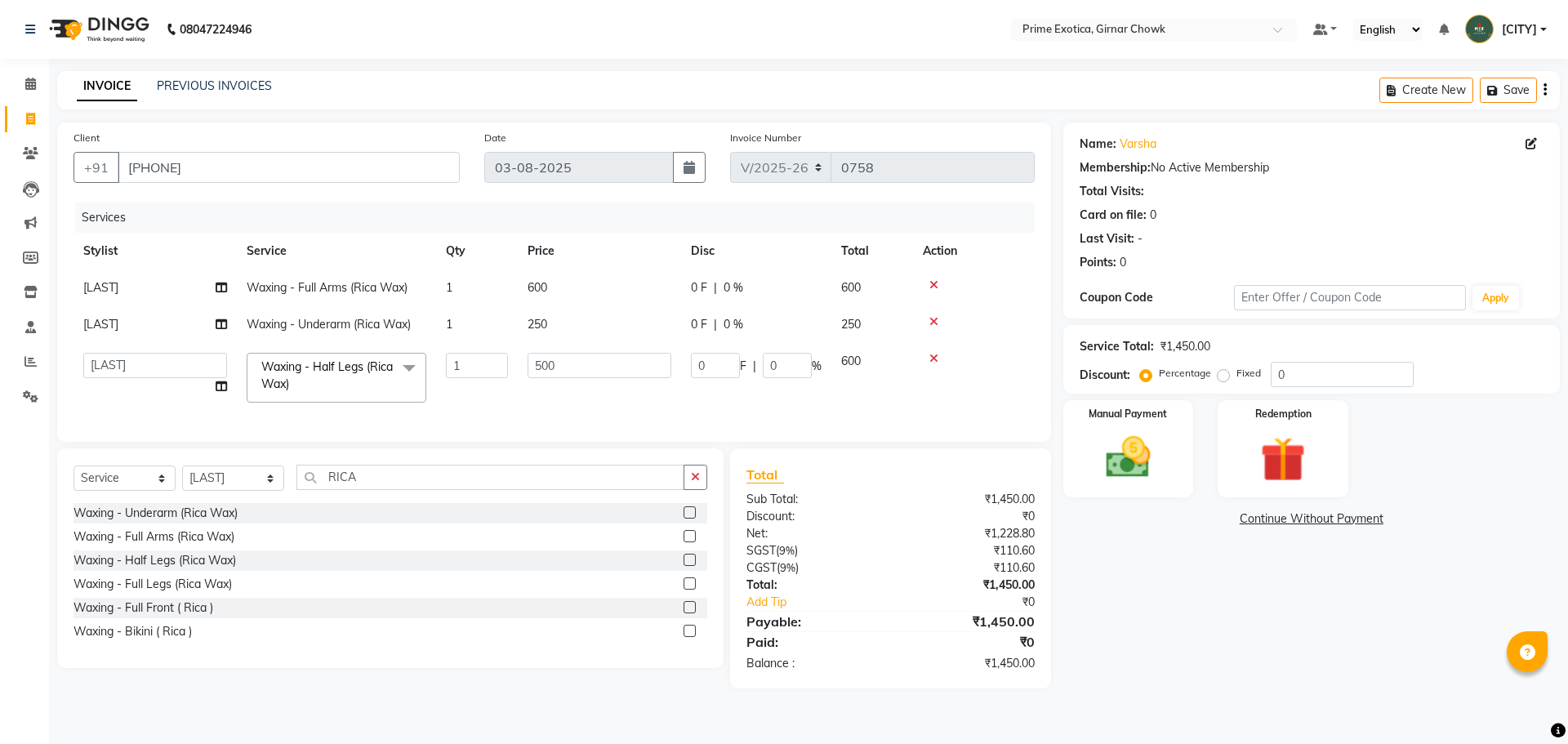 select on "45353" 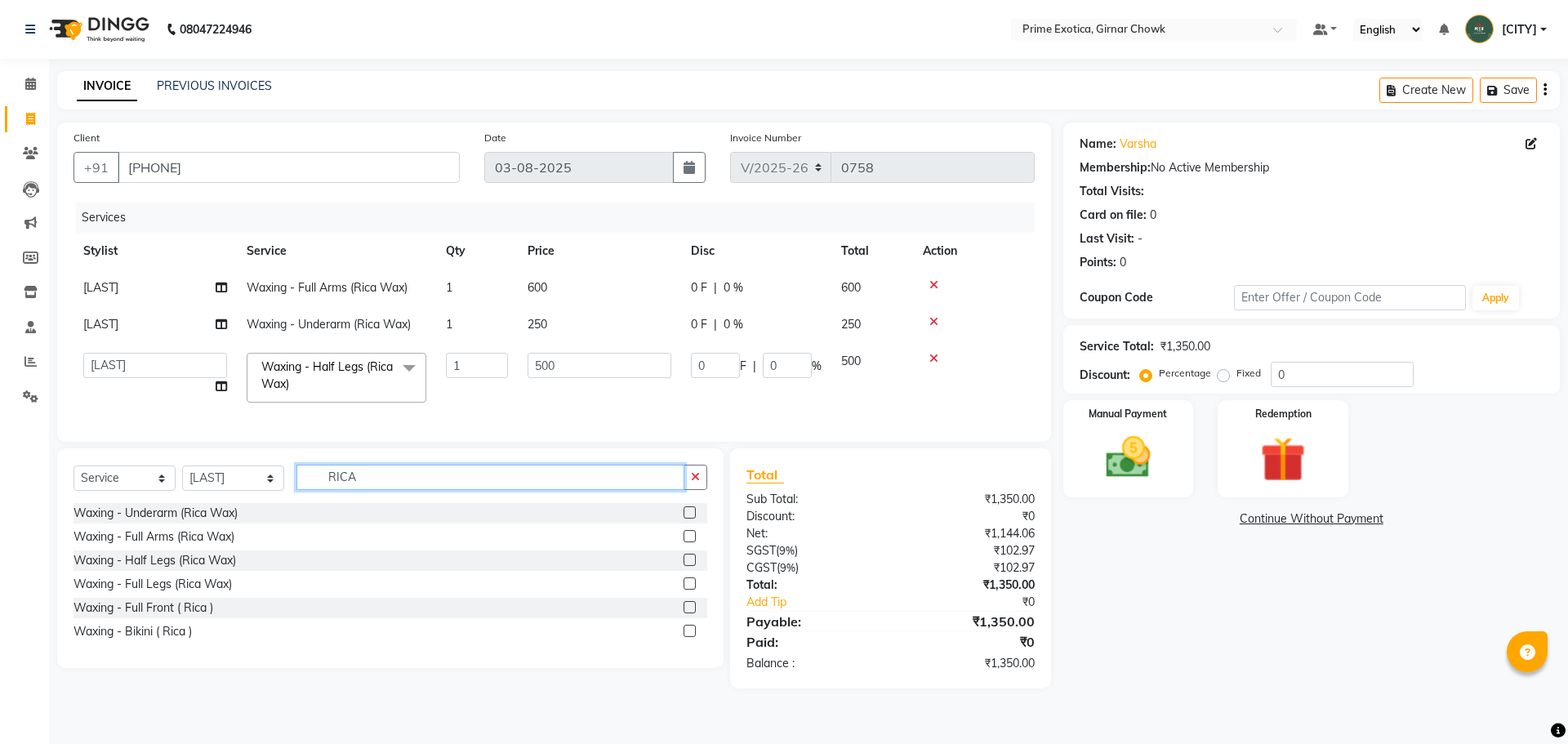 click on "RICA" 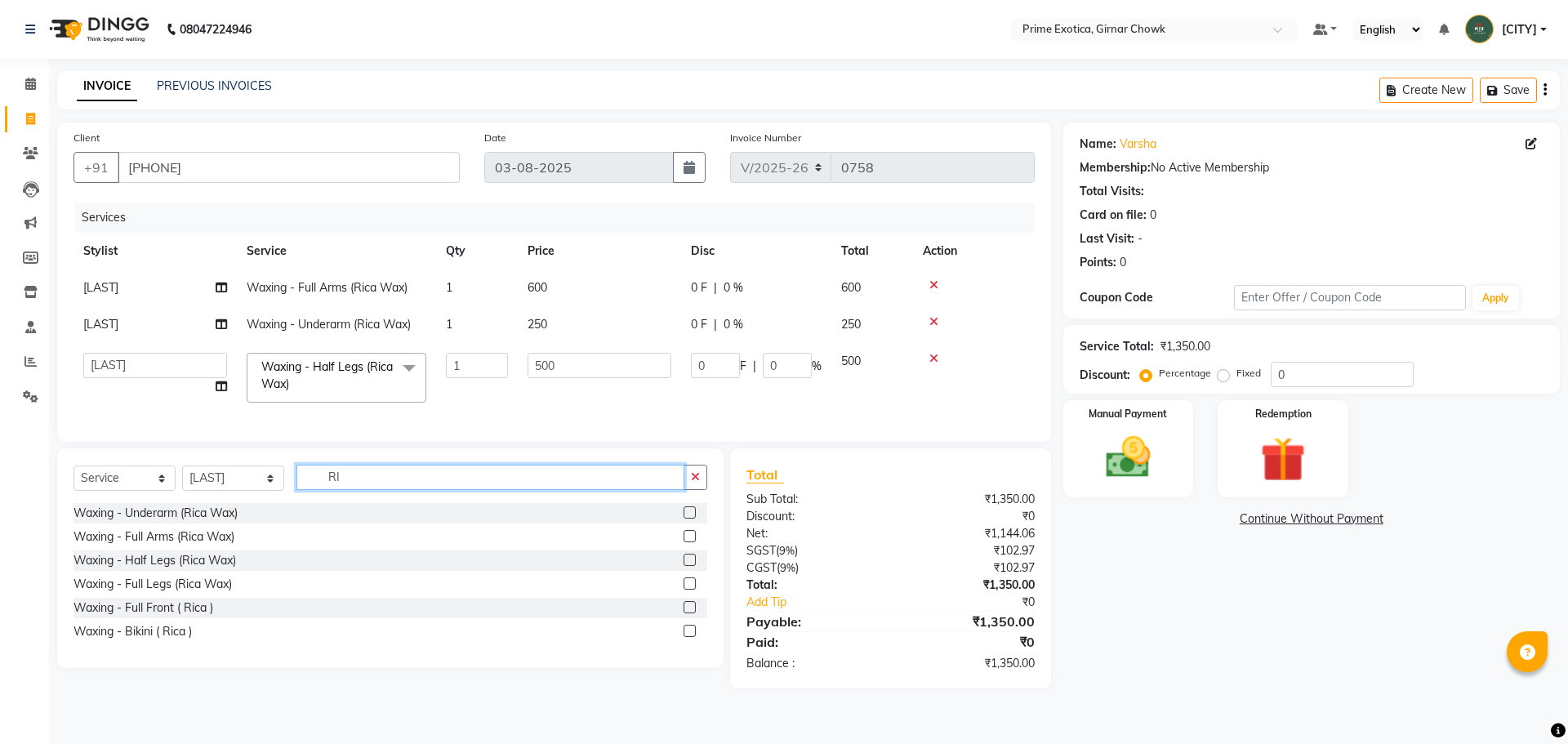 type on "R" 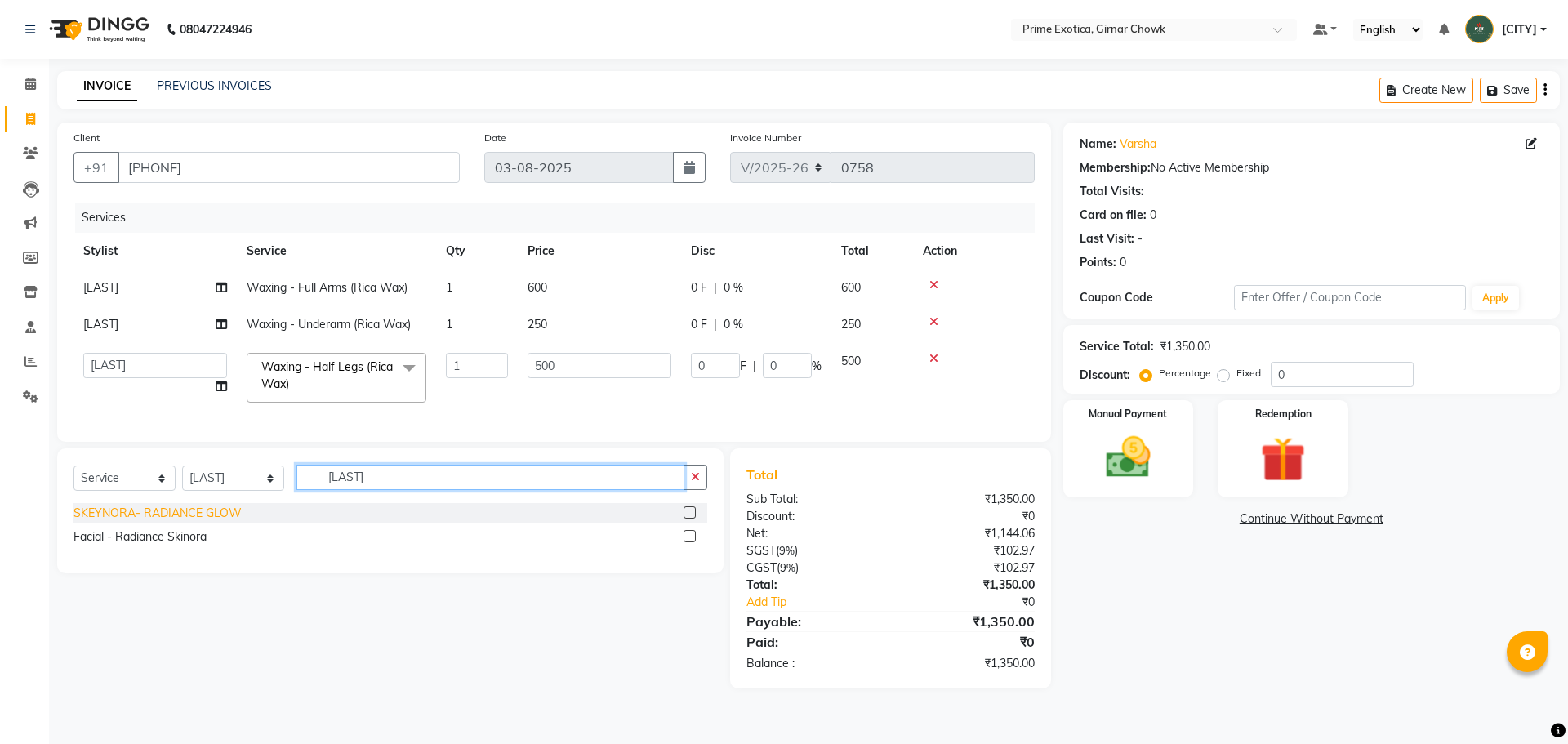 type on "[LAST]" 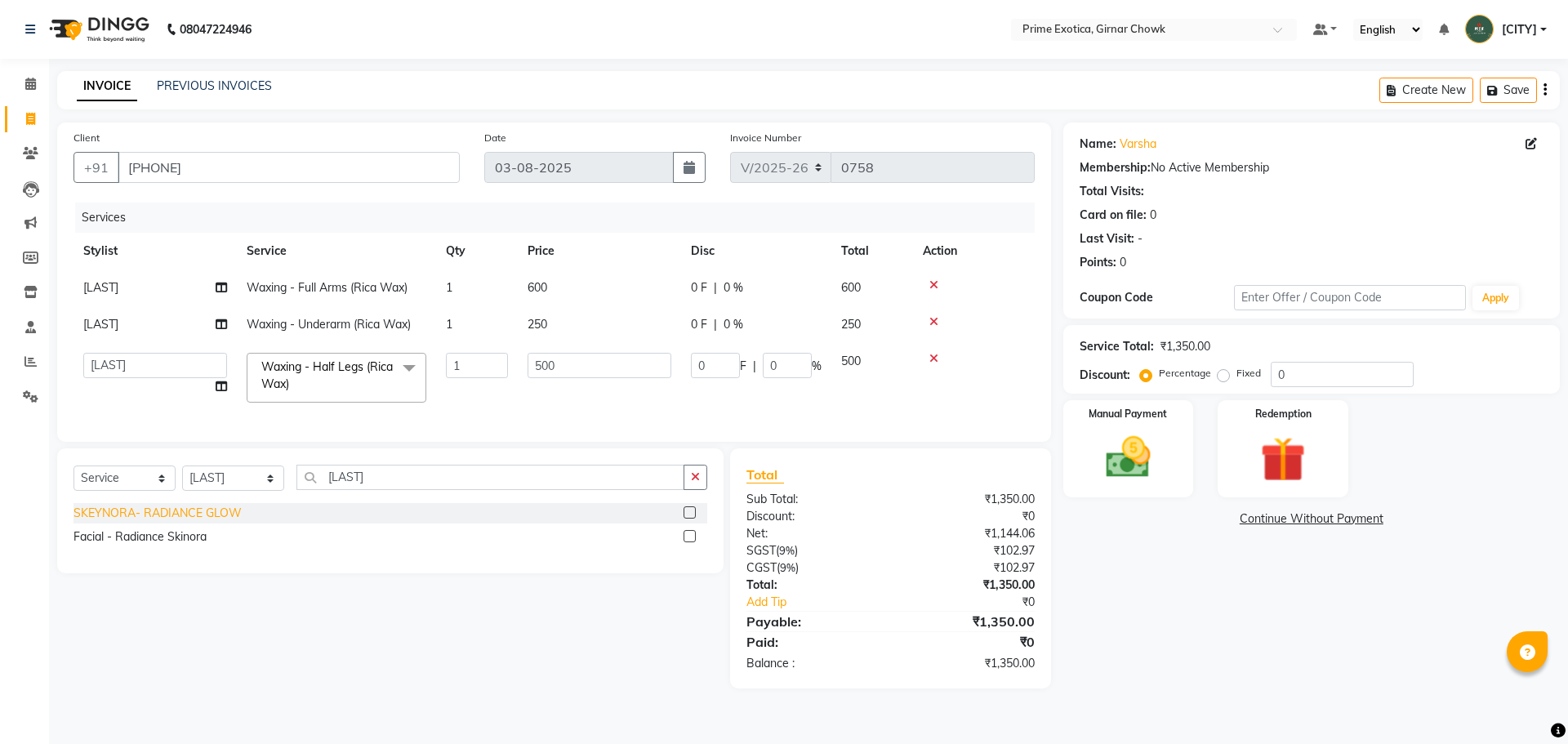 click on "SKEYNORA- RADIANCE GLOW" 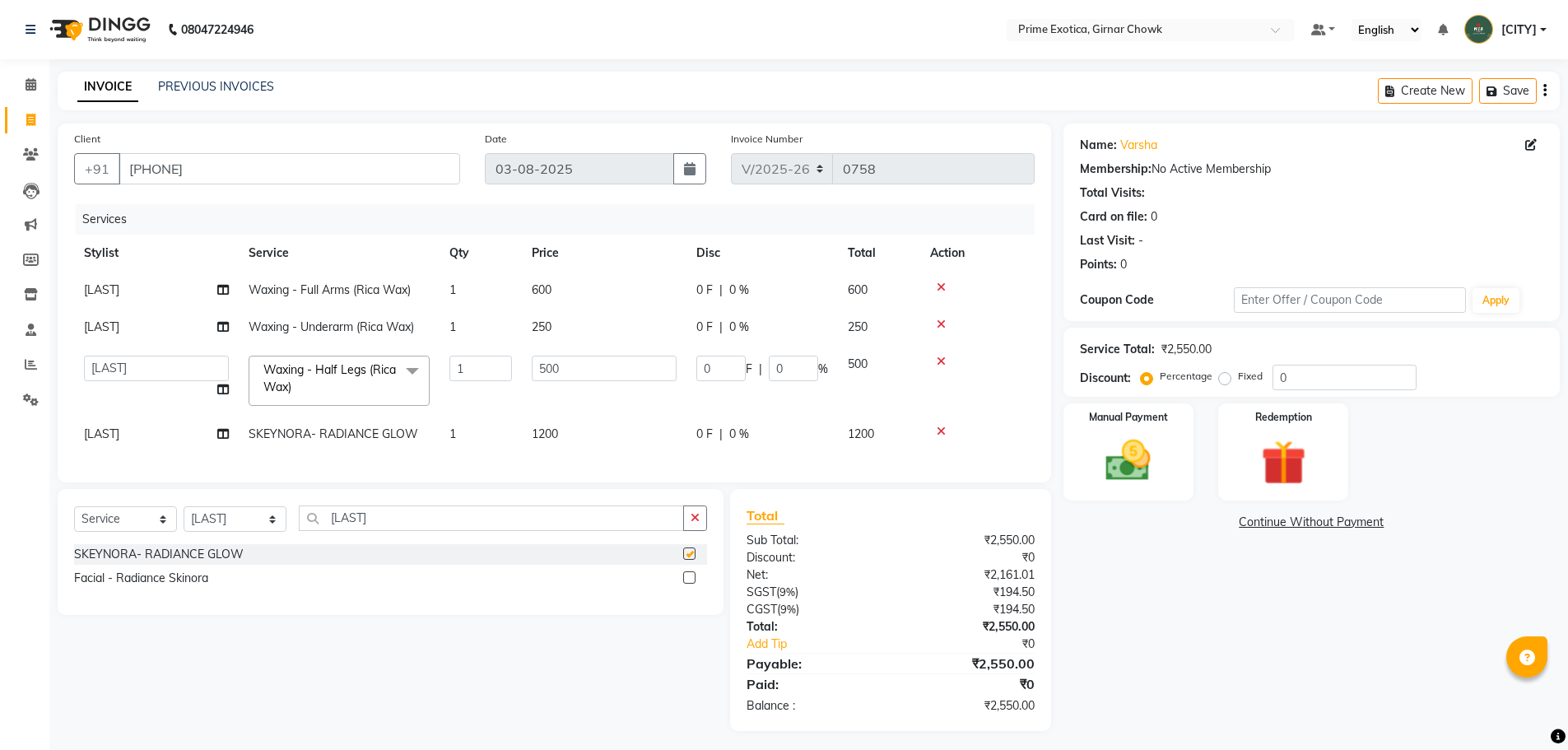 checkbox on "false" 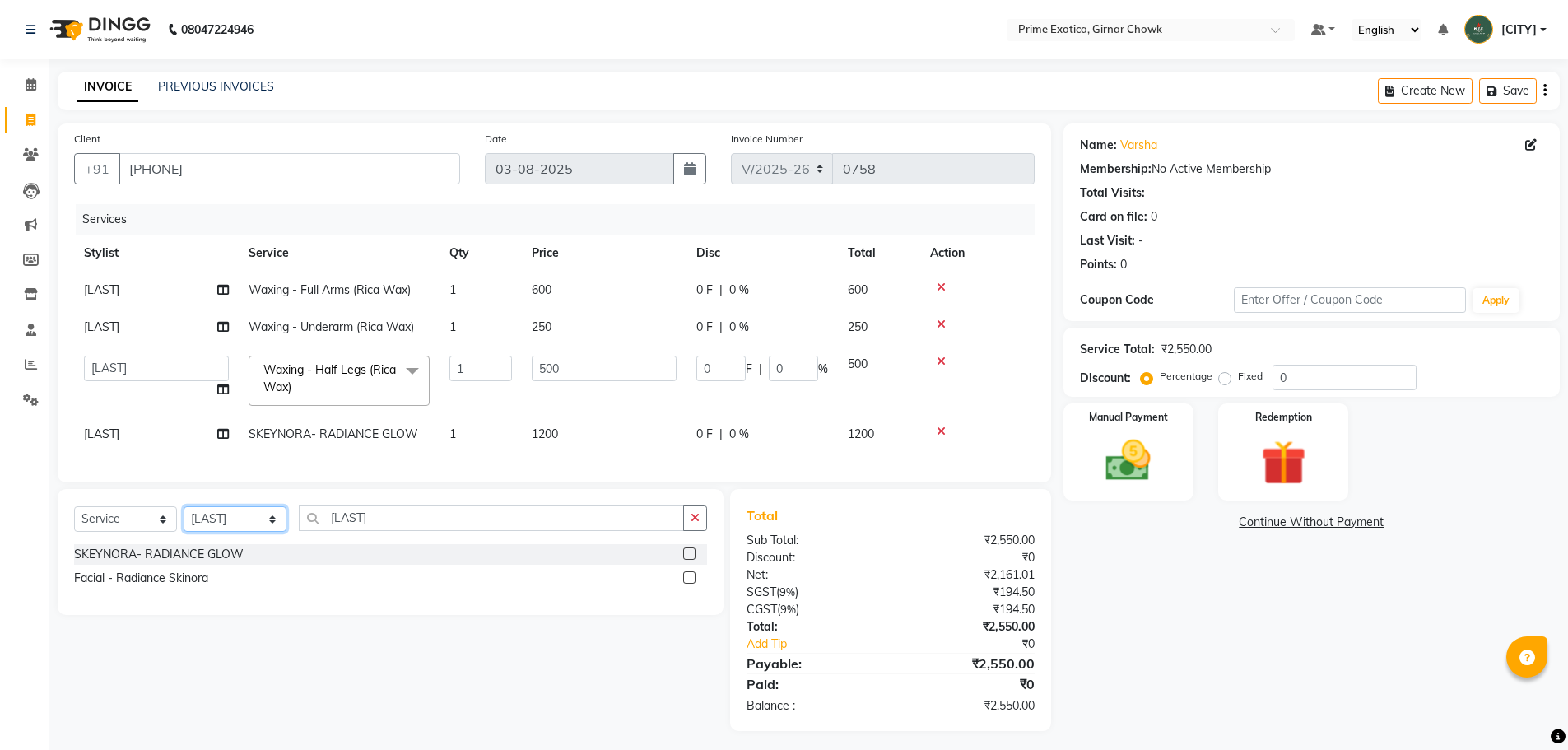 click on "Select Stylist [LAST] ADMIN [LAST] [LAST] [LAST] [LAST] [LAST] [LAST]" 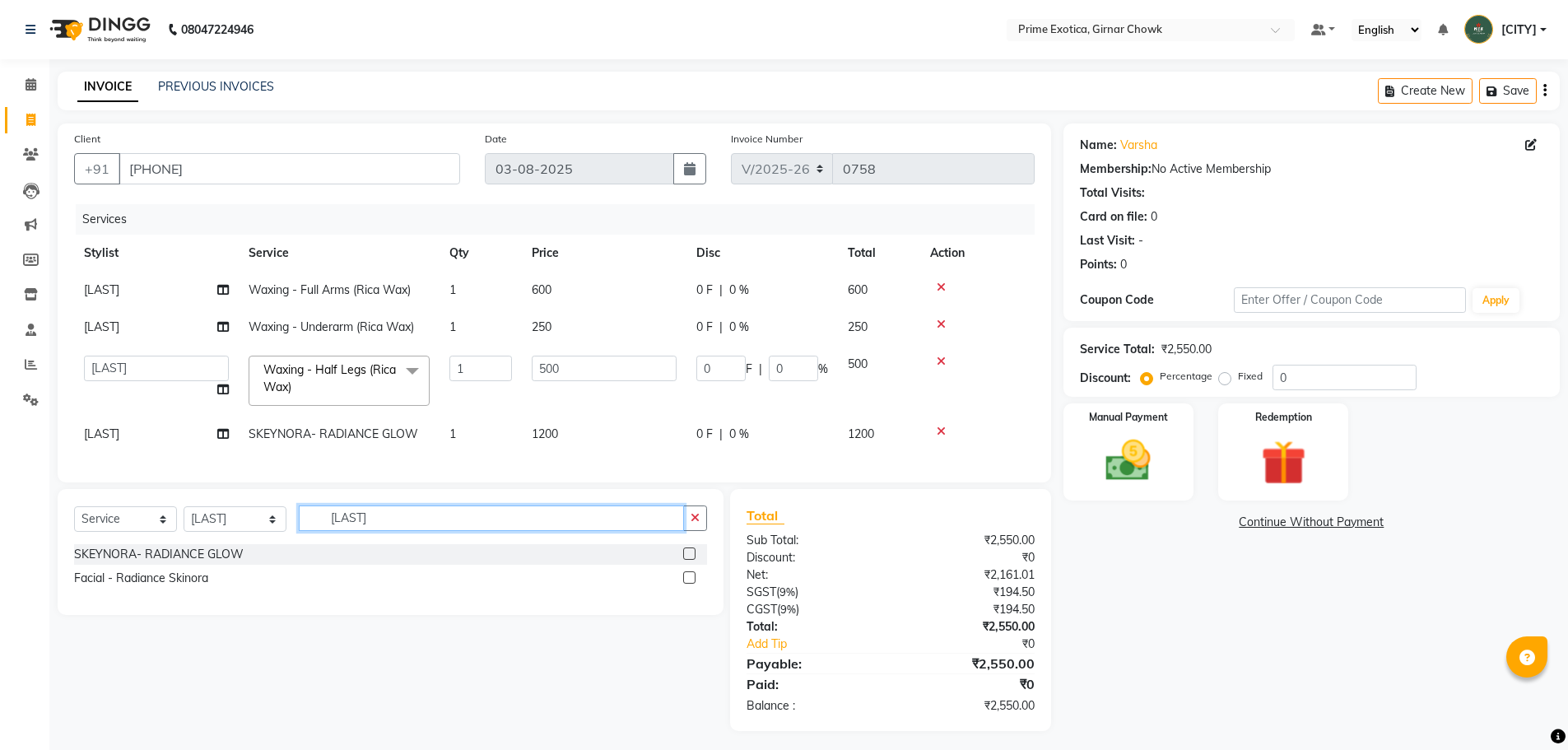 click on "[LAST]" 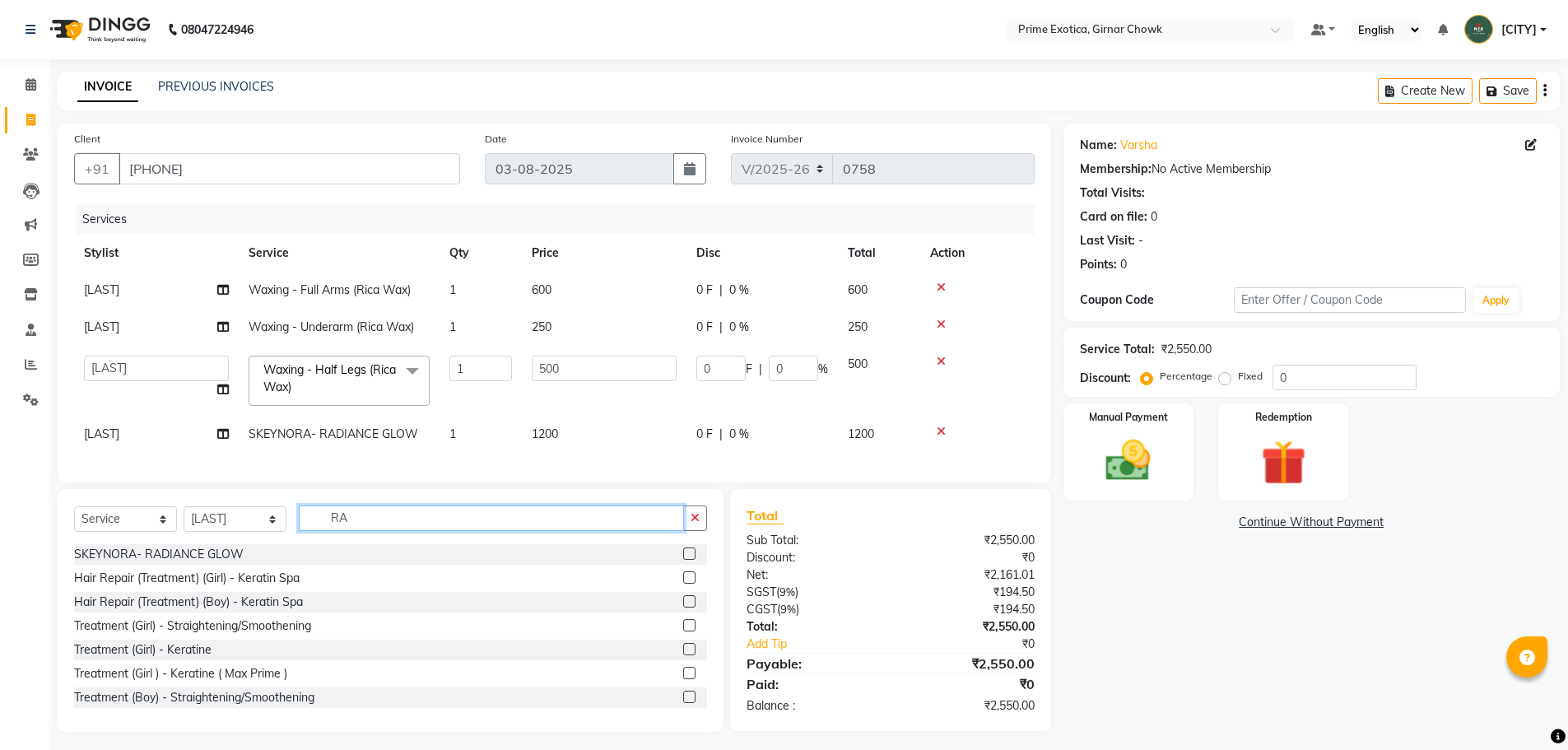 type on "R" 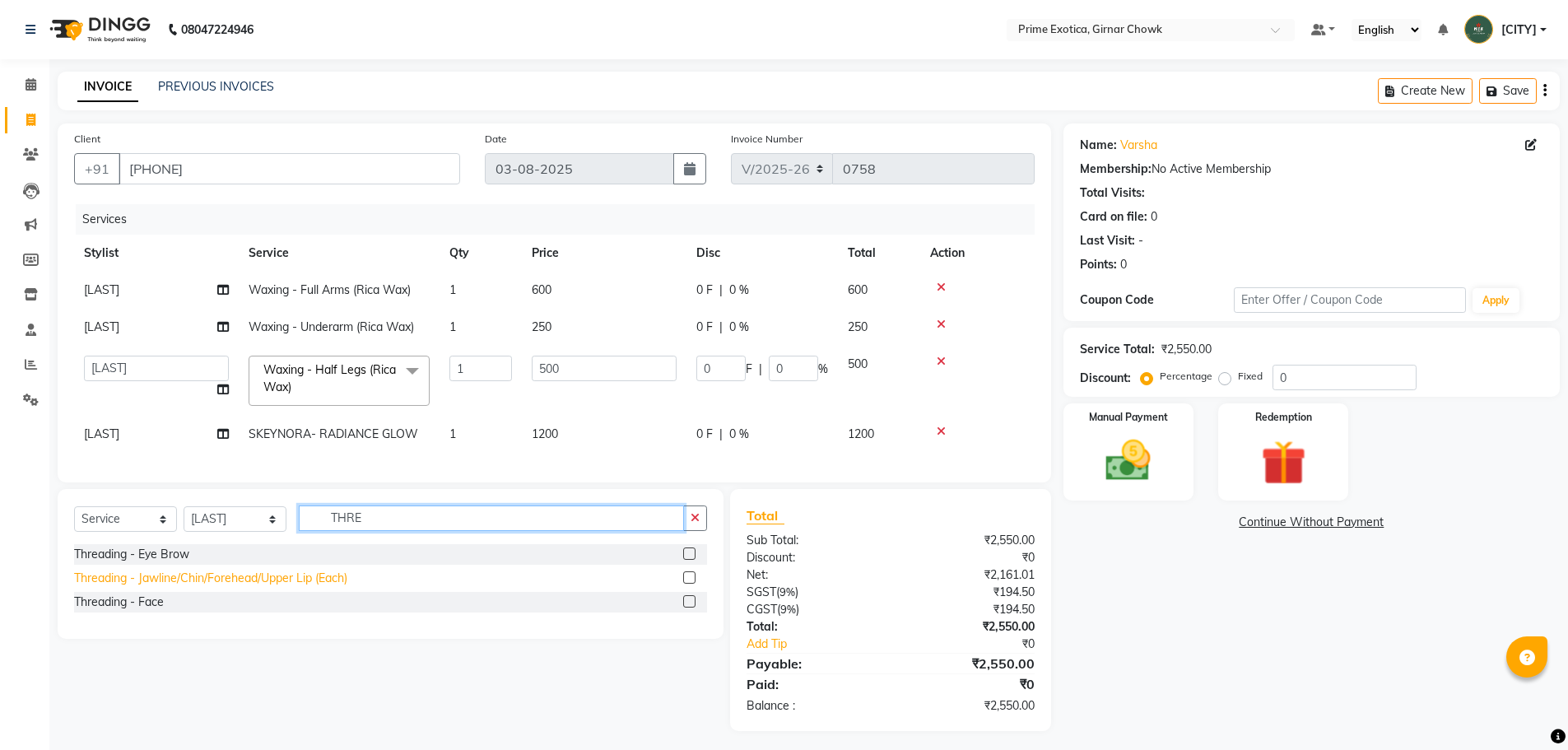 type on "THRE" 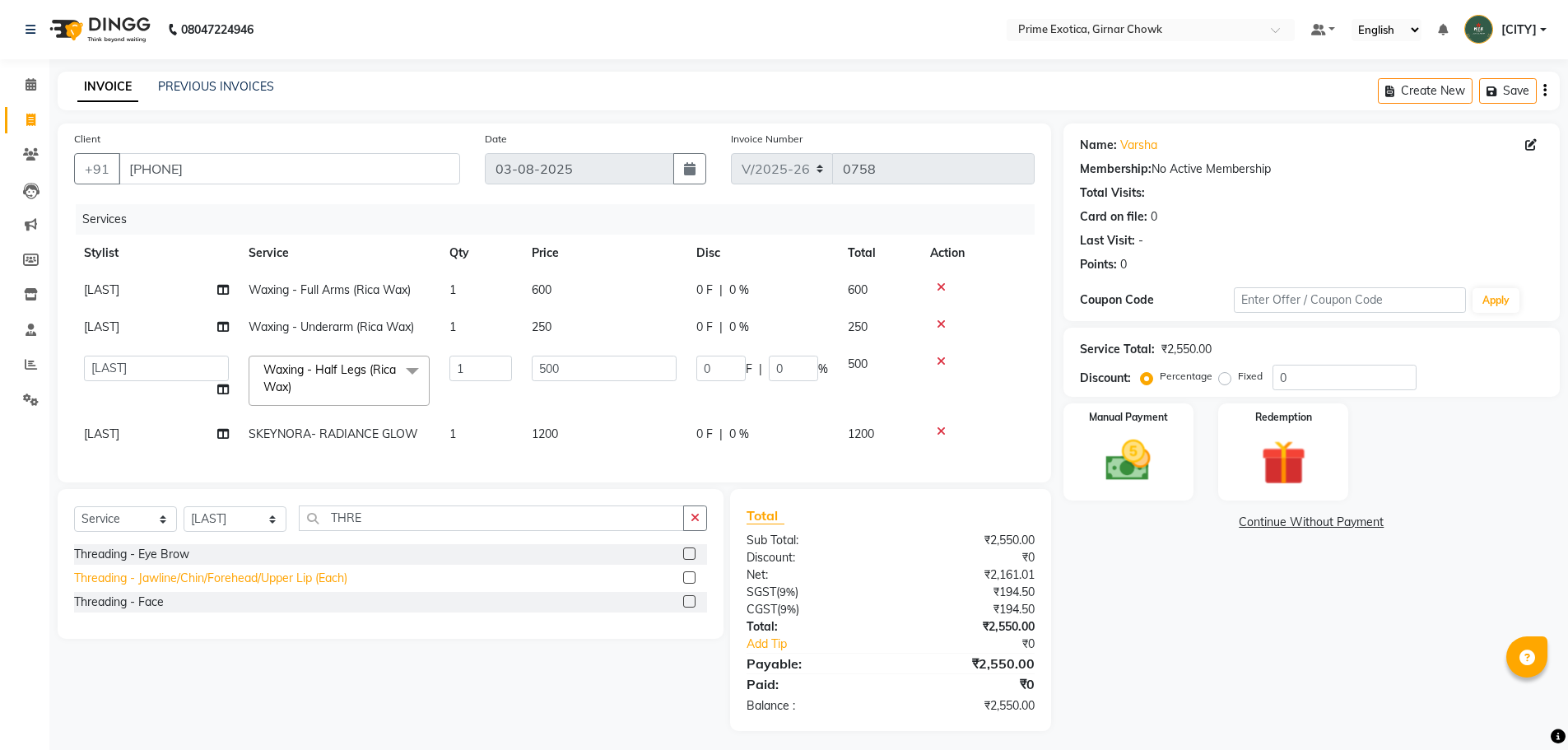 click on "Threading - Jawline/Chin/Forehead/Upper Lip (Each)" 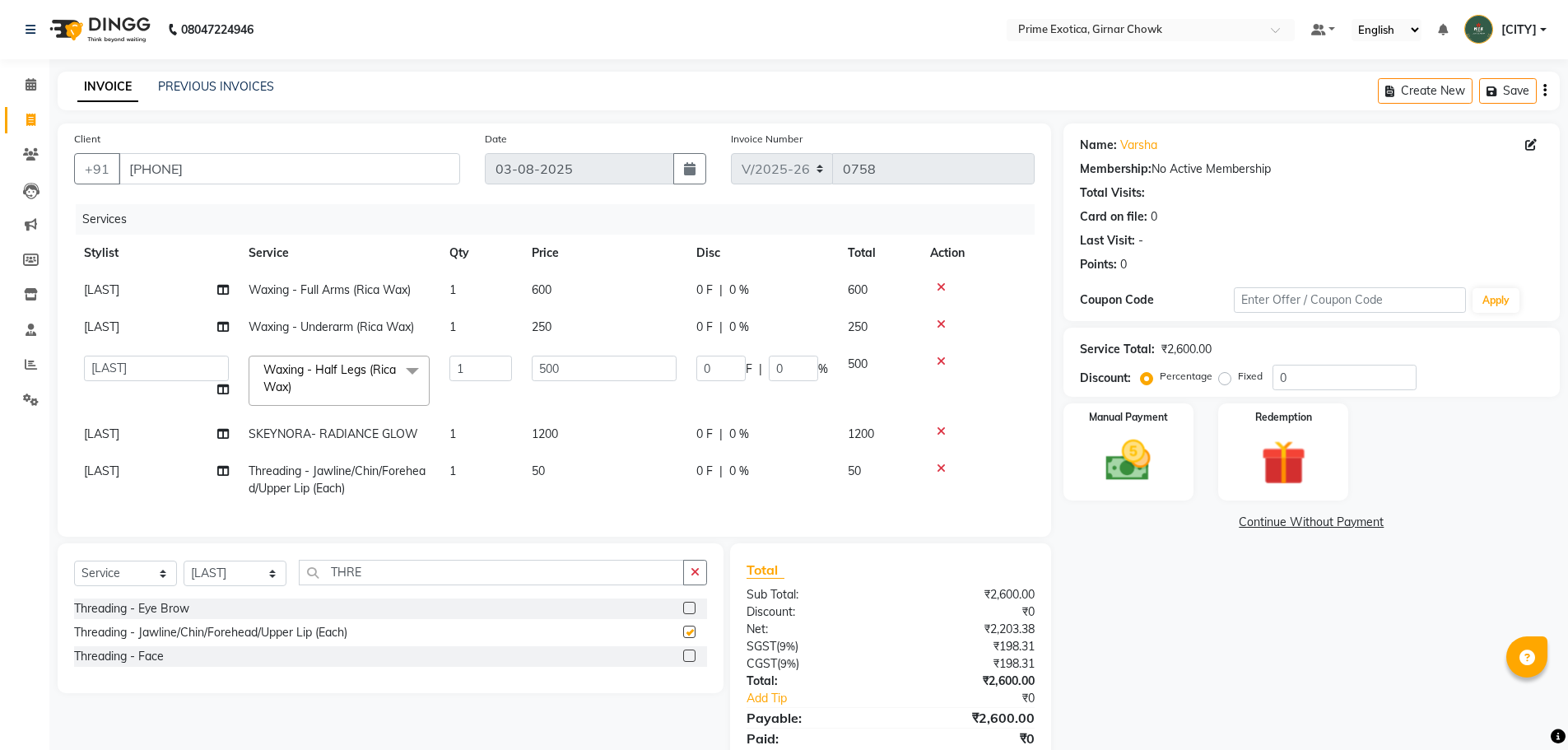 checkbox on "false" 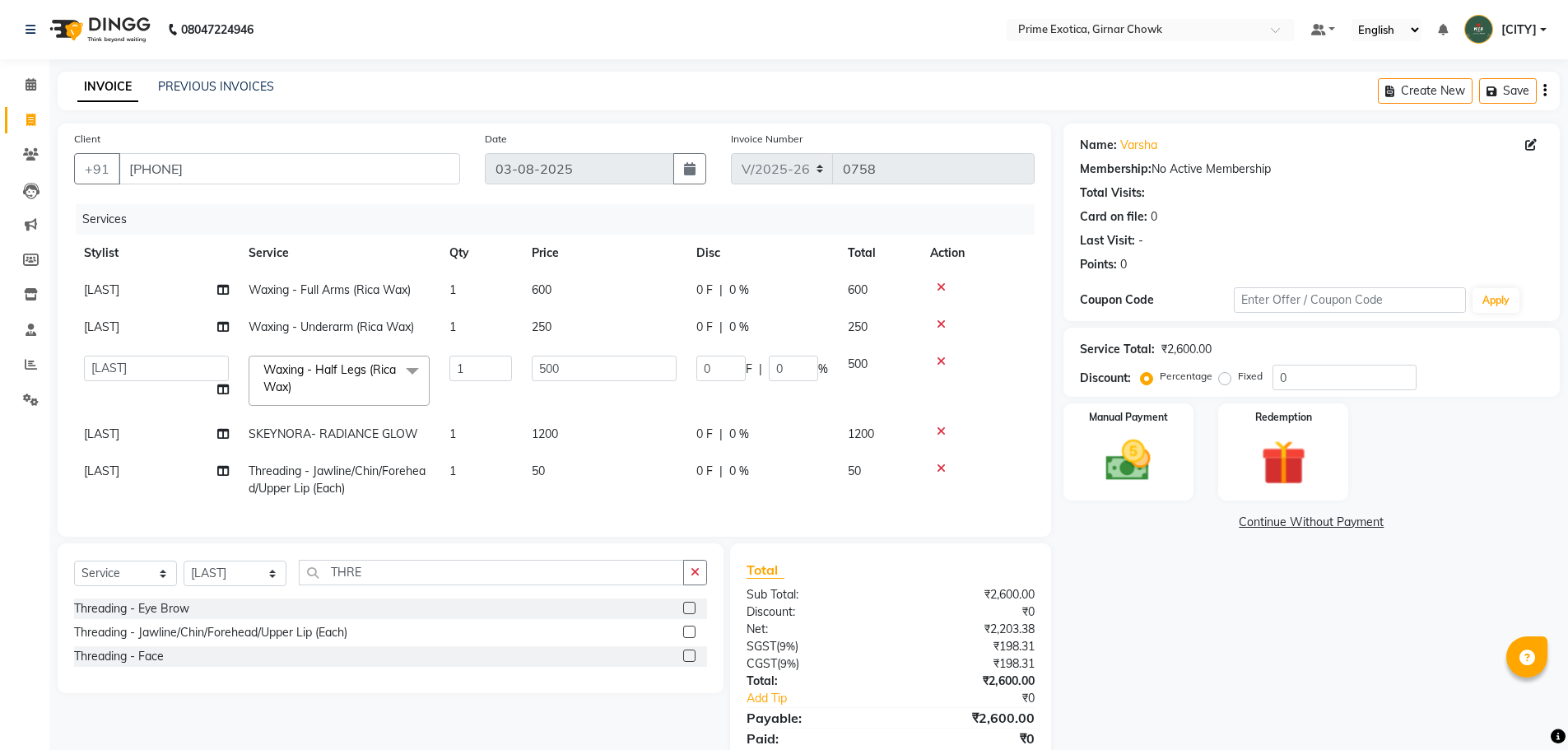 click on "50" 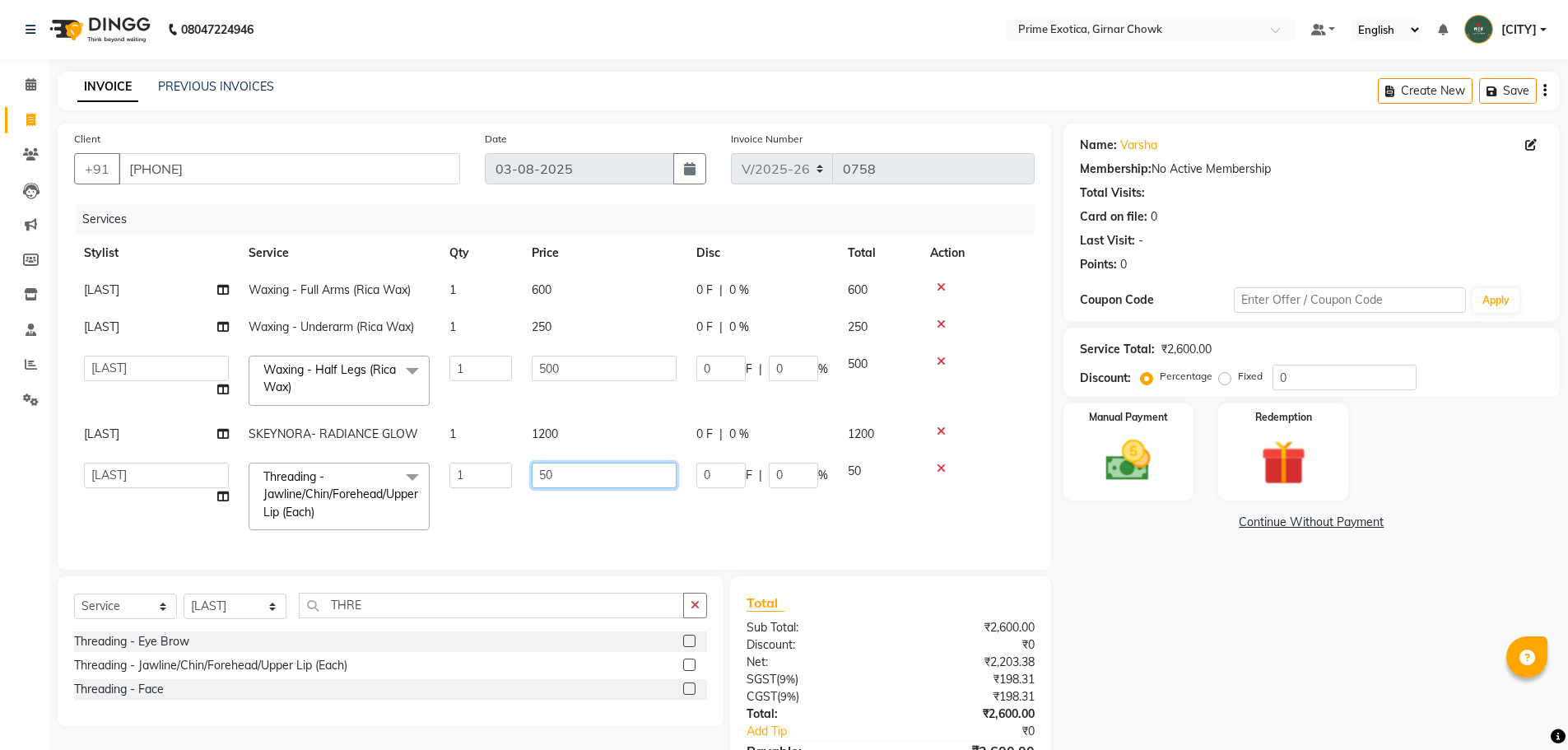 click on "50" 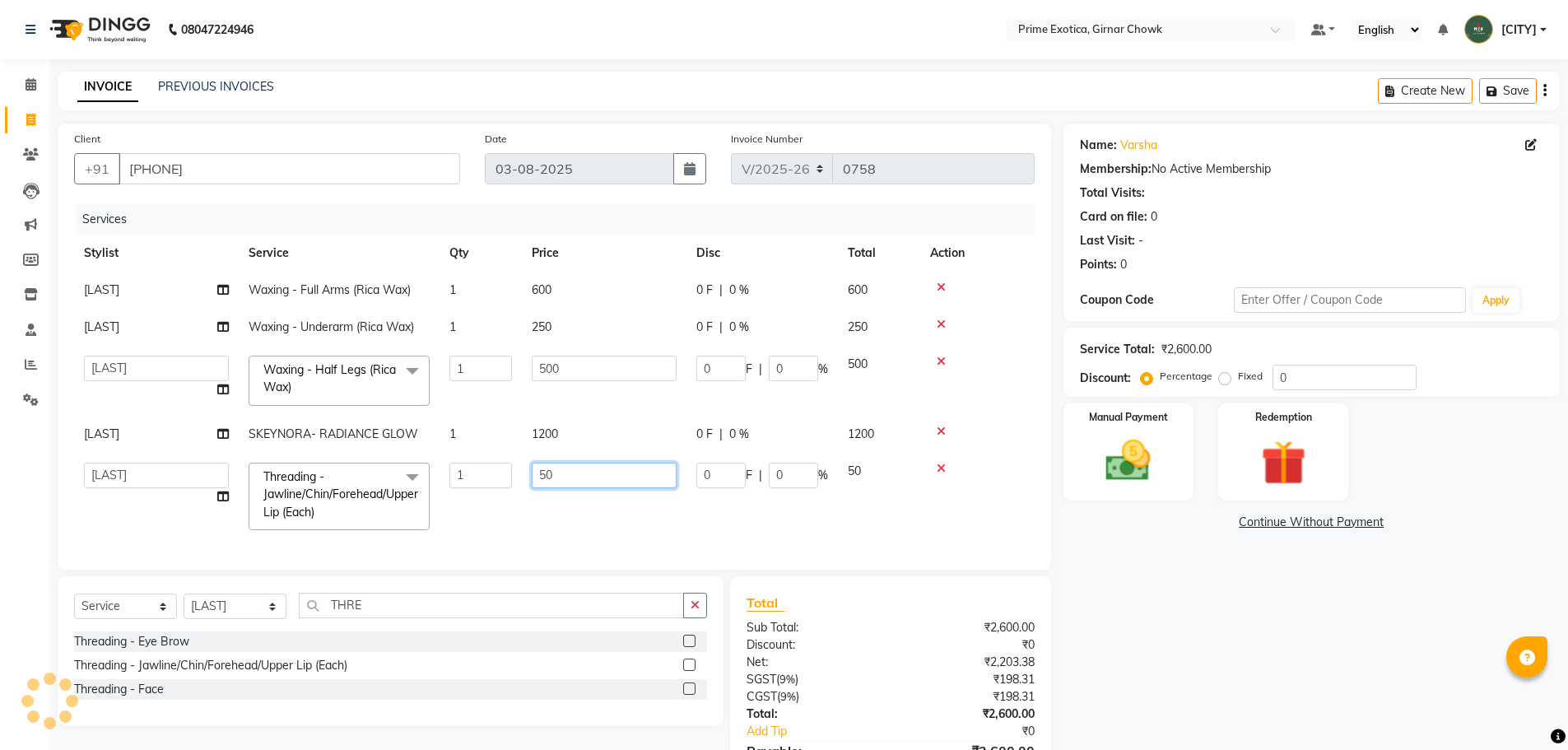 type on "150" 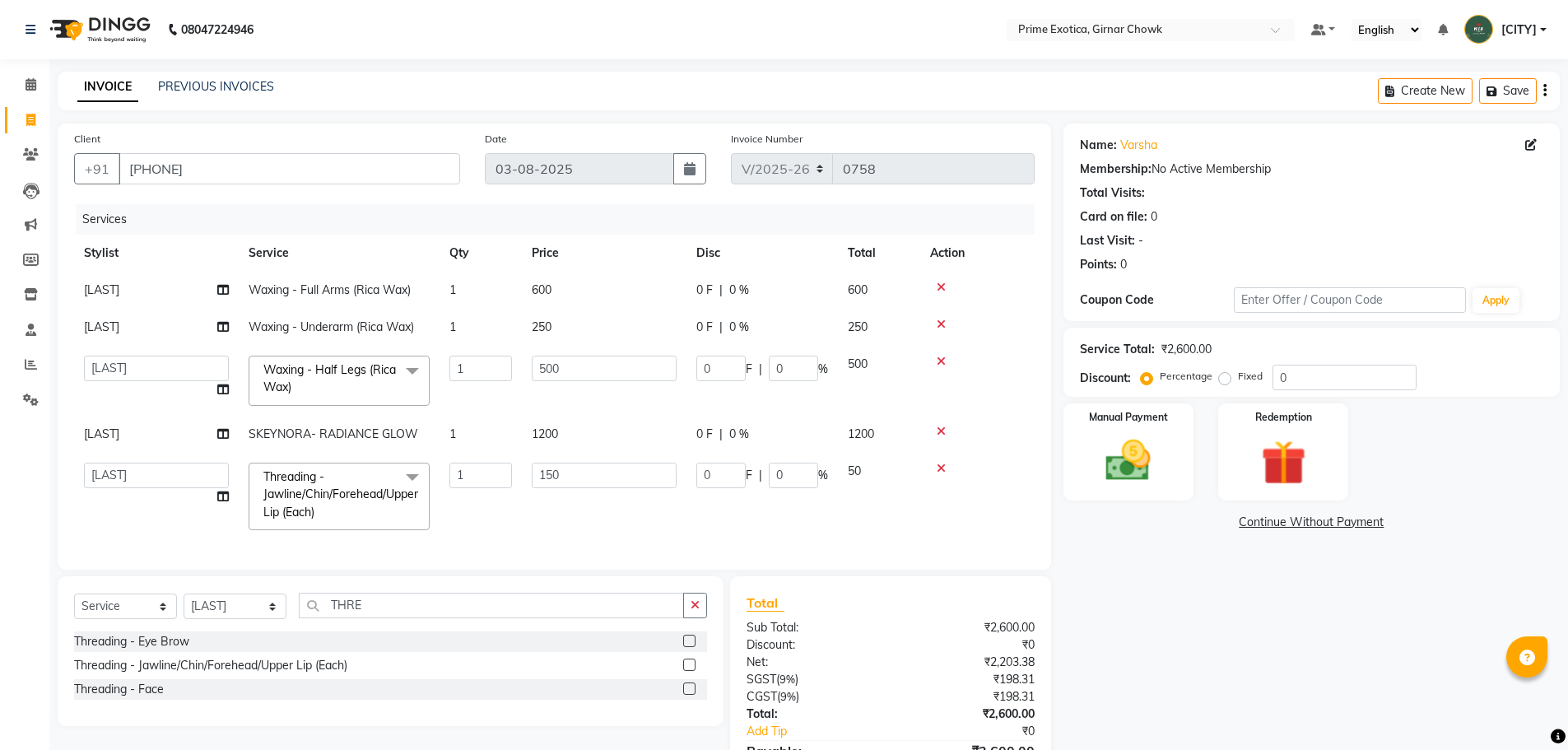 click on "Services Stylist Service Qty Price Disc Total Action [NAME] Waxing - Full Arms (Rica Wax) 1 600 0 F | 0 % 600 [NAME] Waxing - Underarm (Rica Wax) 1 250 0 F | 0 % 250 [NAME] ADMIN [NAME] [NAME] [NAME] [NAME] [NAME] [NAME] Waxing - Half Legs (Rica Wax) x Hair (Girl) - Hair Styling Hair (Girl) - Wash & Blast Dry Hair (Girl) - Wash & Blowdry Hair (Girl) - Treatment Wash & Blowdry Hair (Girl) - Hair Cut + Wash + Style Hair (Girl) - Highlight (Per Streak) Hair (Girl) - Hair Cut Advance + Wash + Style Hair (Girl) - Creative Styling ( Thermal ) Hair (Girl) - Splitend Removal Hair (Girl) - Deep Conditioning Hair (Girl) - Touchup ( Majirel) Hair (Girl) - Touchup (Amonia Free) Hair (Girl) - Global Highlights Hair (Girl) - Global Color Hair (Girl) - Kids Cut + Wash + Style (Above 5 Year & Belowe 12 Years) Makeup Hair ( Girl ) - Touchup ( KEUNE ) Hair ( Girl ) Global Color ( KEUNE ) Hair (Treatment)(Girl) Fiber Massage (Oil) - Hand 1" 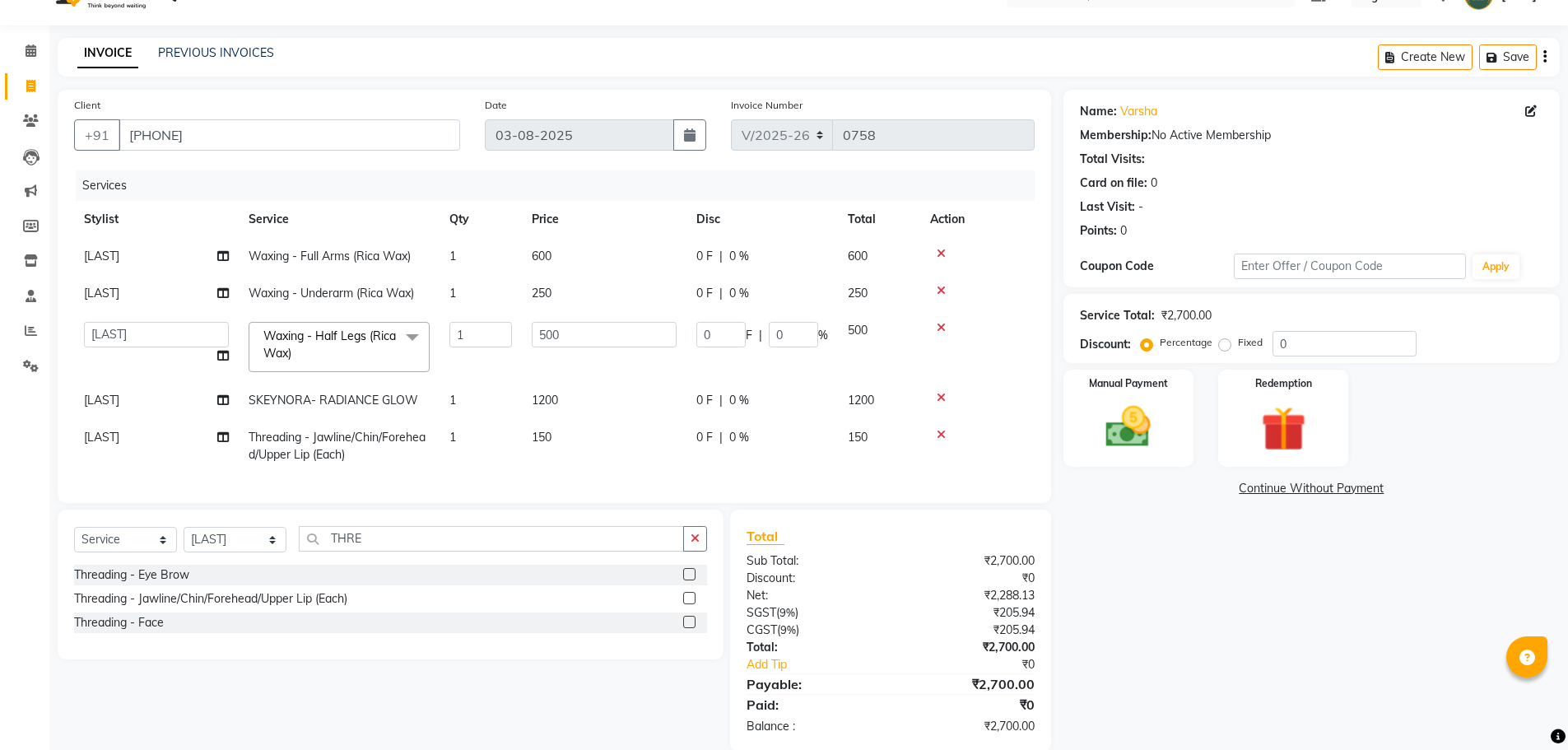 scroll, scrollTop: 0, scrollLeft: 0, axis: both 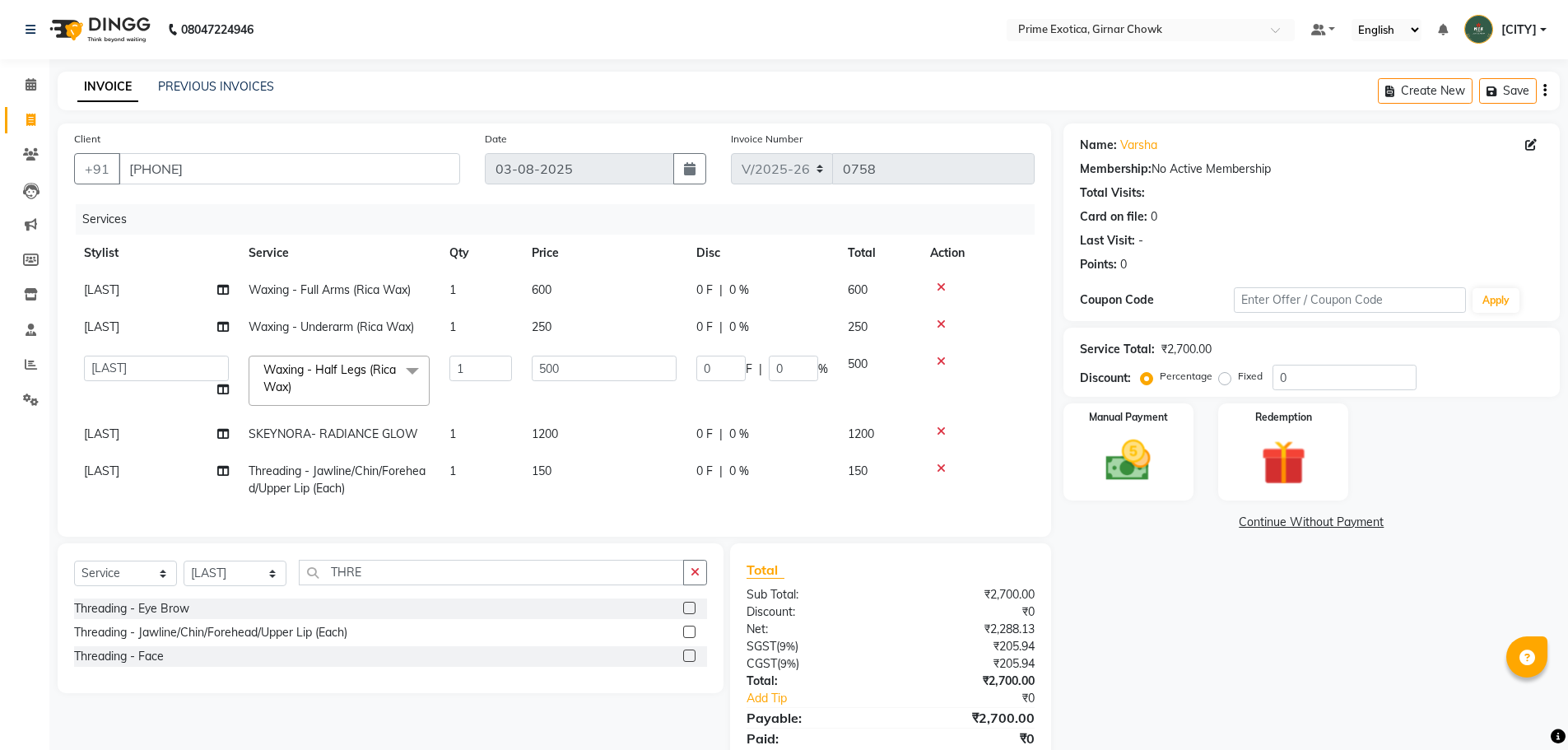 click on "150" 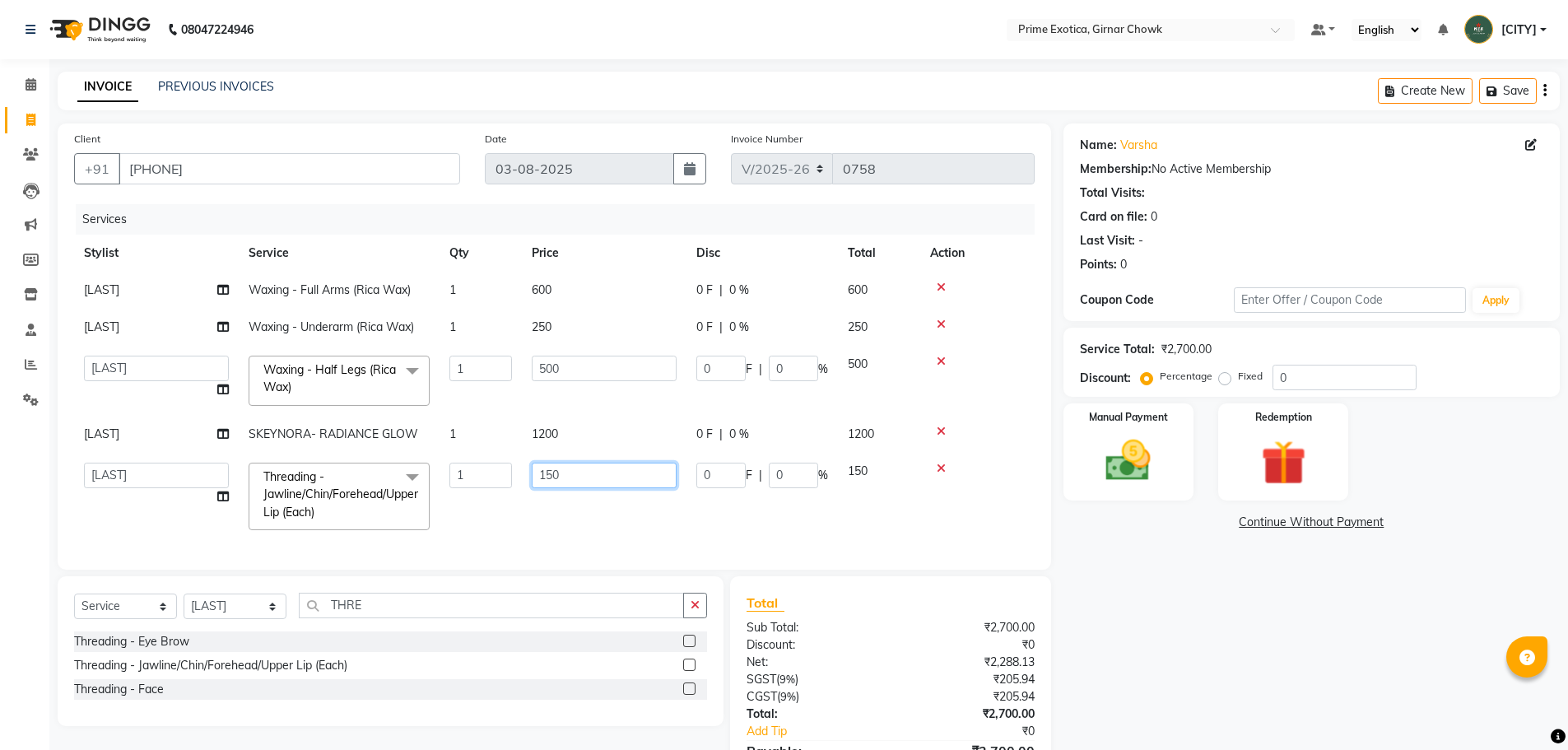 click on "150" 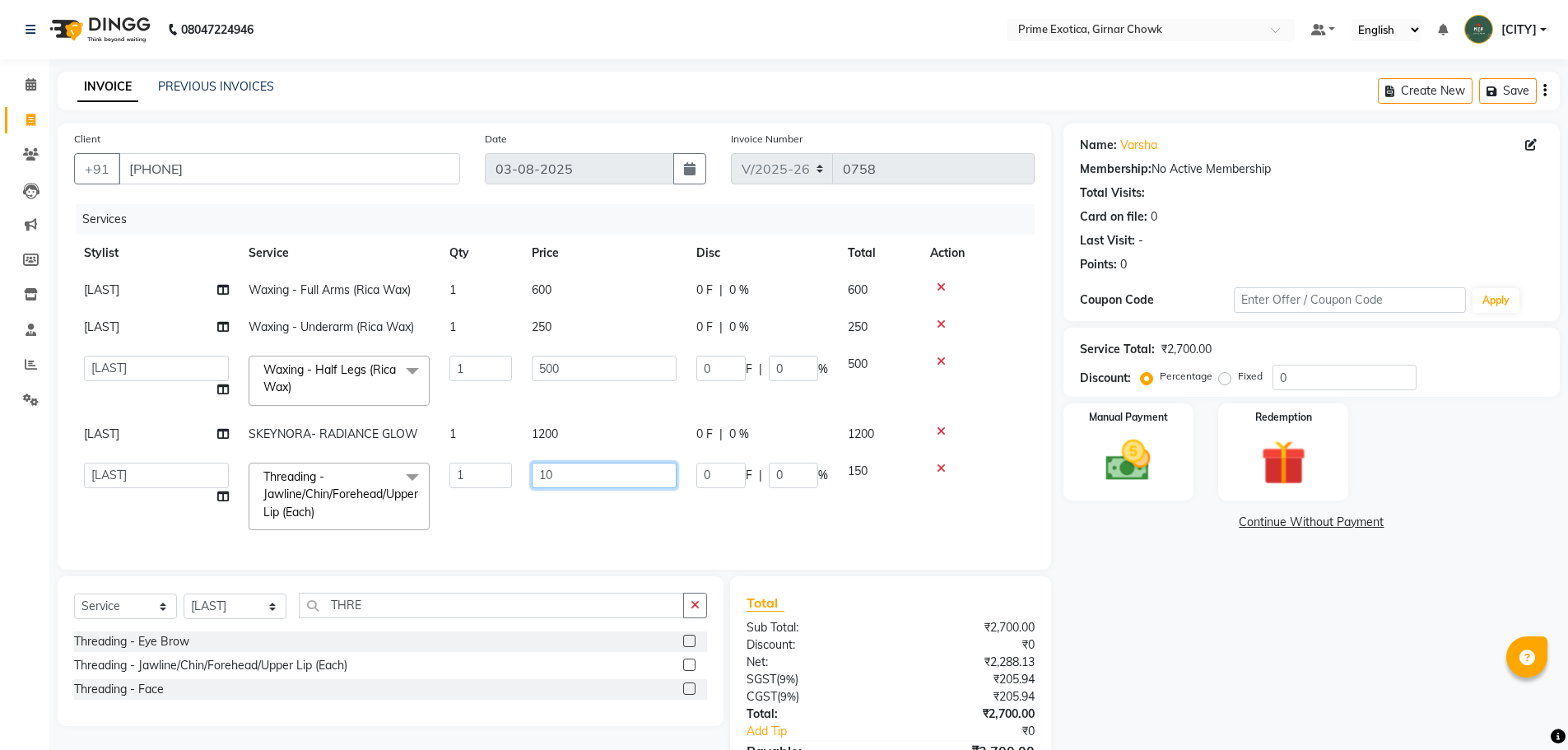 type on "100" 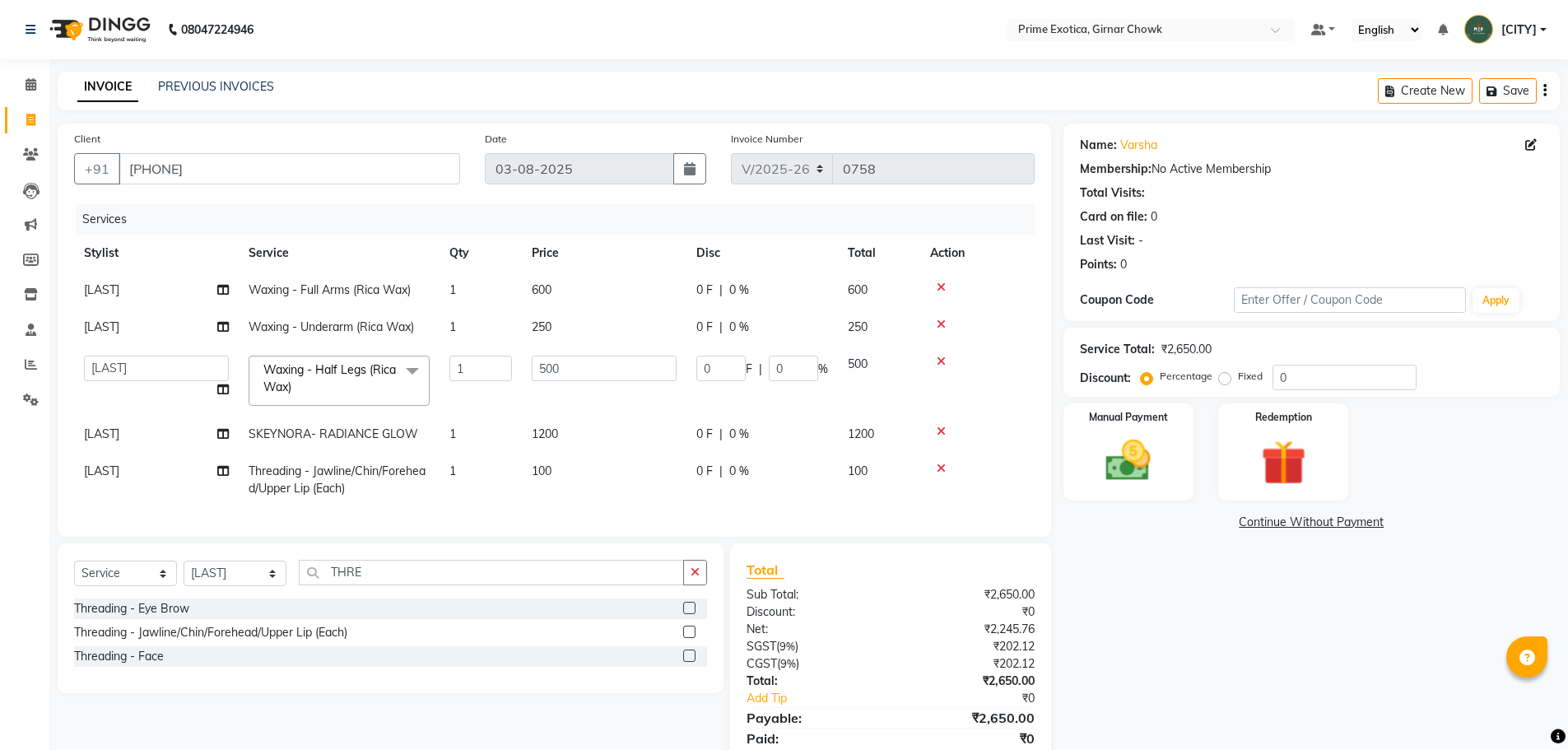 click on "250" 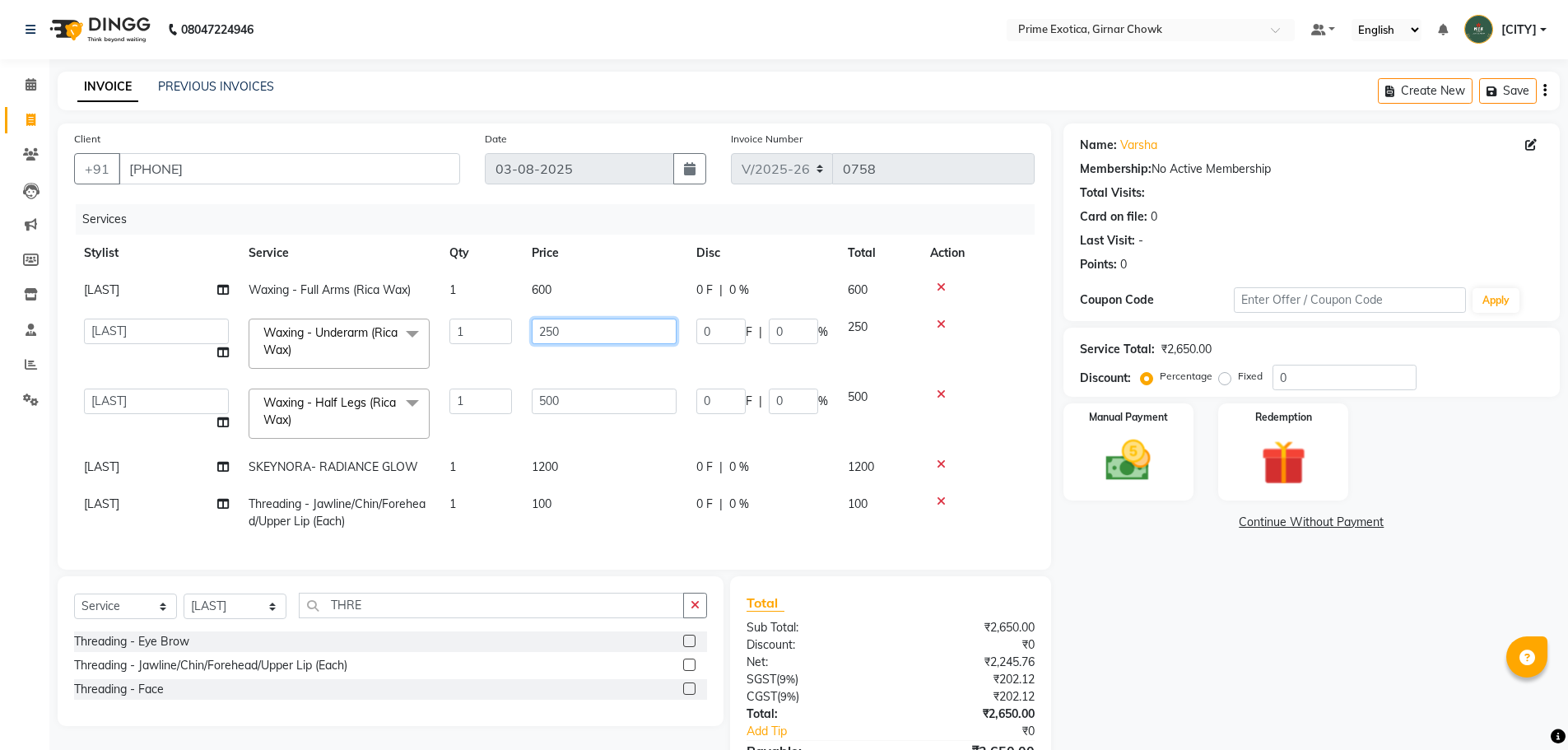 click on "250" 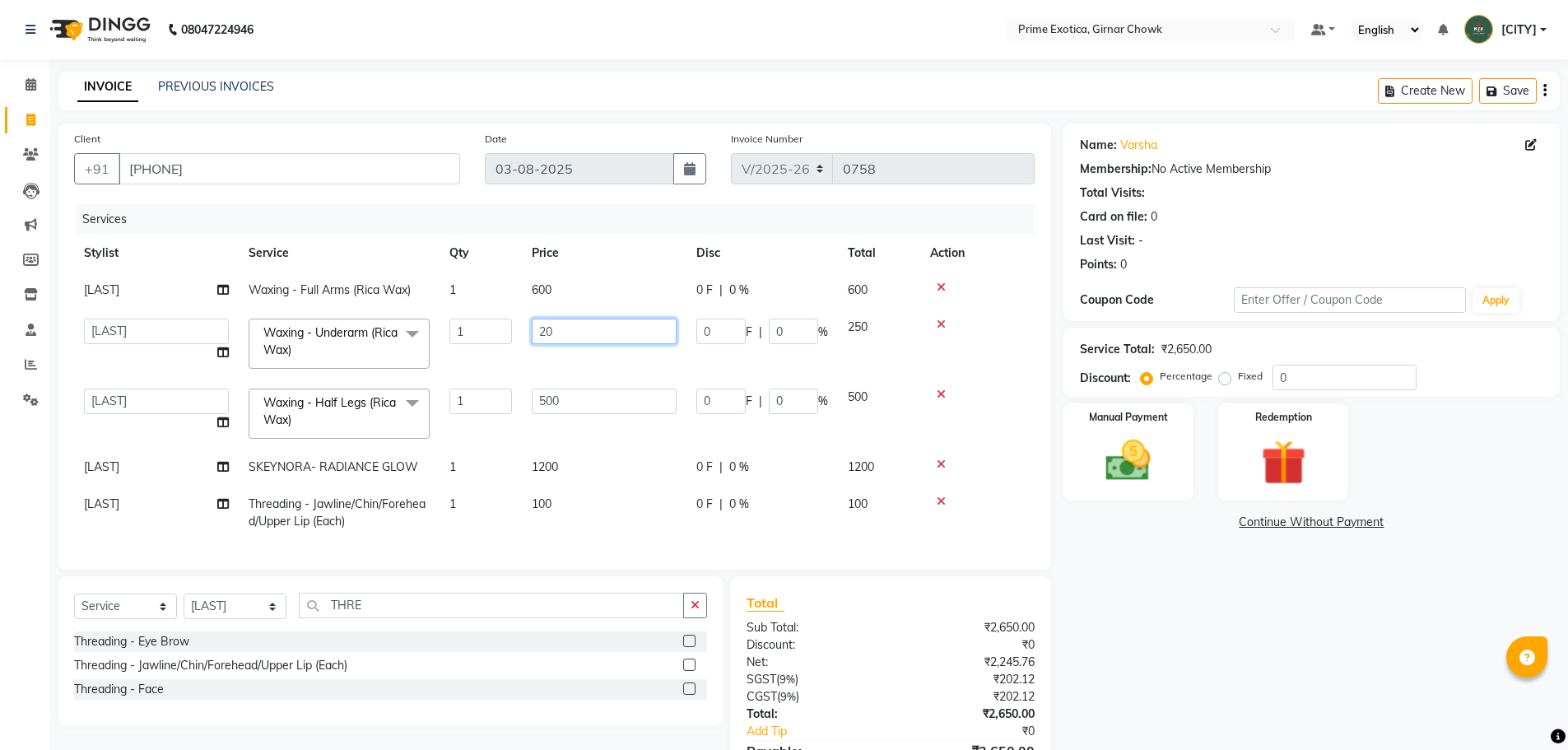 type on "200" 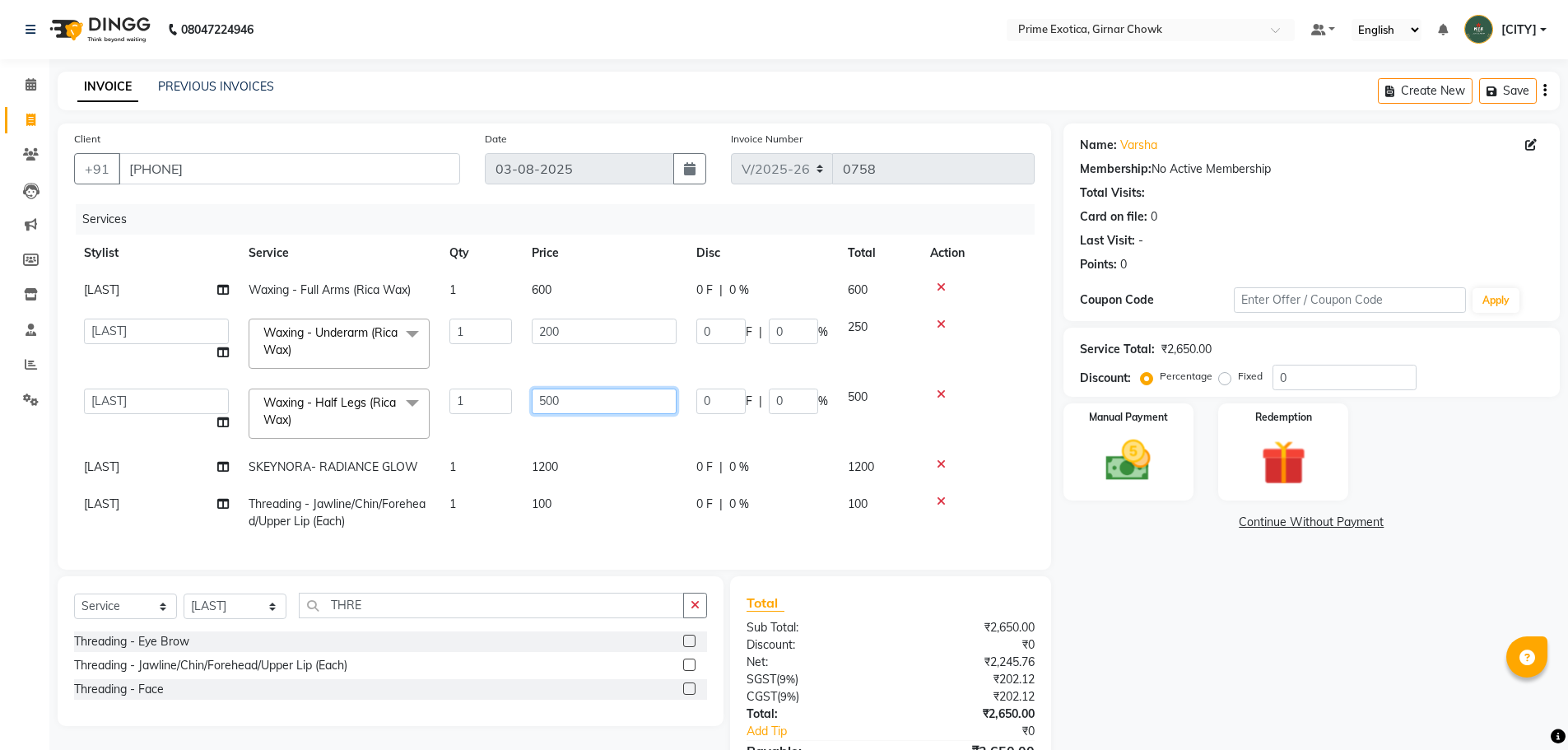 click on "500" 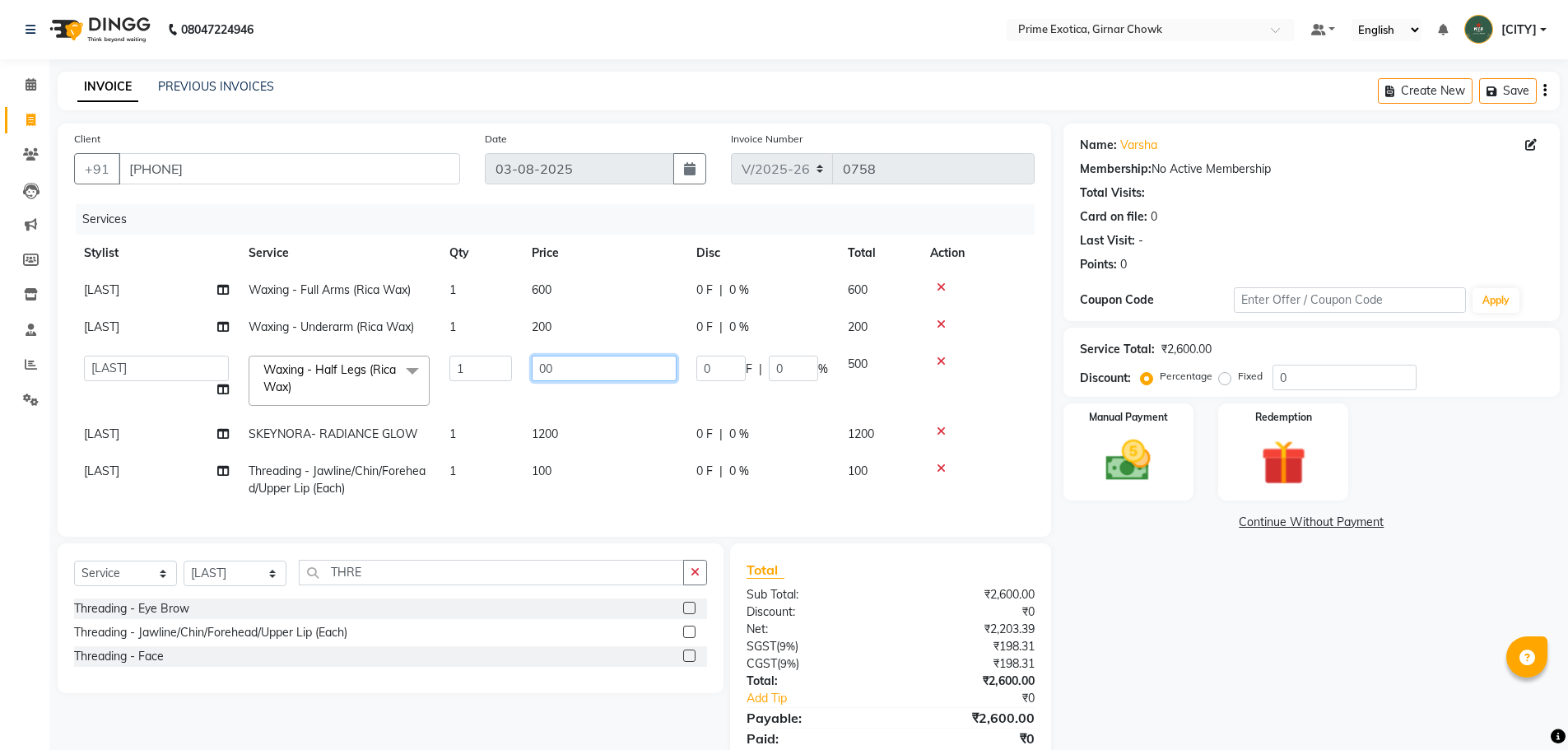 type on "600" 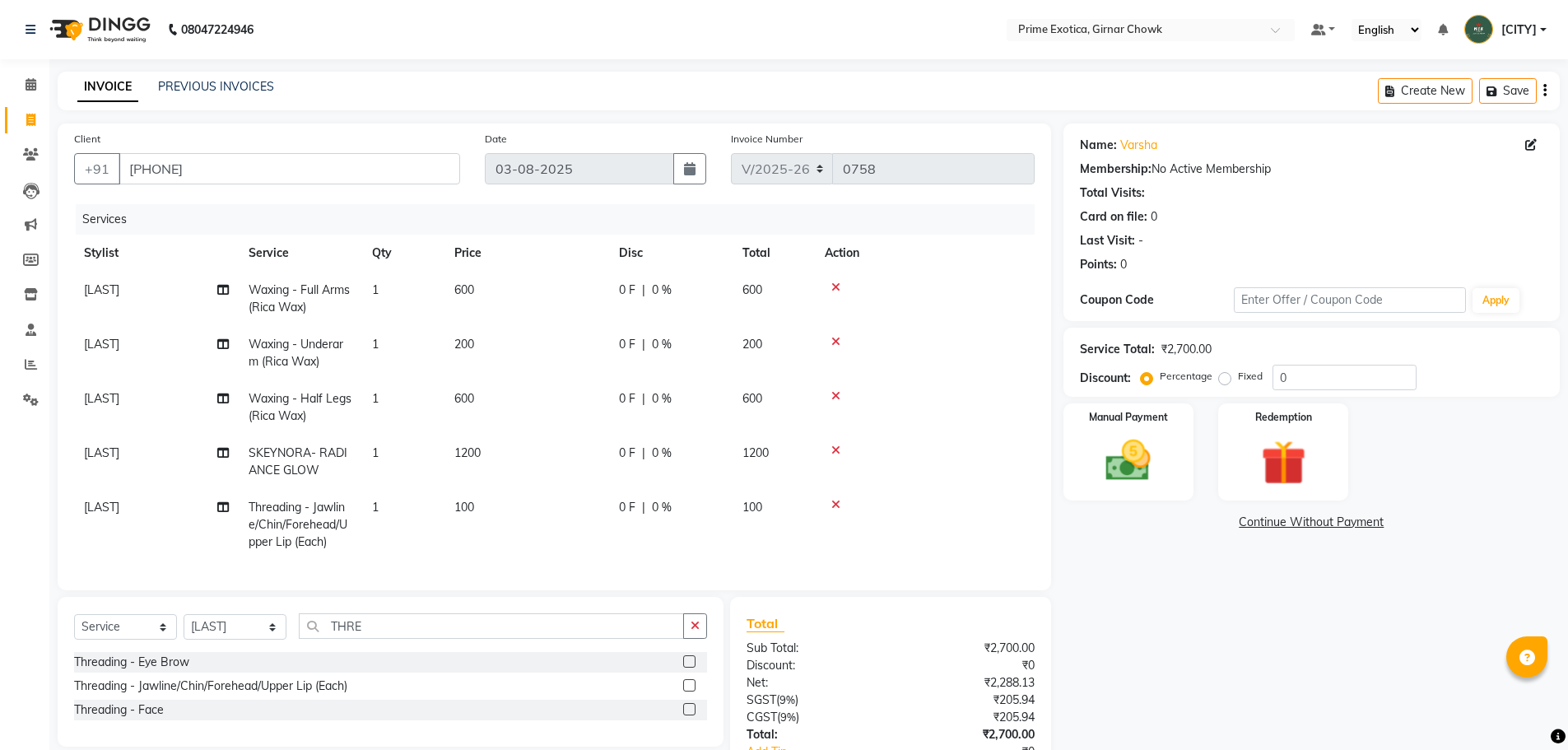 click on "[NAME] Waxing - Full Arms (Rica Wax) 1 600 0 F | 0 % 600 [NAME] Waxing - Underarm (Rica Wax) 1 200 0 F | 0 % 200 [NAME] Waxing - Half Legs (Rica Wax) 1 600 0 F | 0 % 600 [NAME] SKEYNORA- RADIANCE GLOW 1 1200 0 F | 0 % 1200 [NAME] Threading - Jawline/Chin/Forehead/Upper Lip (Each) 1 100 0 F | 0 % 100" 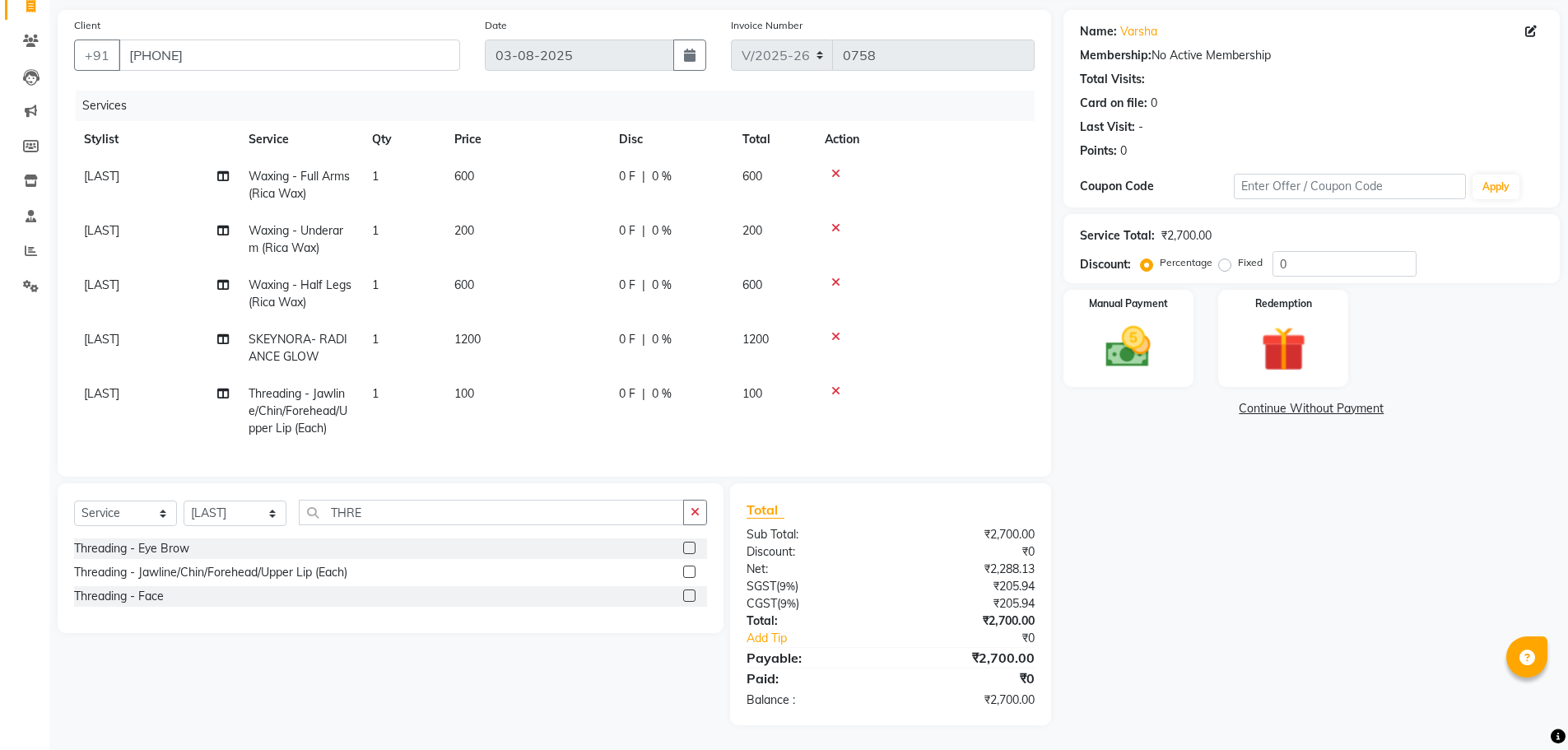 scroll, scrollTop: 126, scrollLeft: 0, axis: vertical 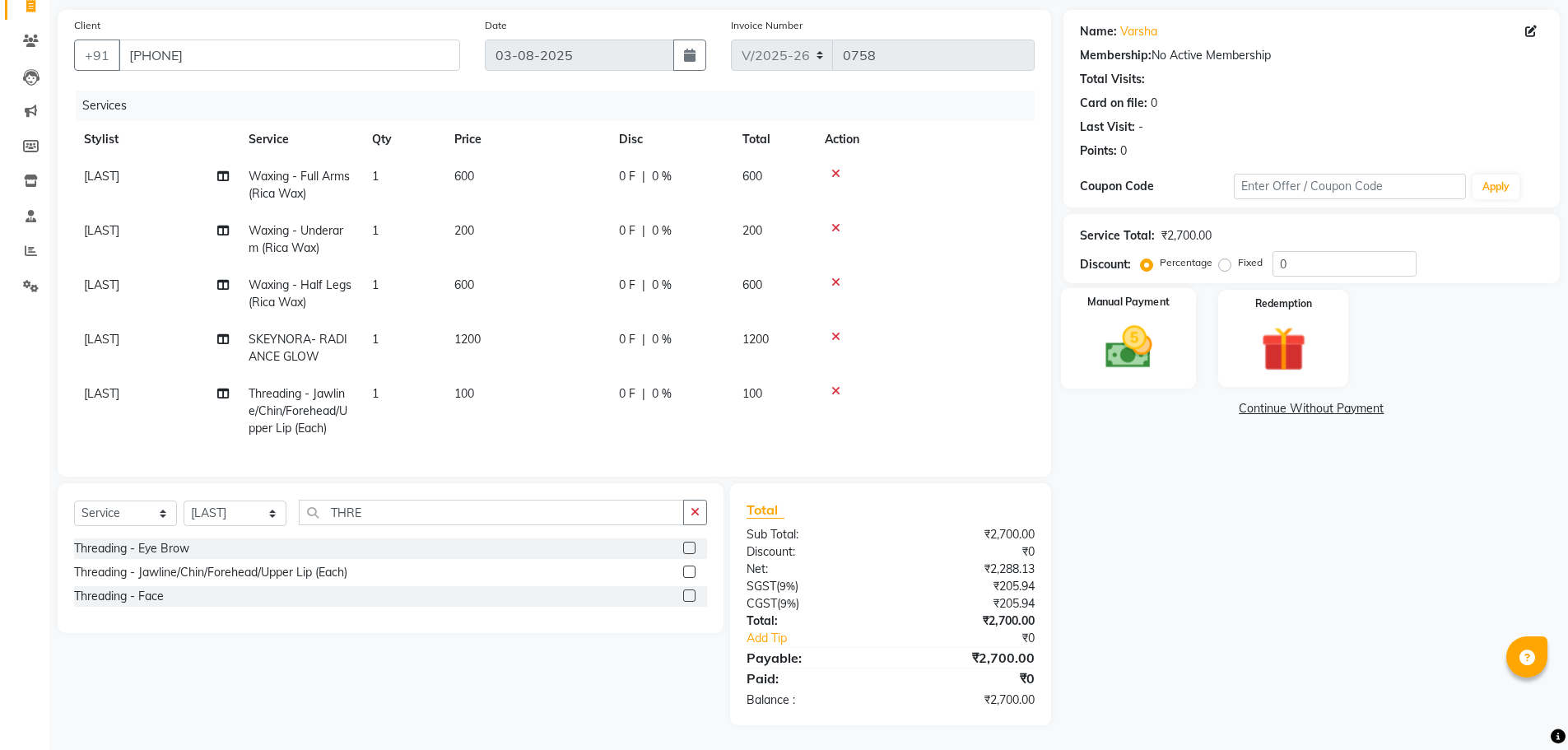 click 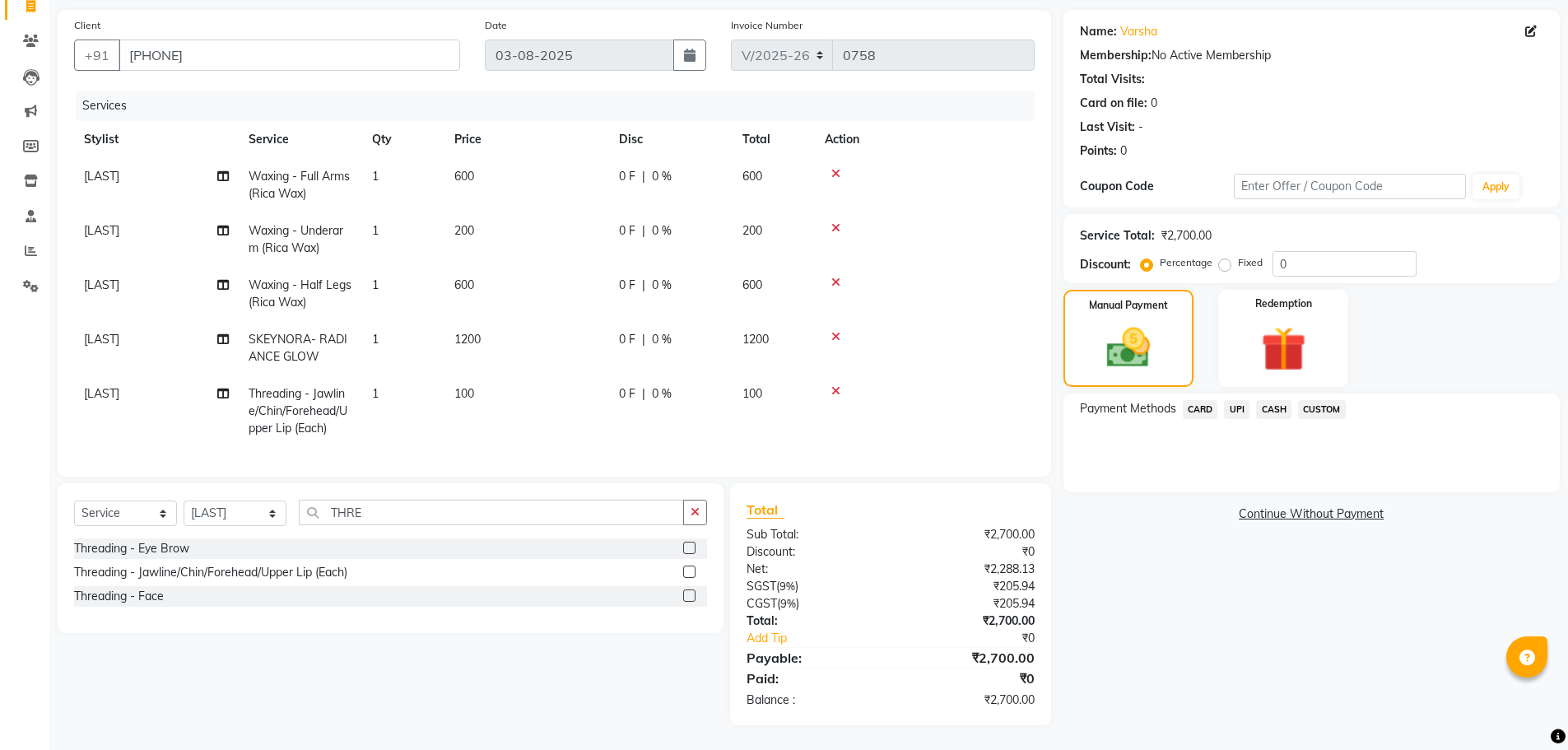 click on "UPI" 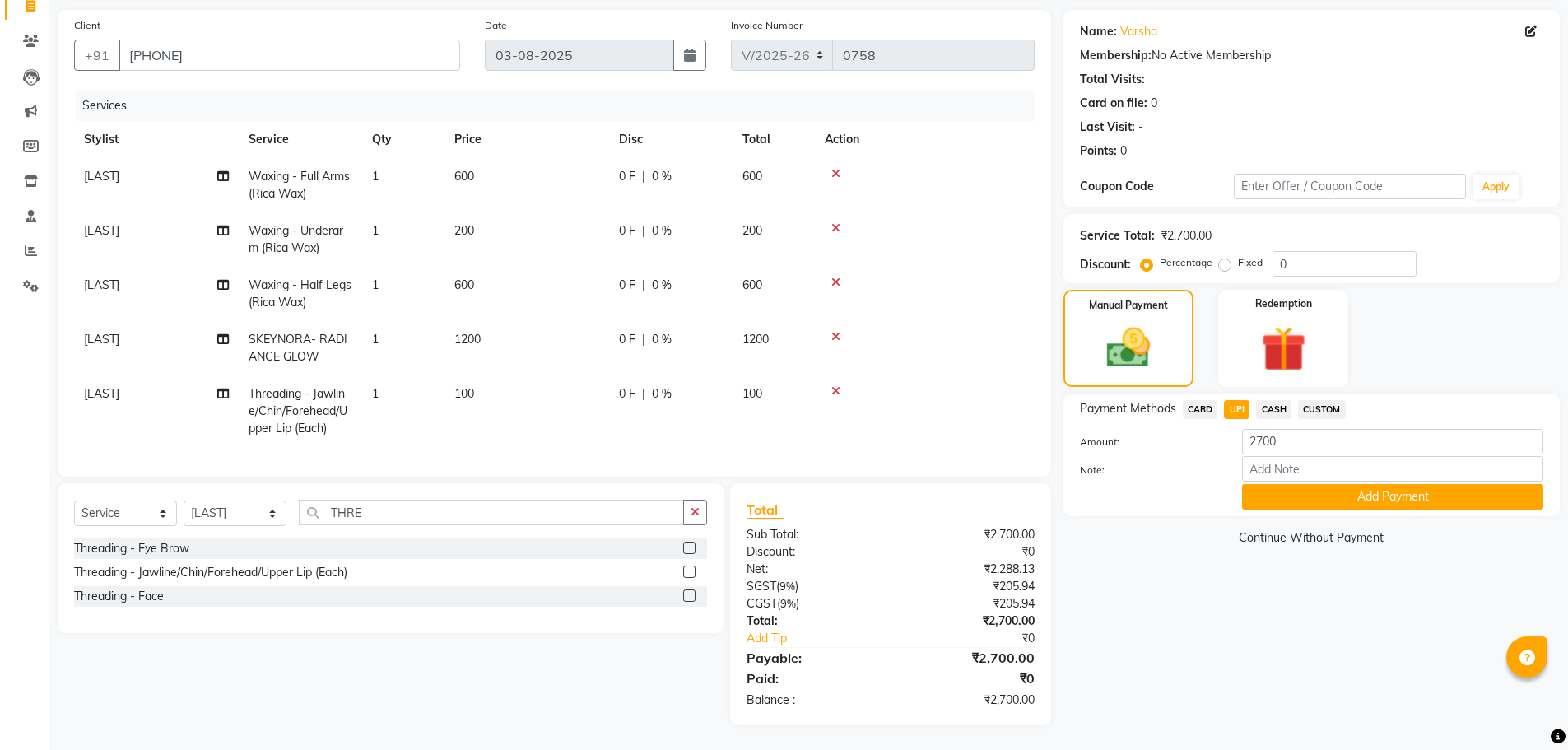 scroll, scrollTop: 44, scrollLeft: 0, axis: vertical 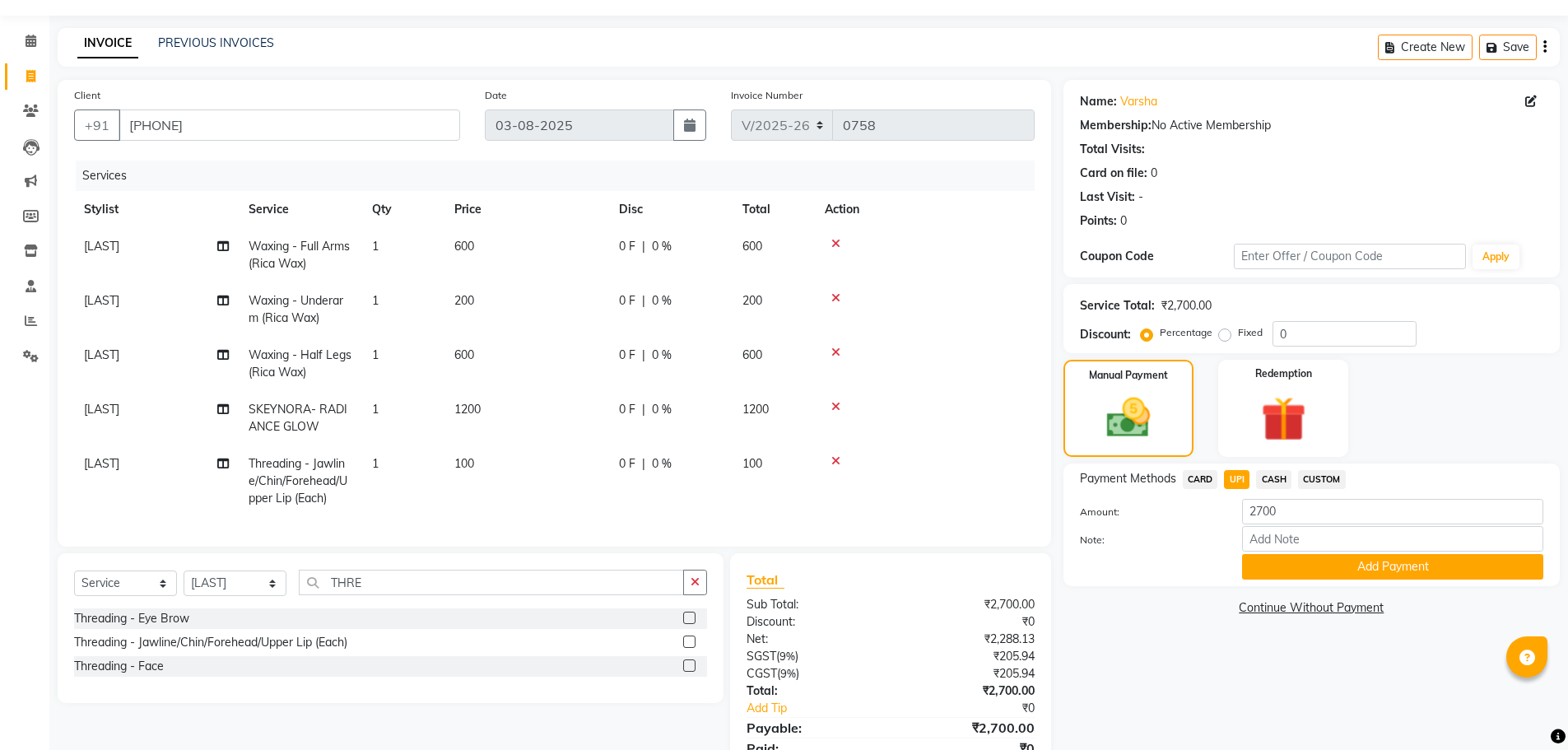 click on "Add Payment" 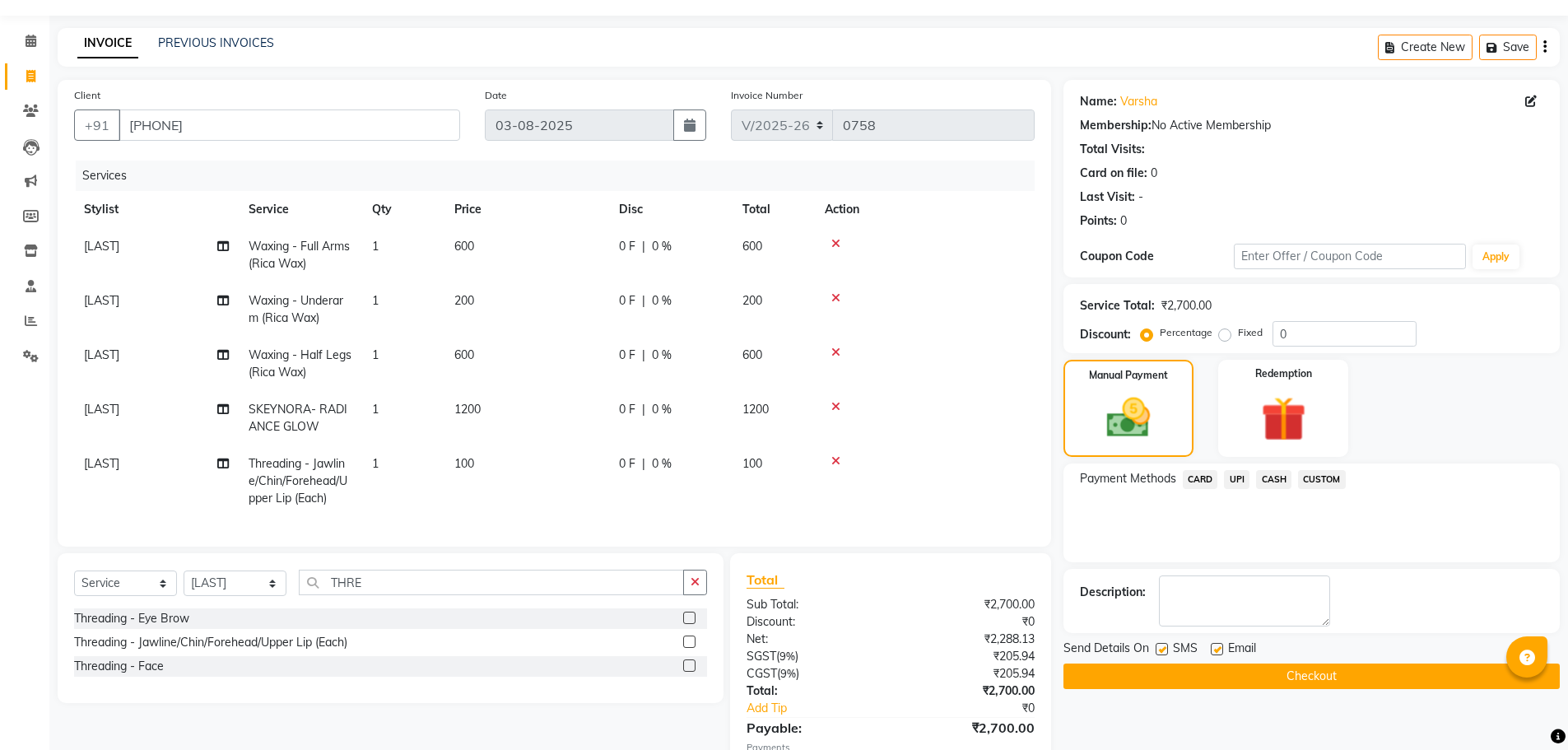 click on "Checkout" 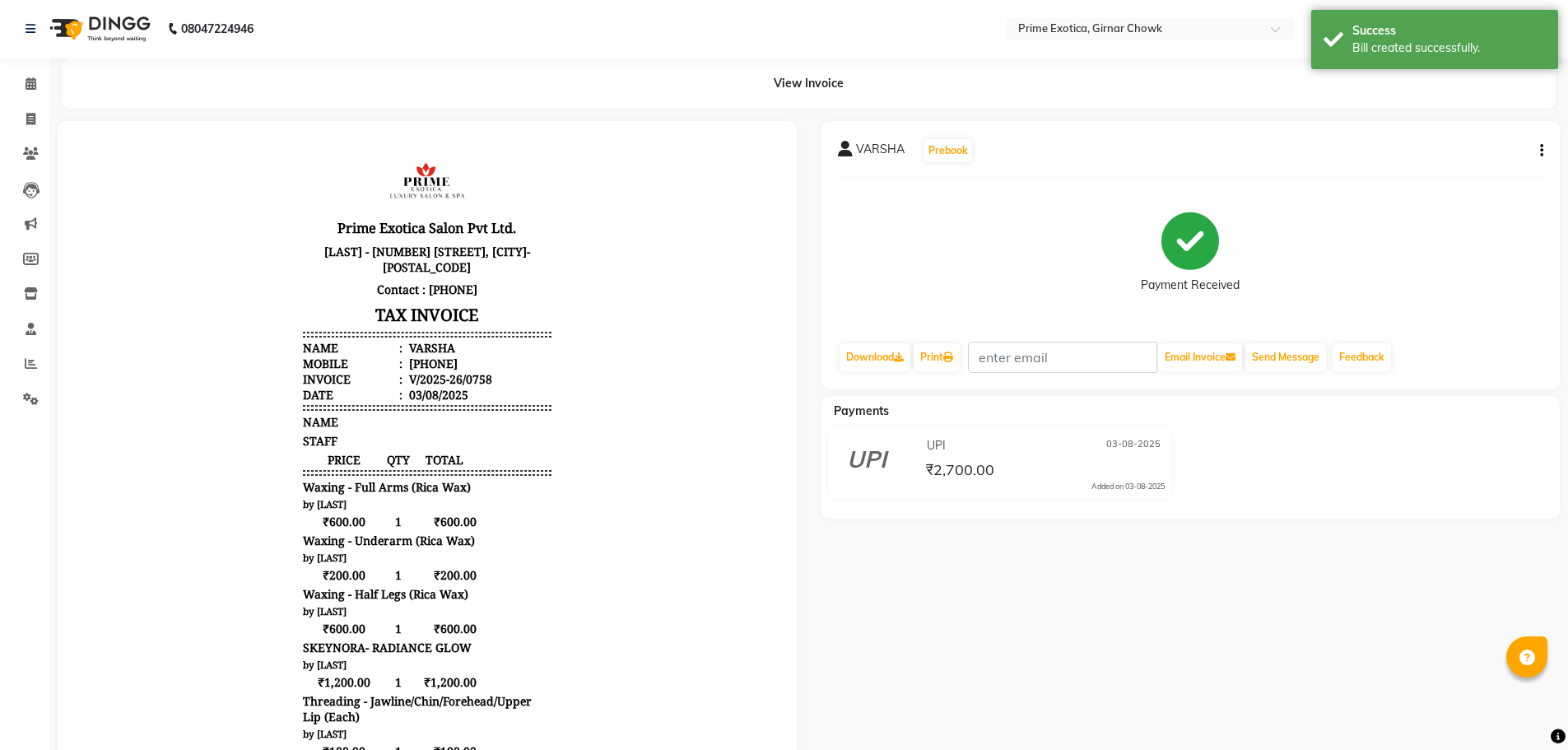 scroll, scrollTop: 0, scrollLeft: 0, axis: both 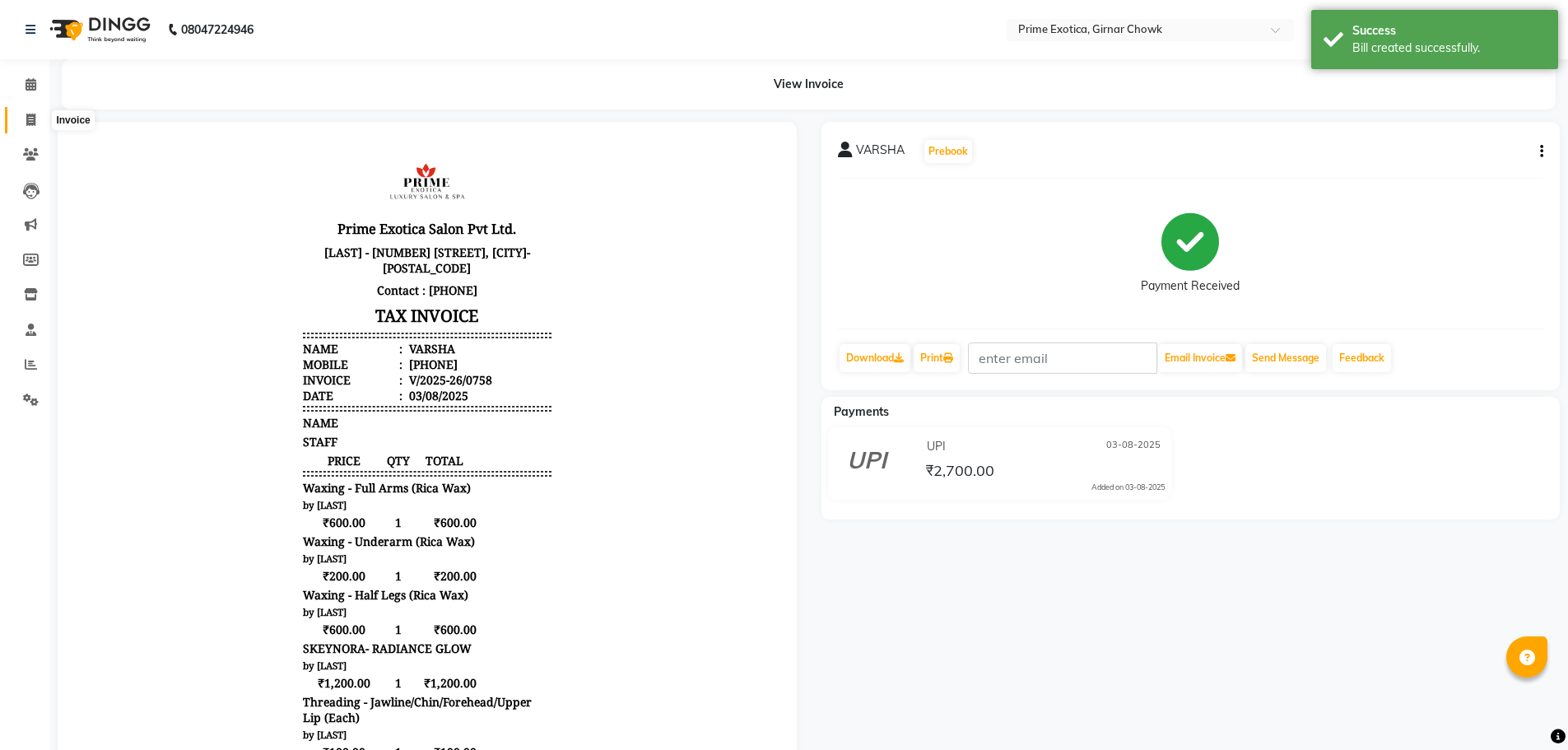click 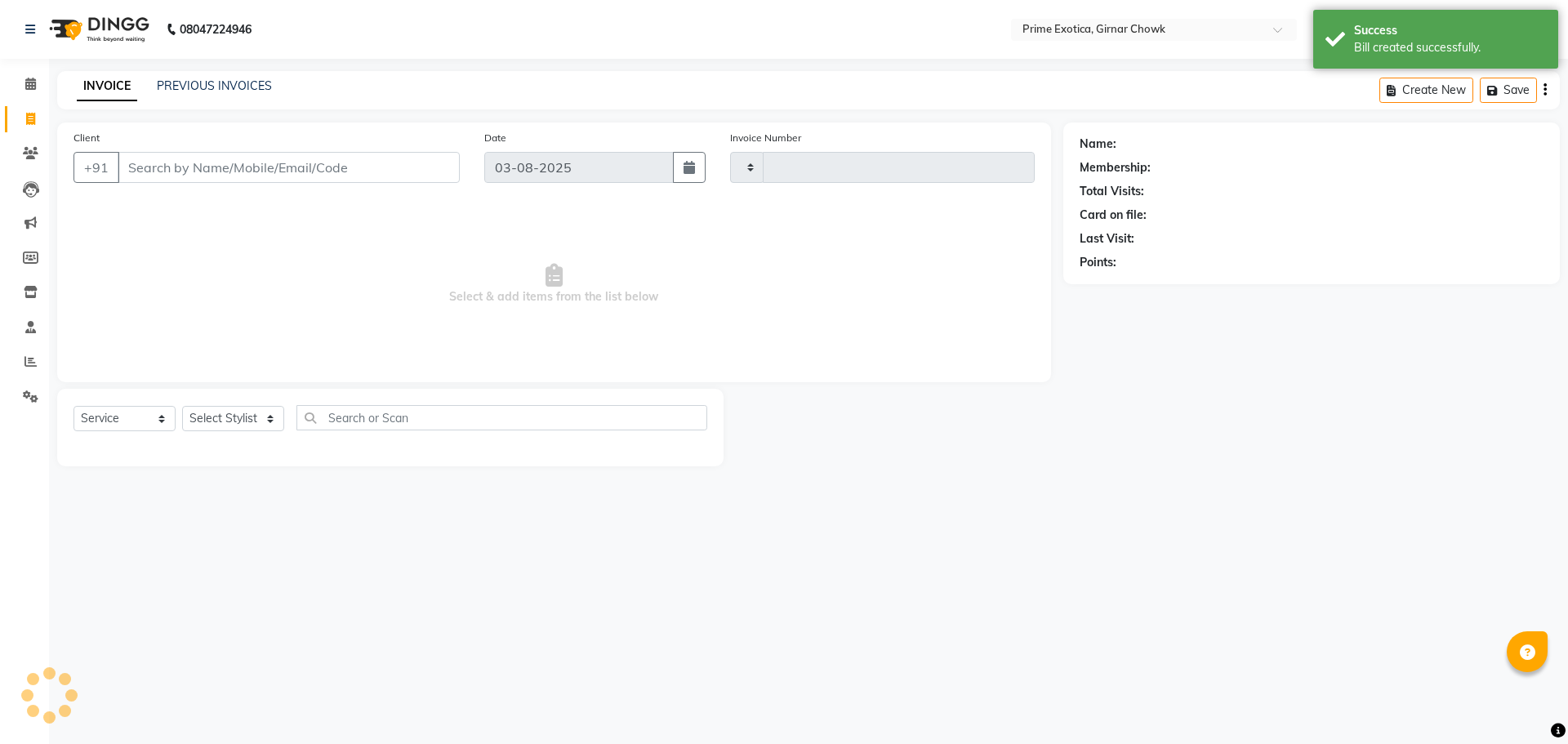 type on "0759" 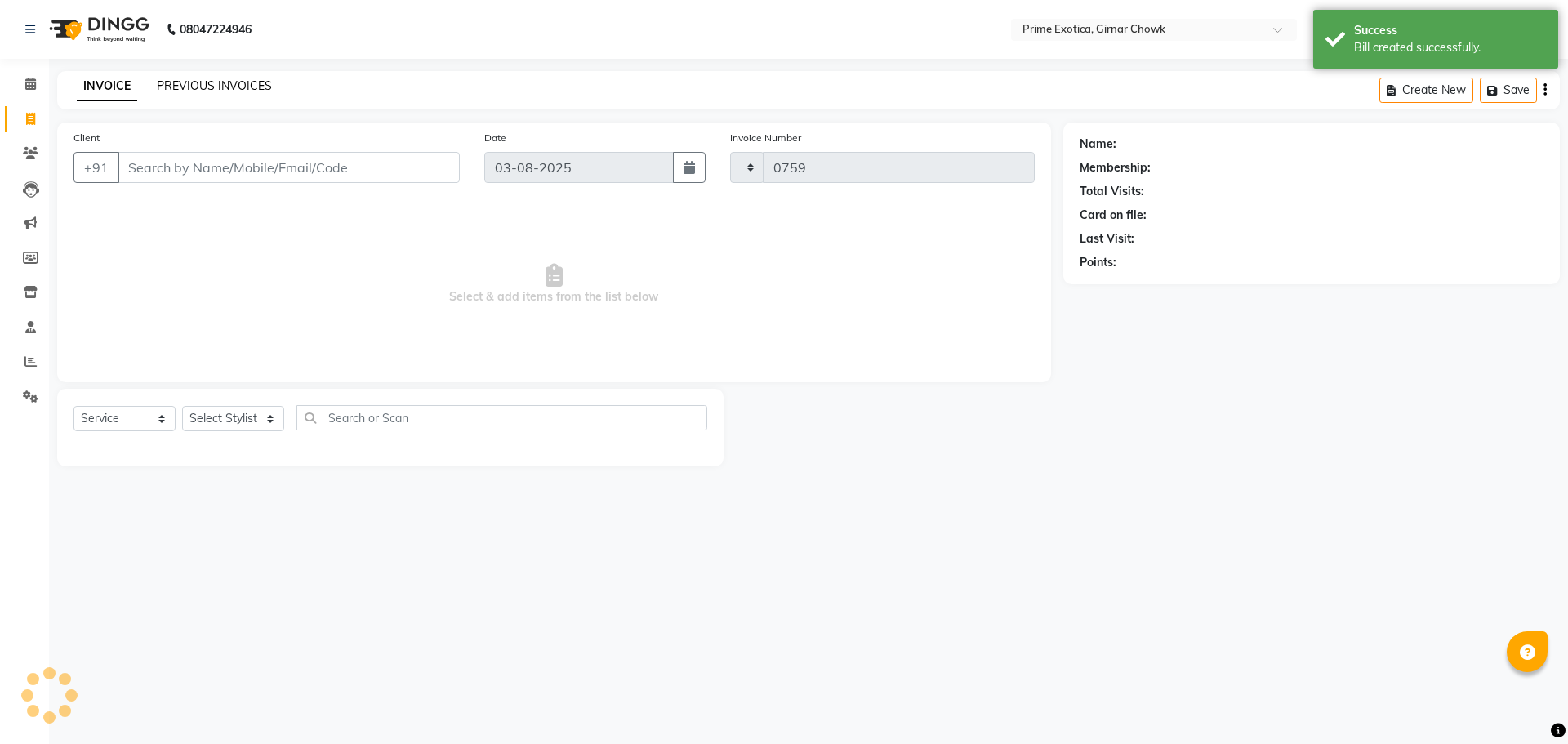 select on "5796" 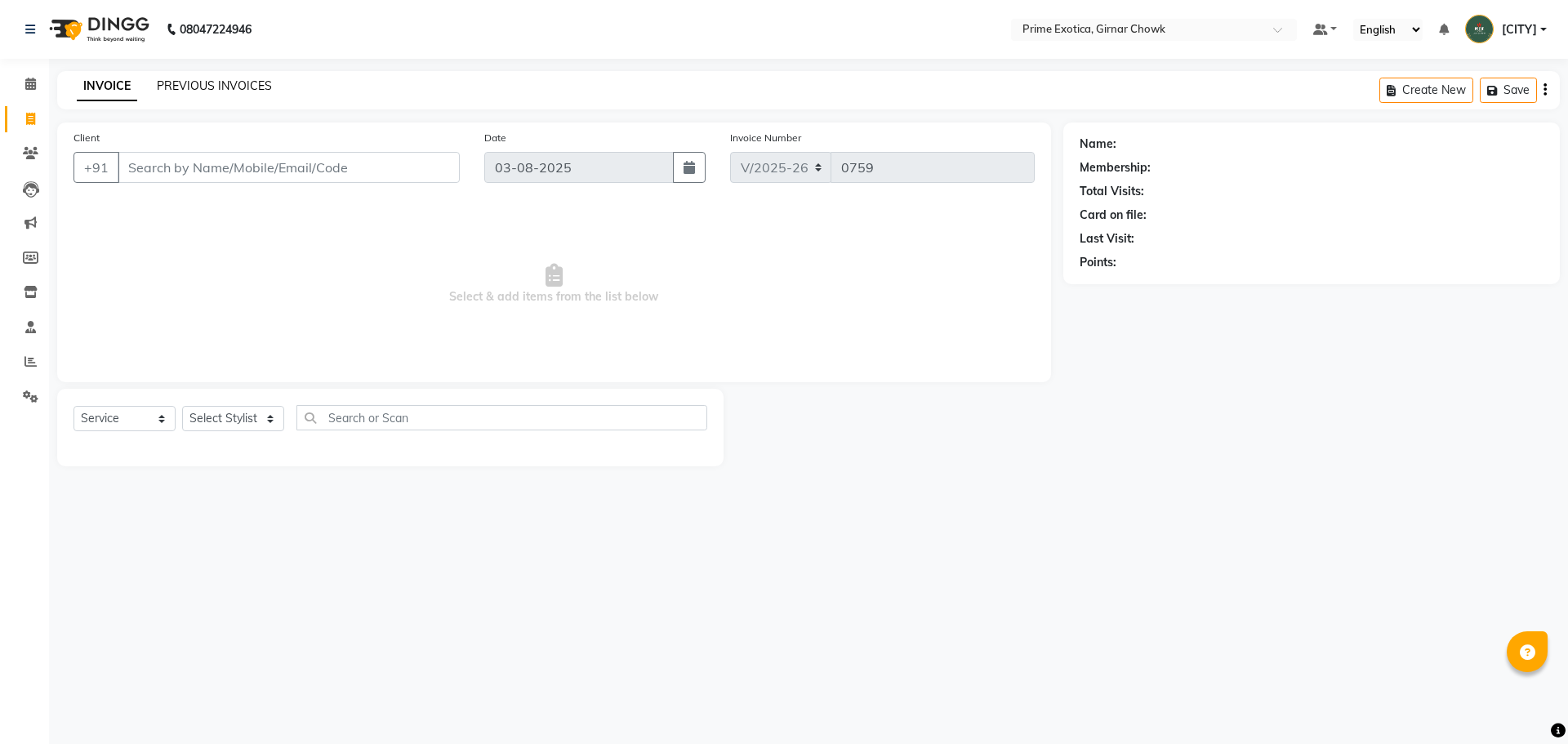 click on "PREVIOUS INVOICES" 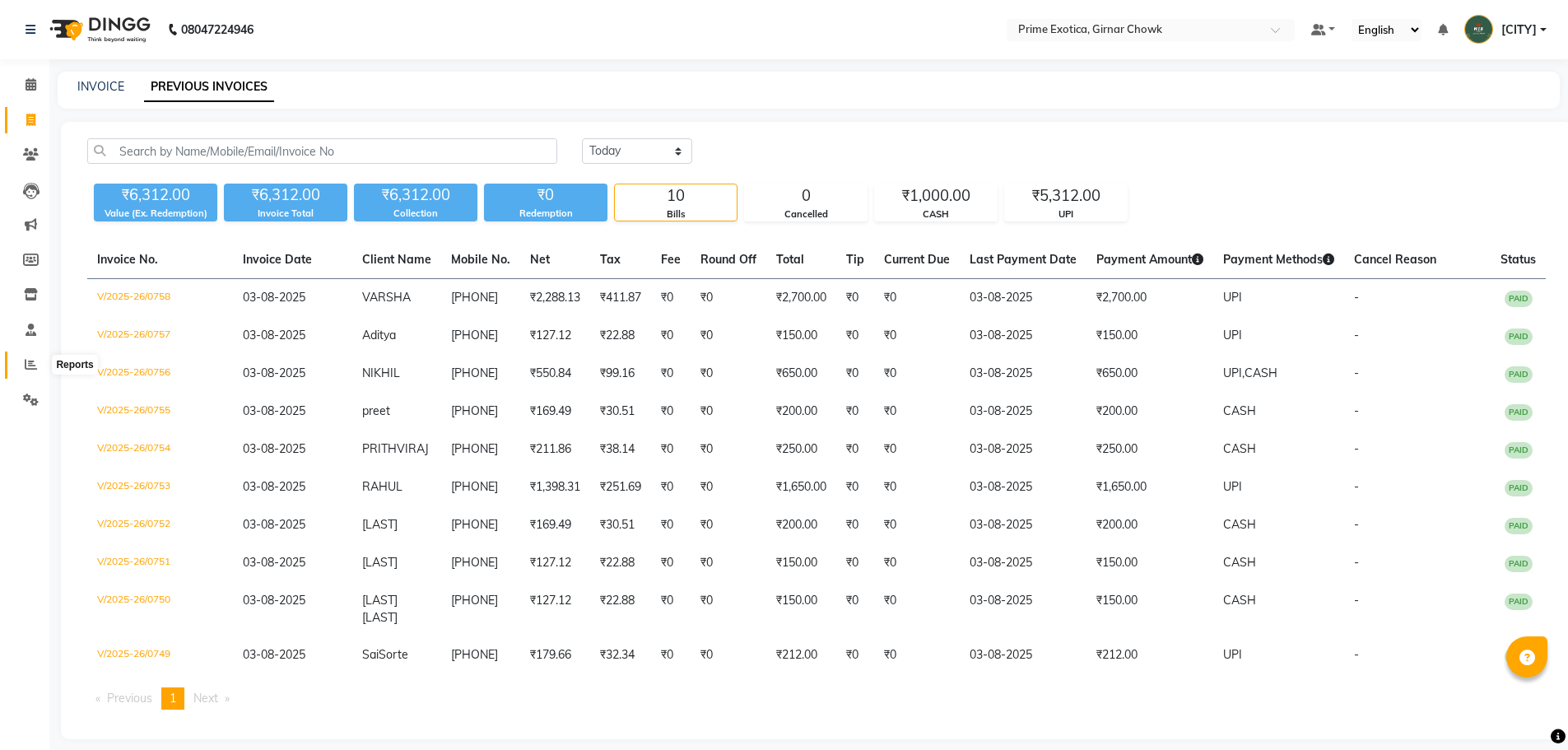 click 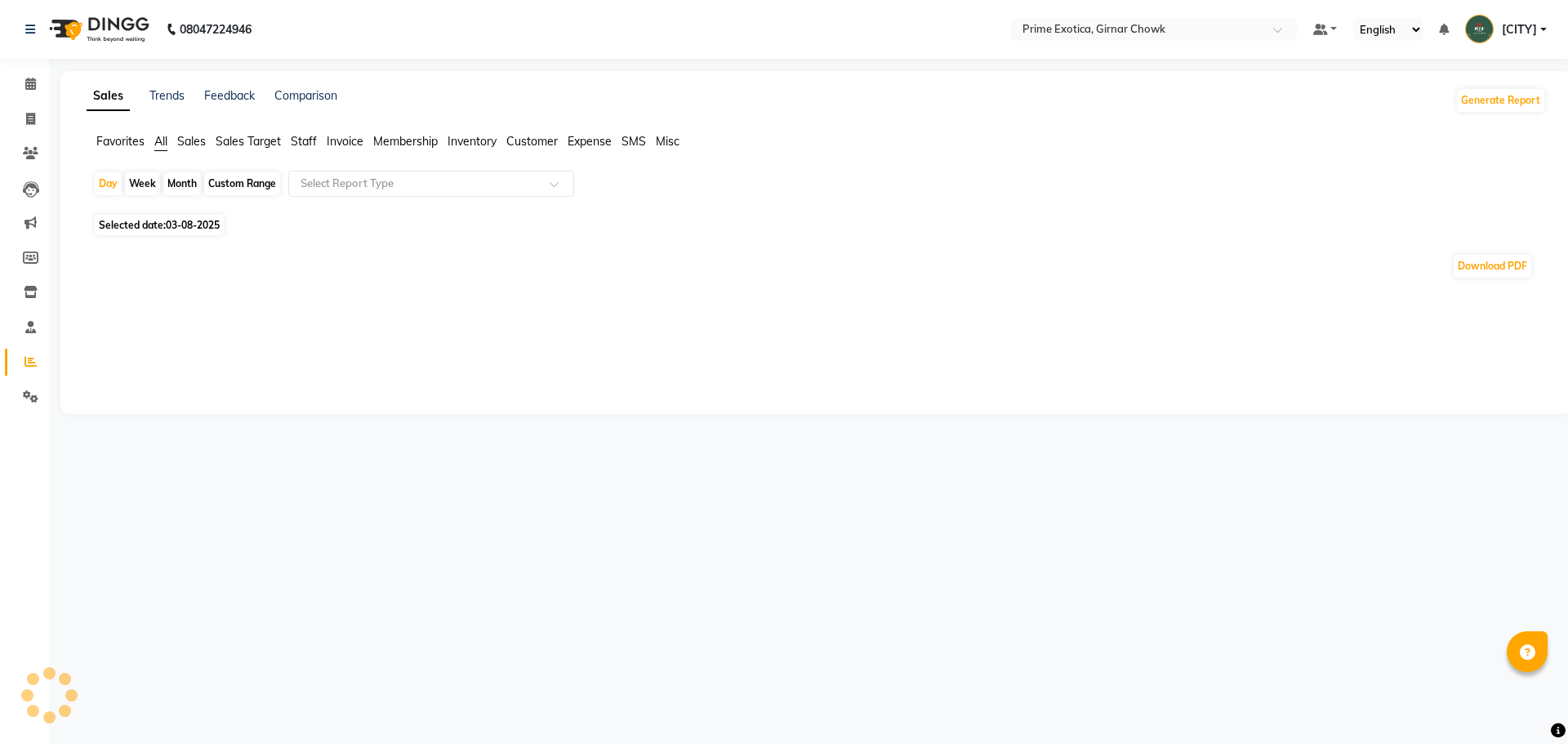 click on "Month" 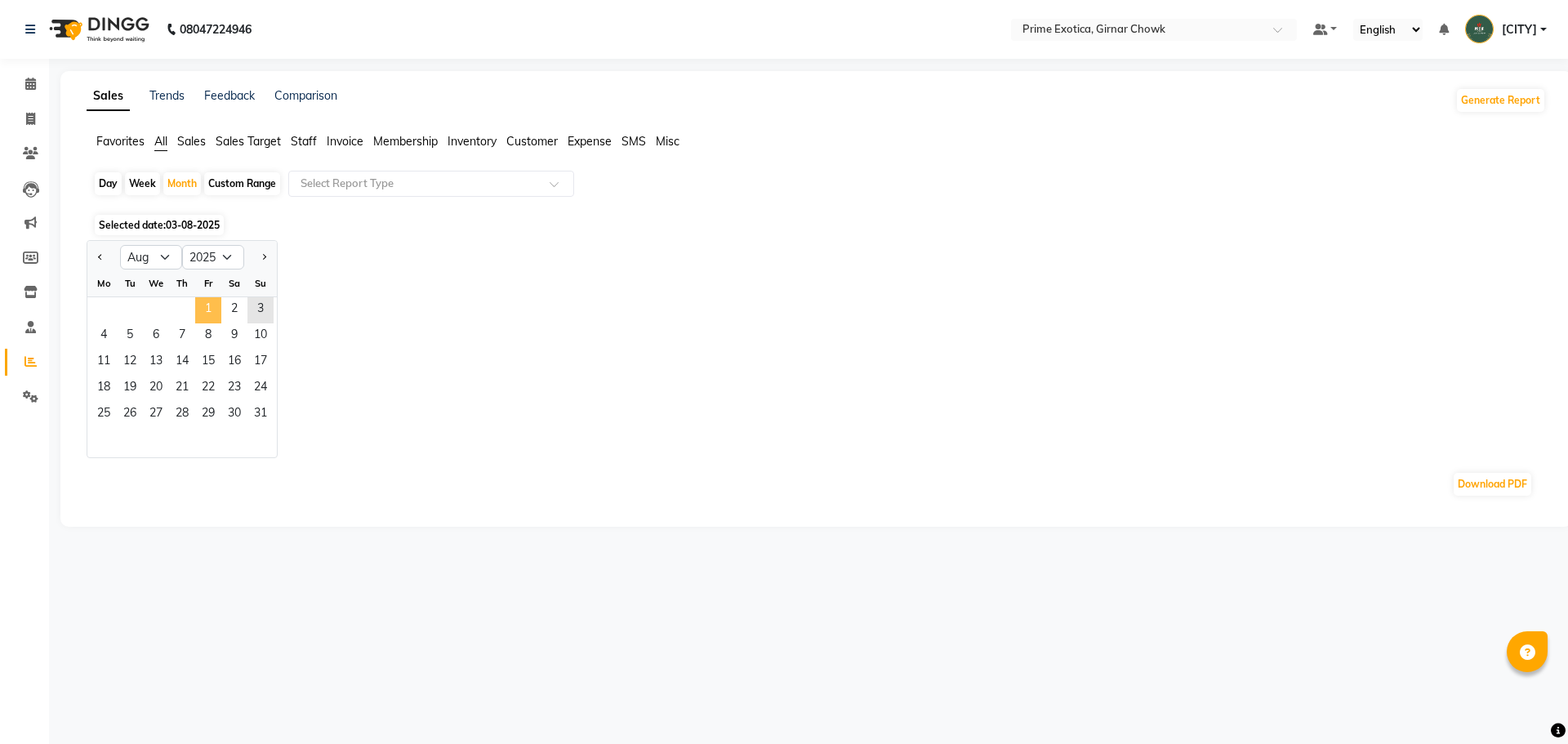 click on "1" 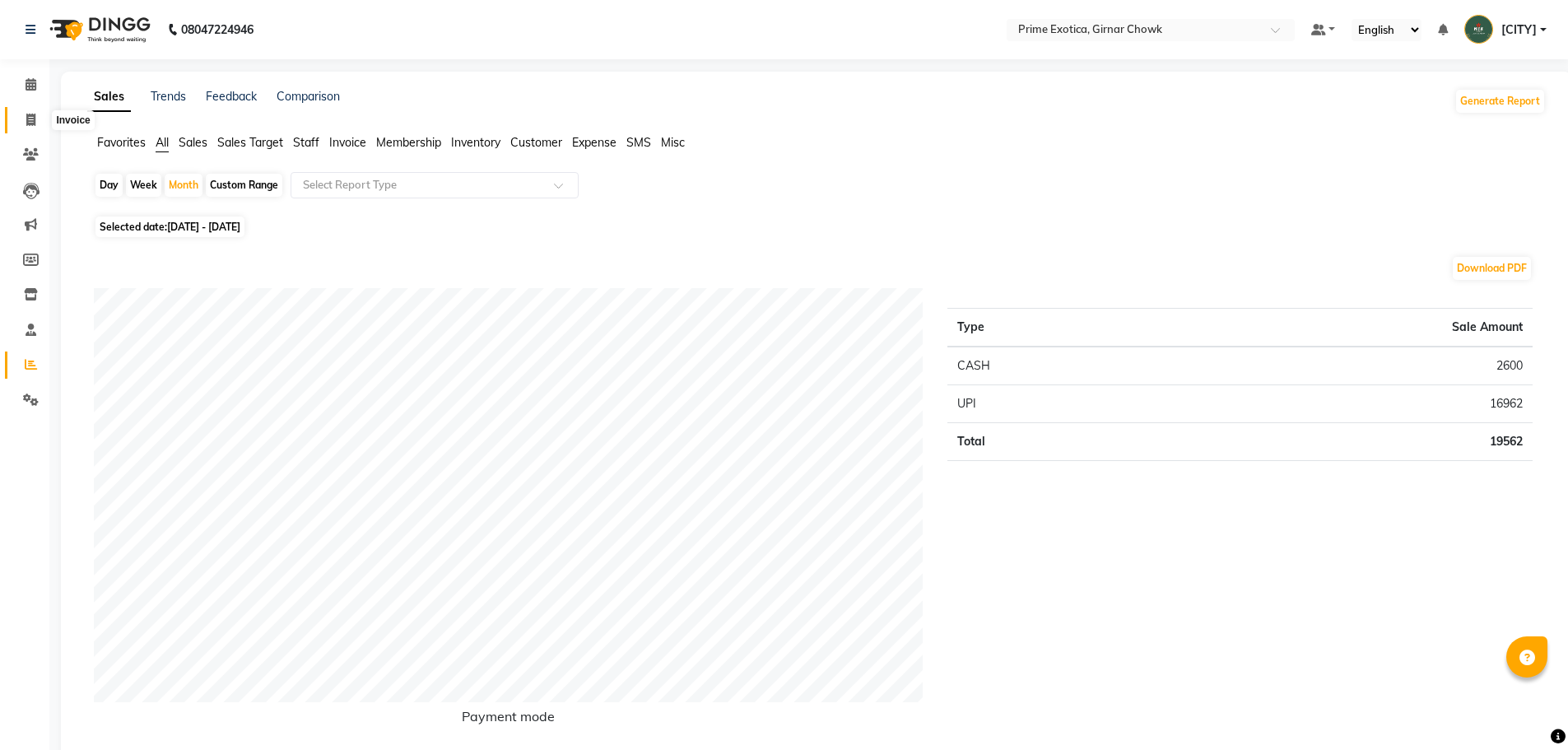click 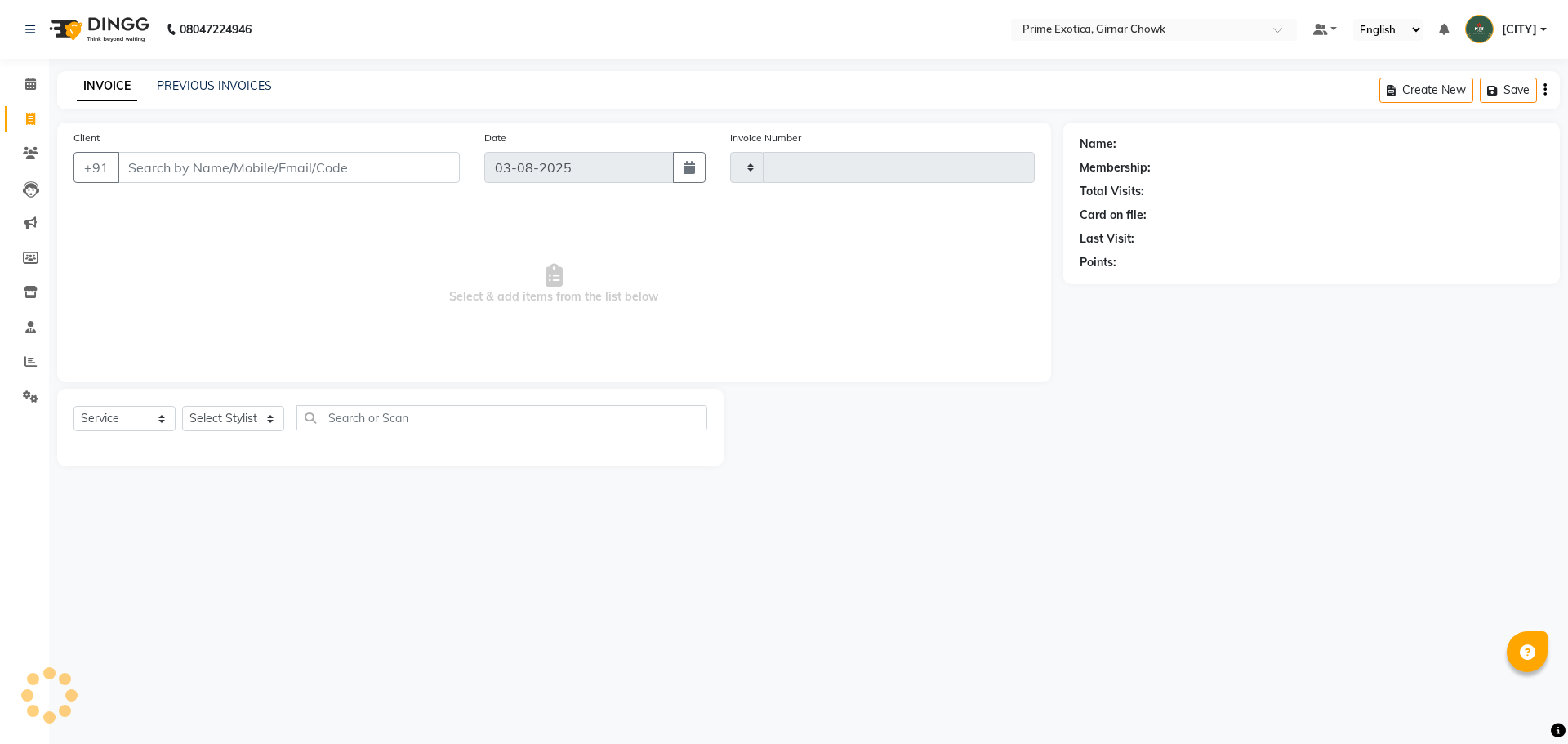 type on "0759" 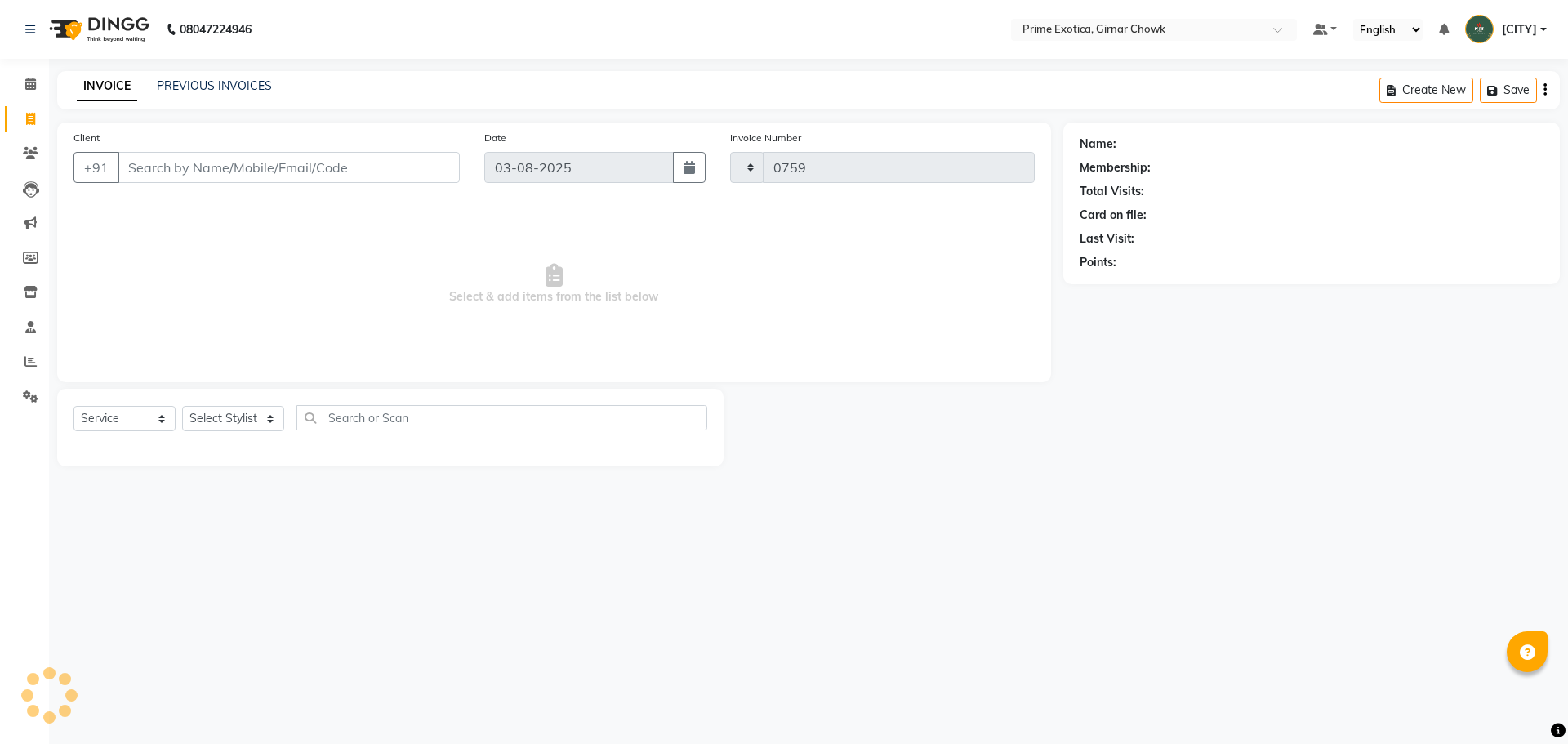 select on "5796" 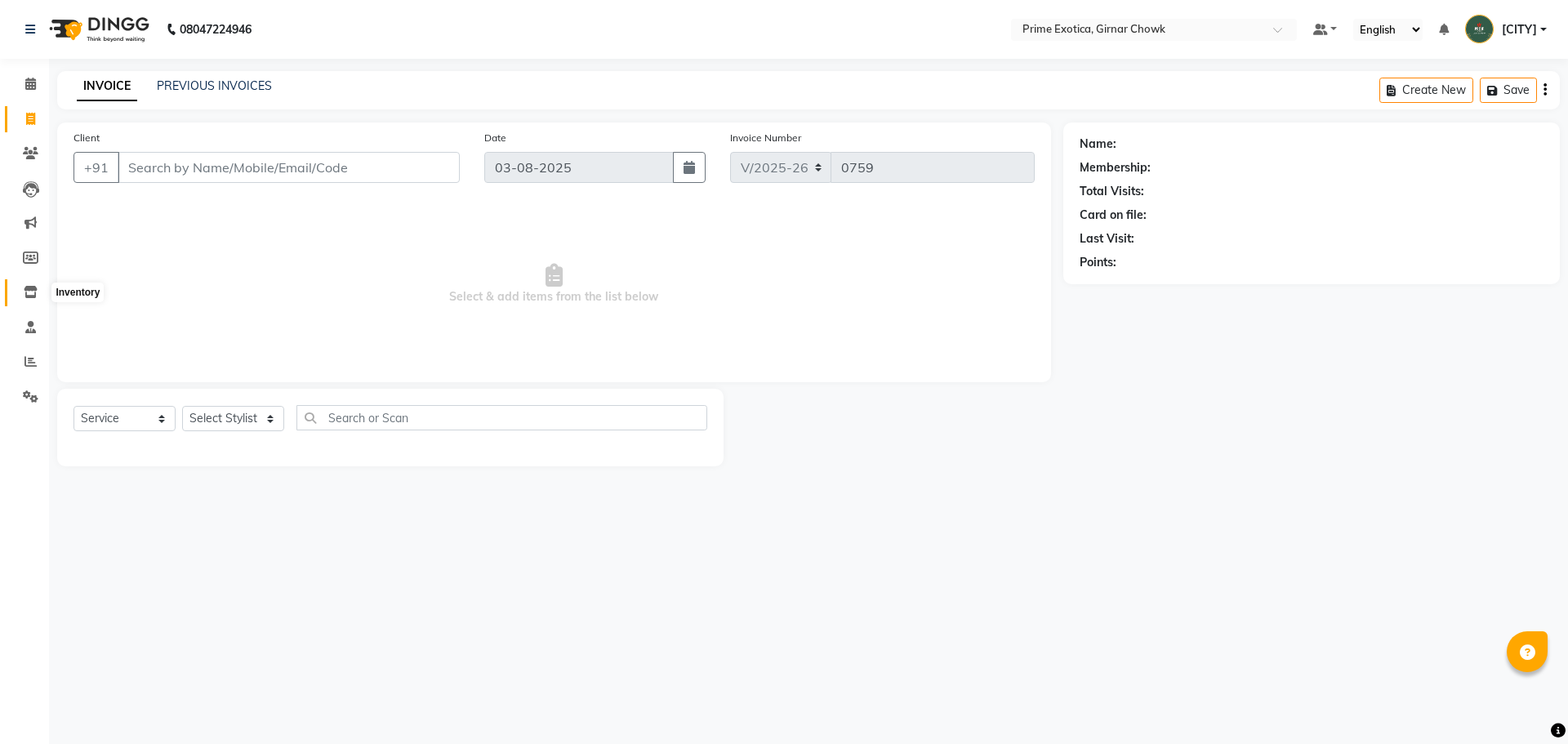 click 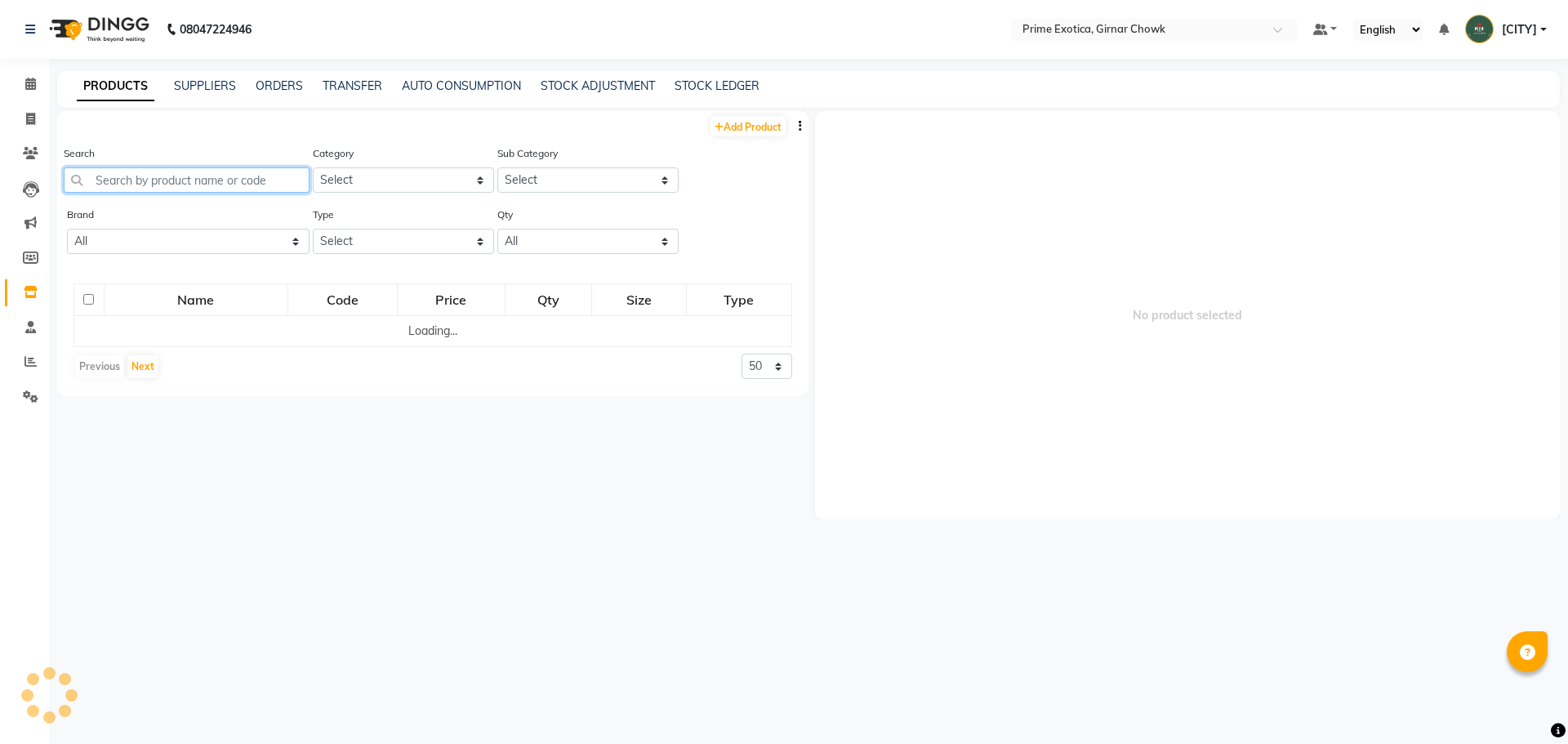 click 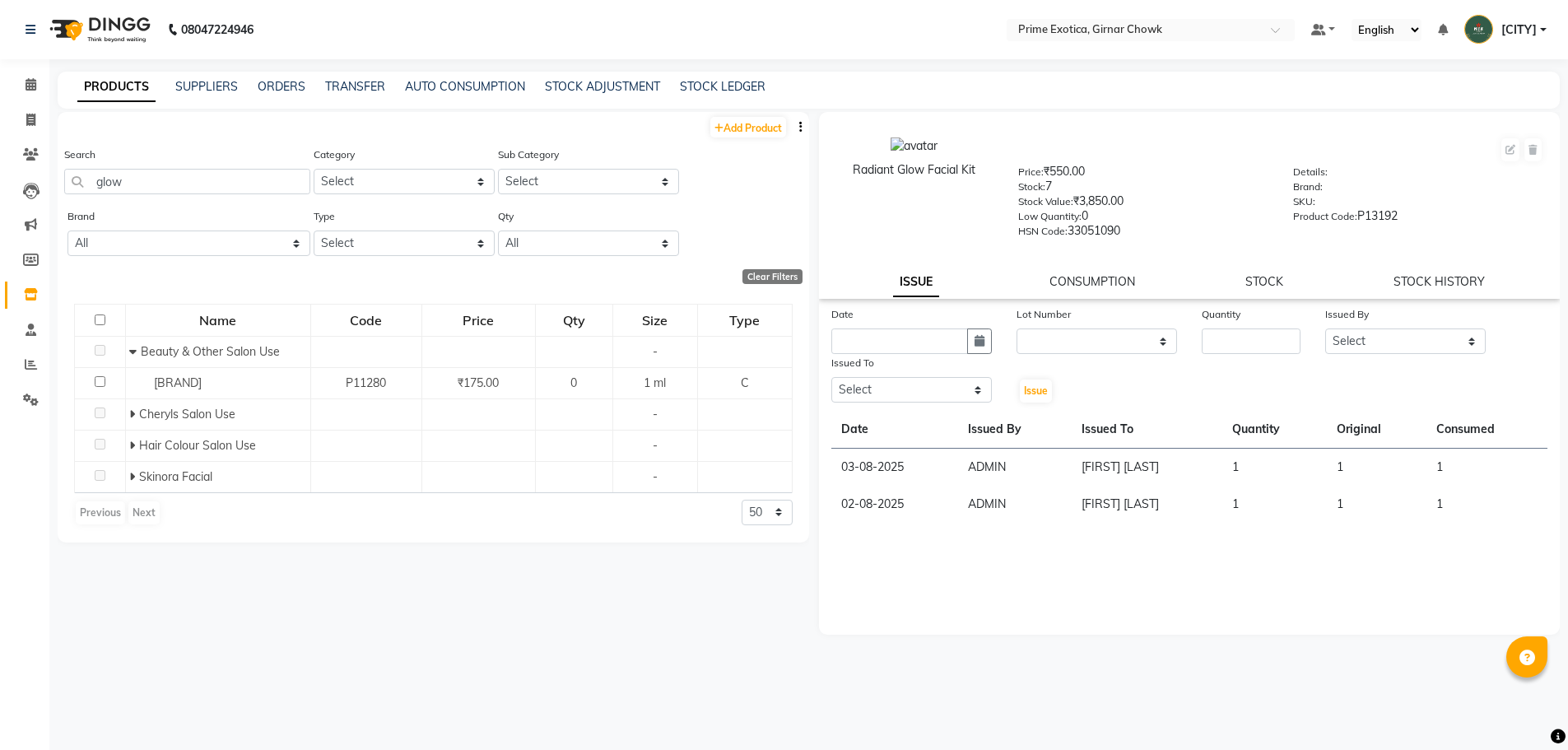 select 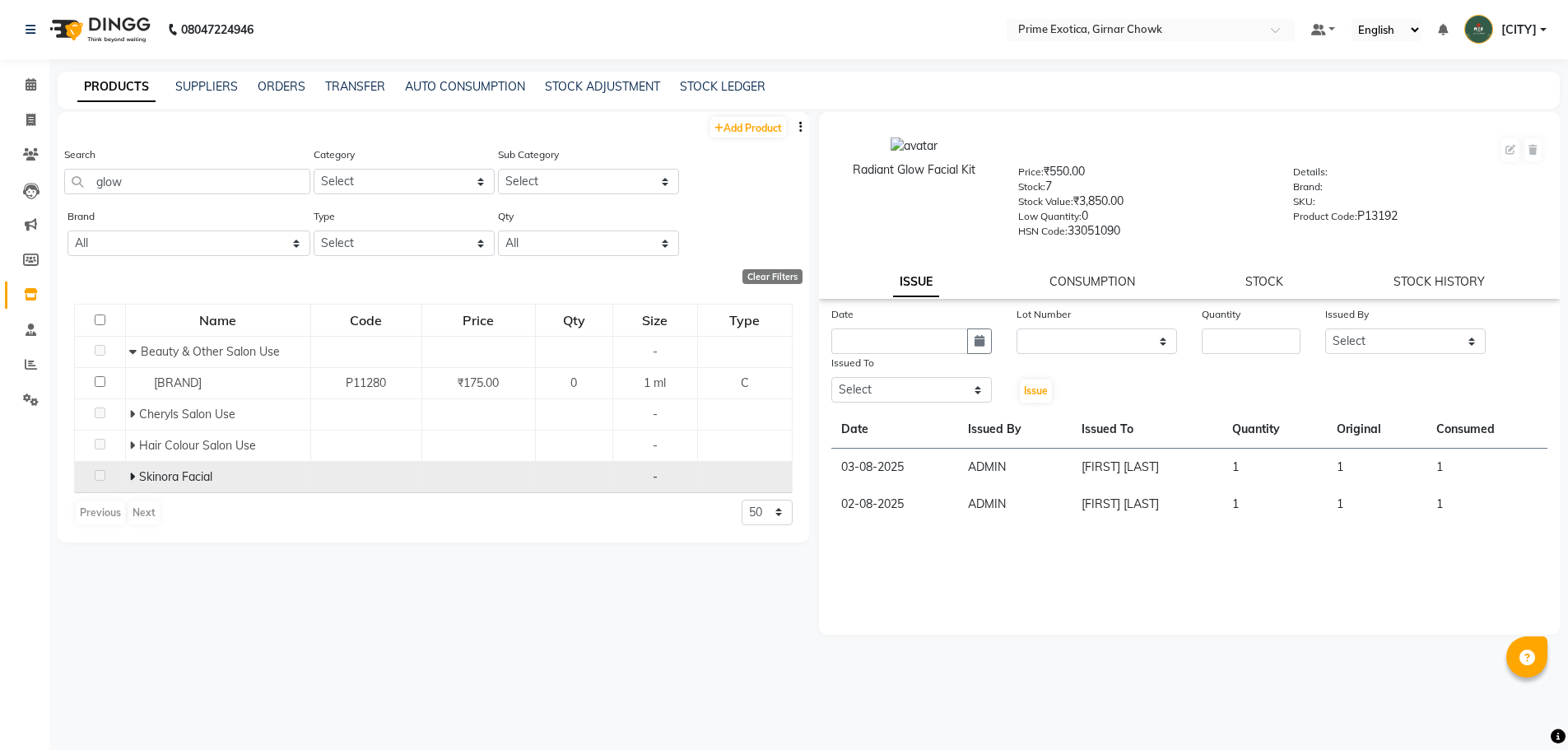 scroll, scrollTop: 0, scrollLeft: 0, axis: both 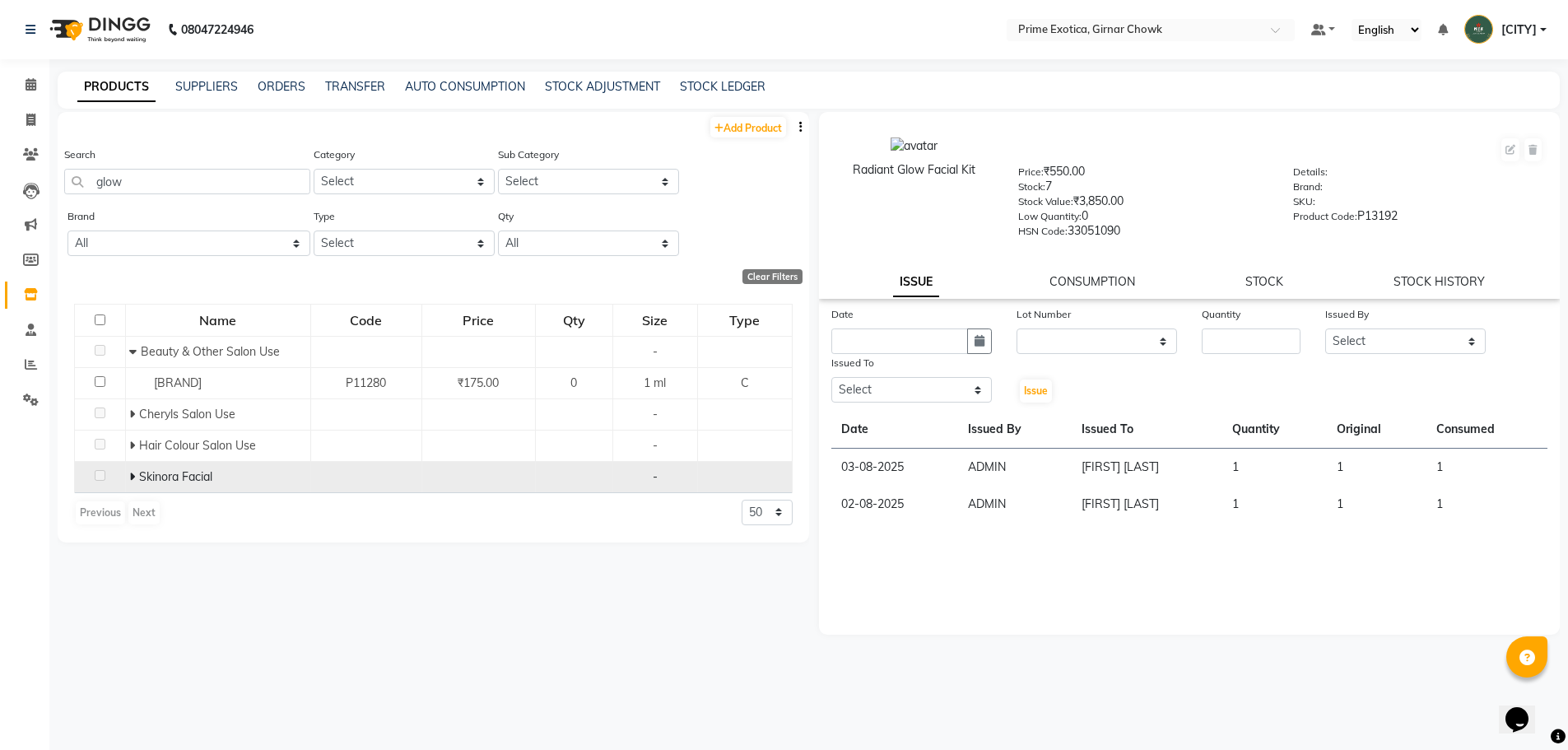 type on "glow" 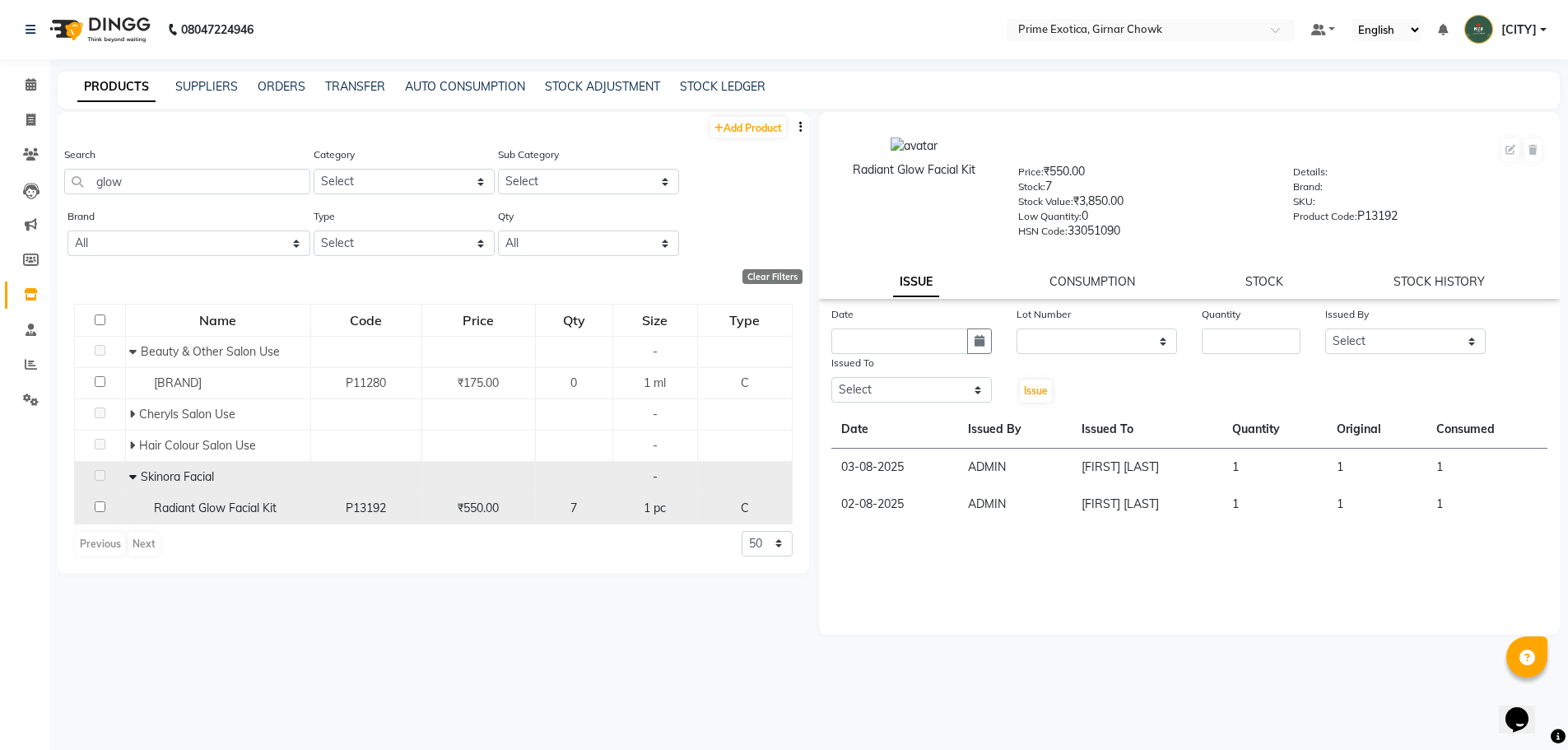 click on "Radiant Glow Facial Kit" 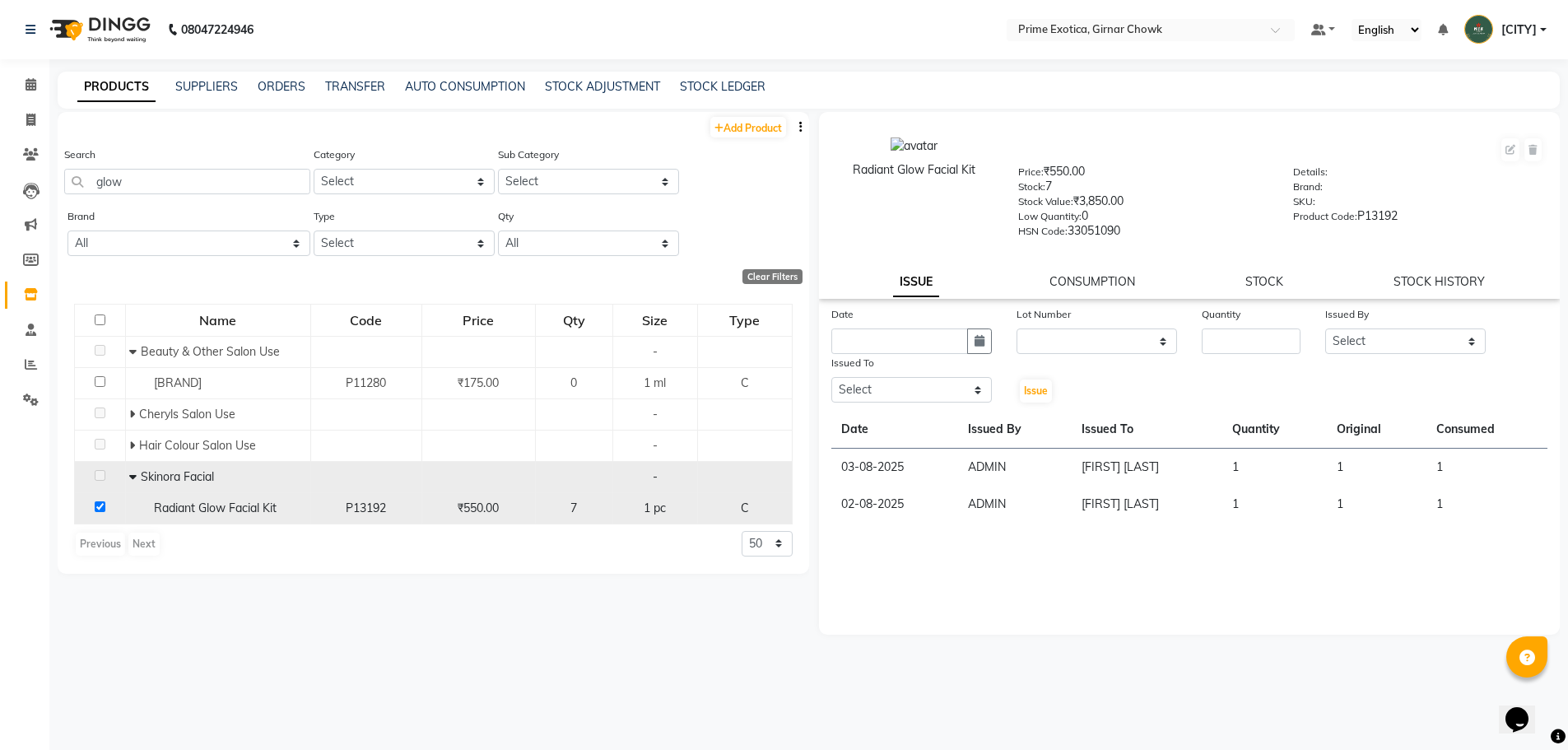 checkbox on "true" 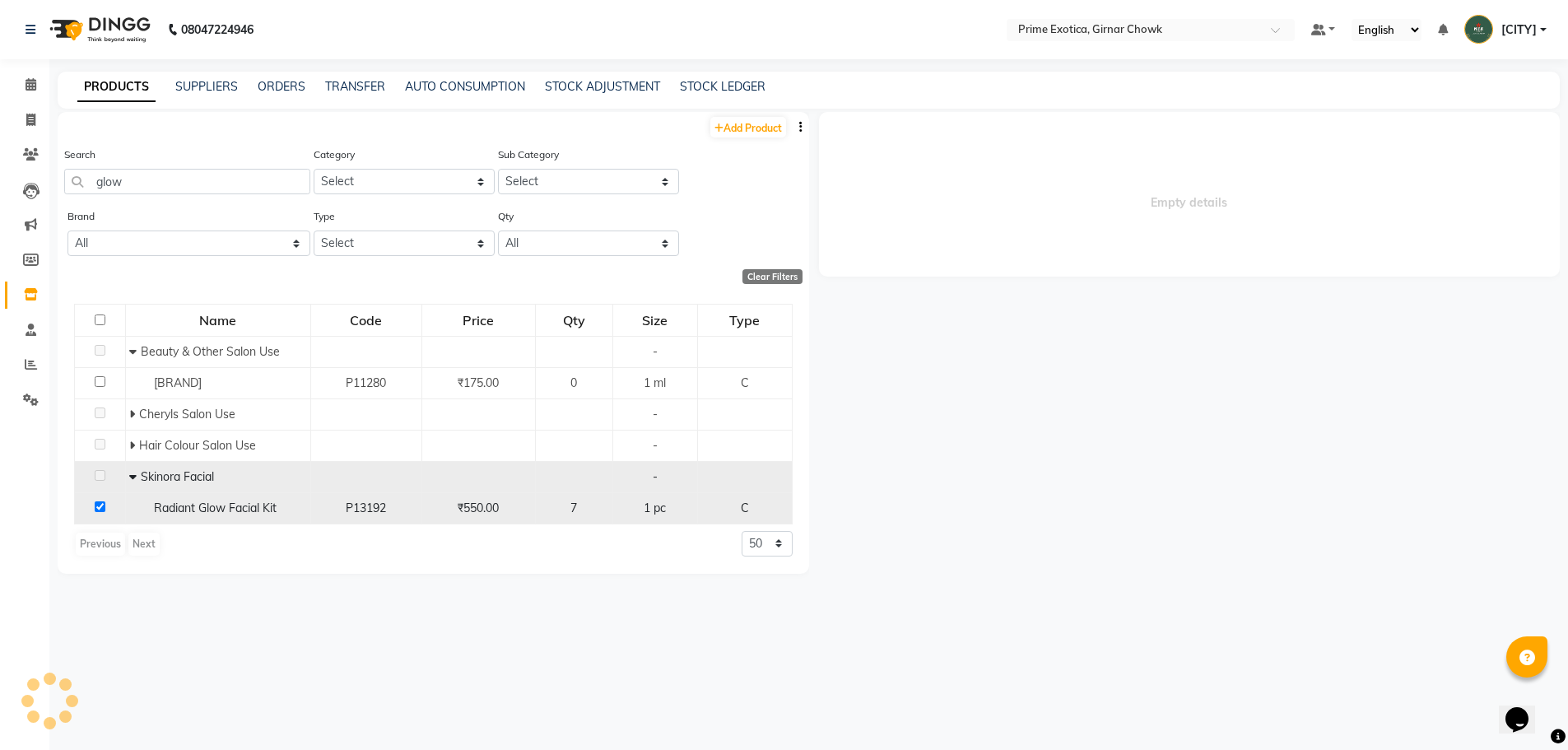 select 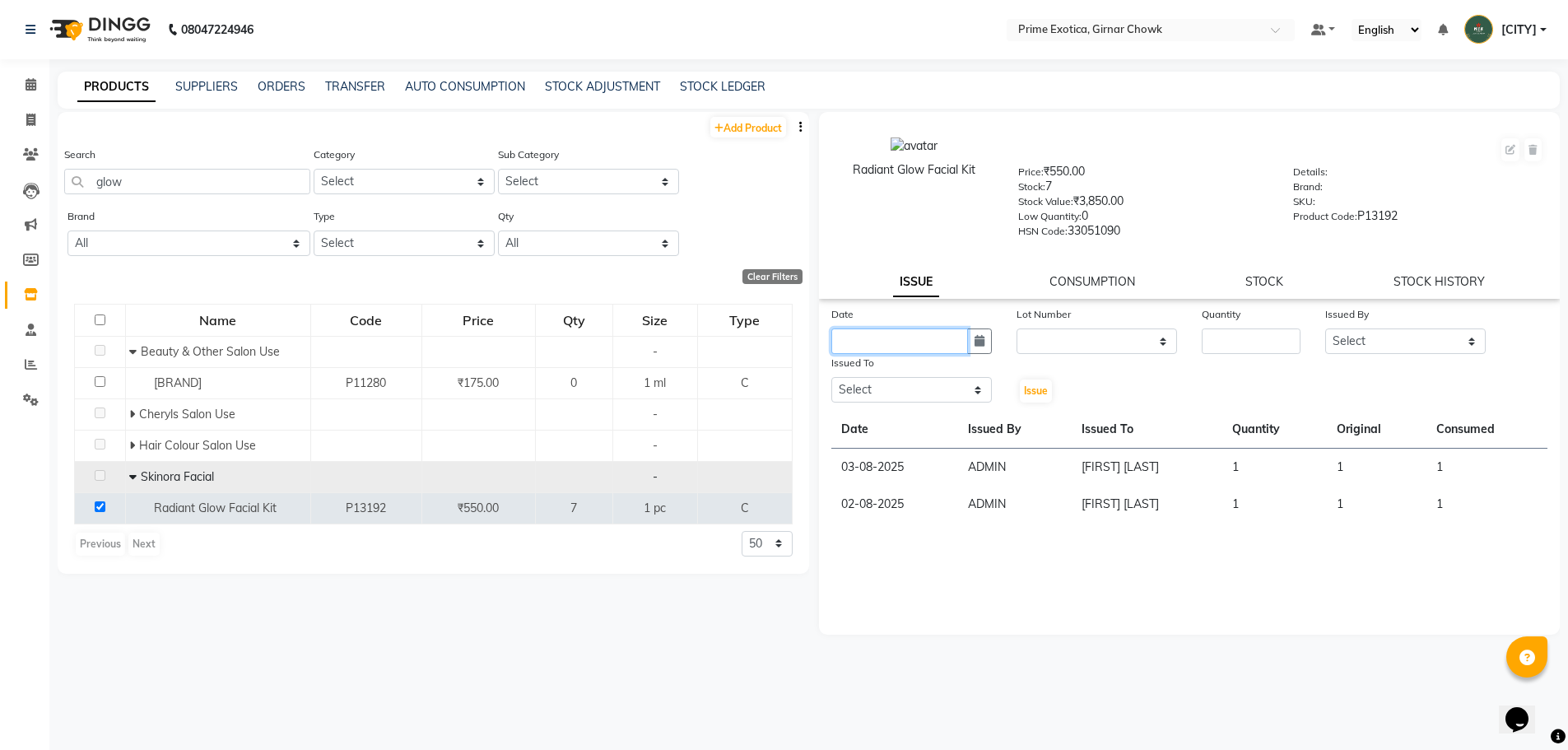 click 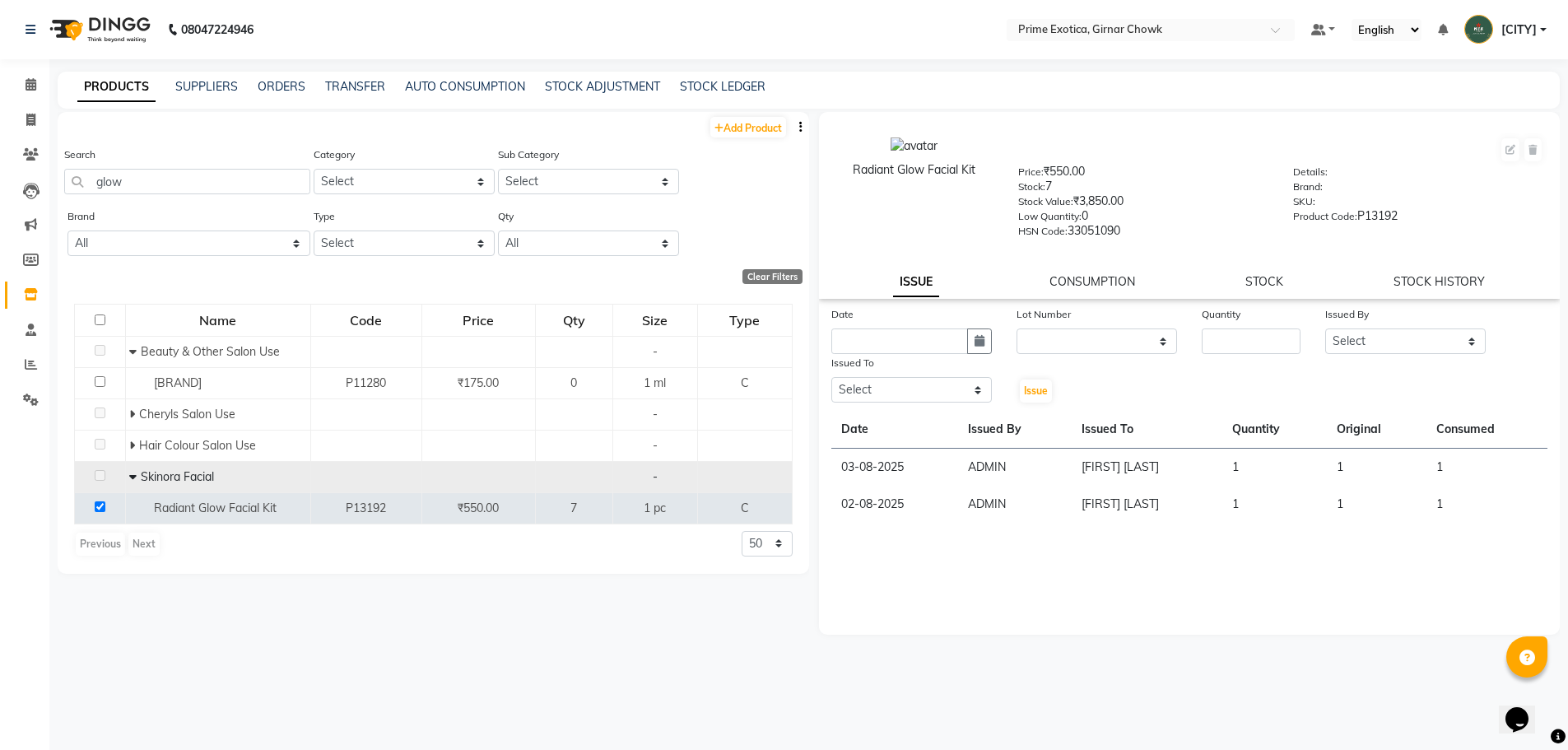 select on "8" 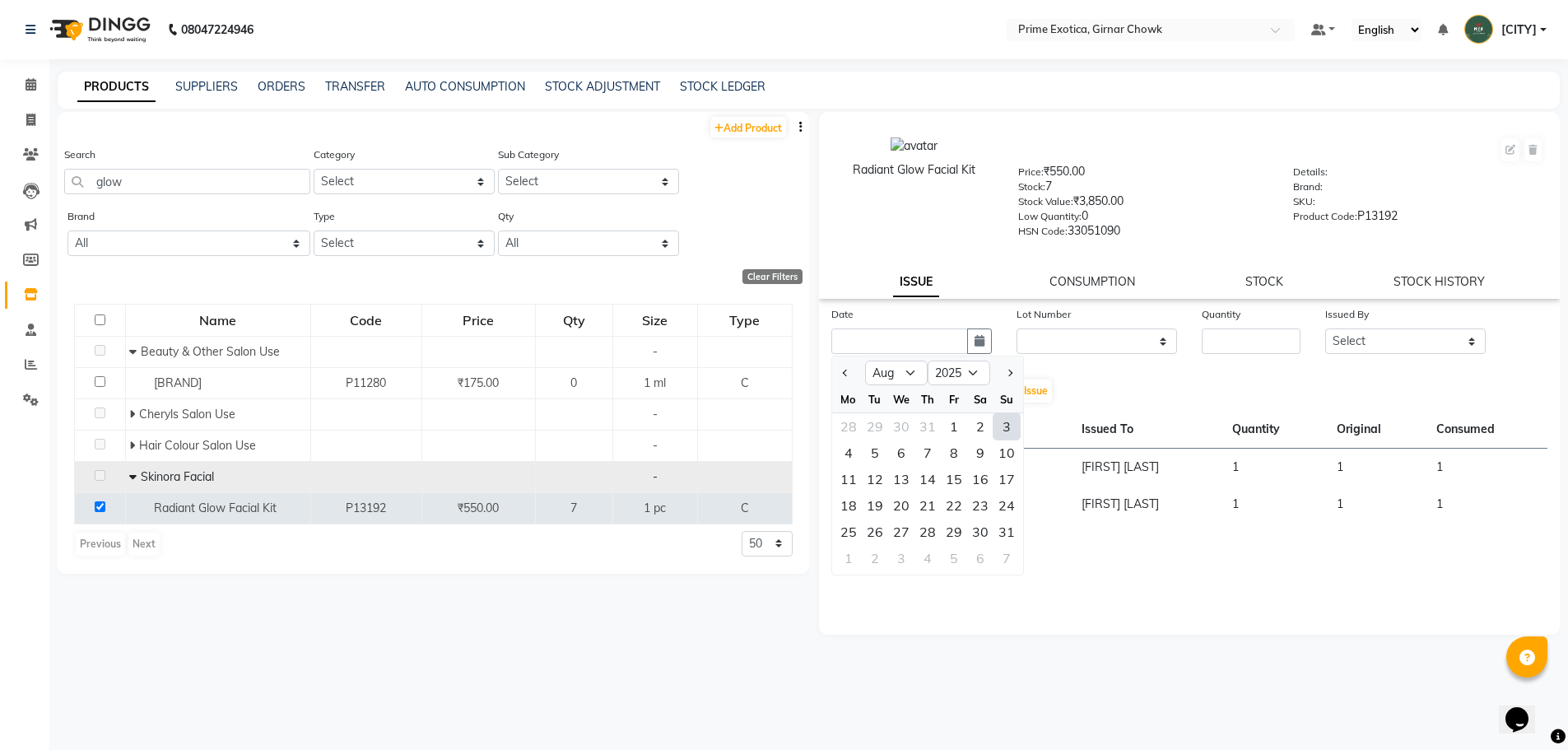 click on "3" 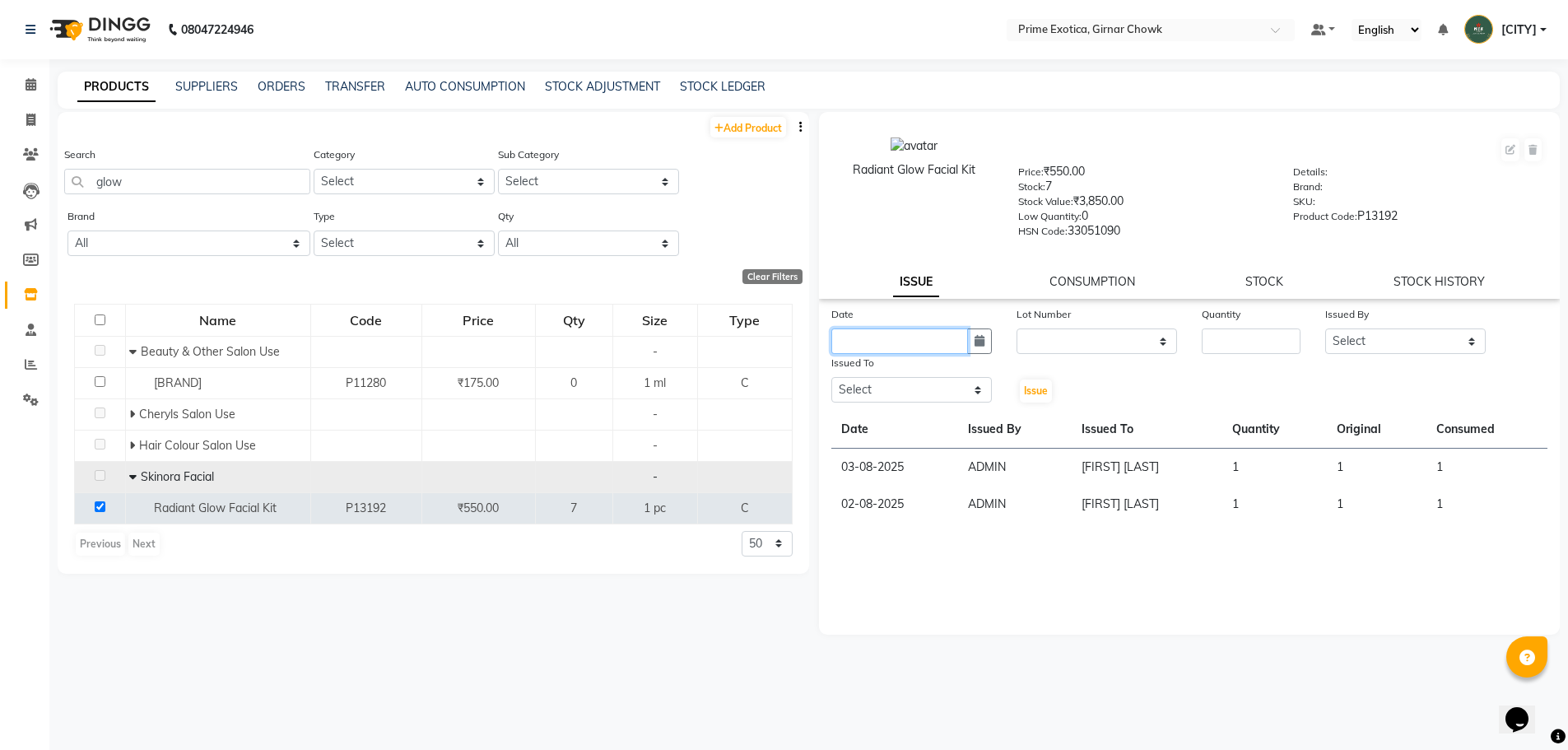 type on "03-08-2025" 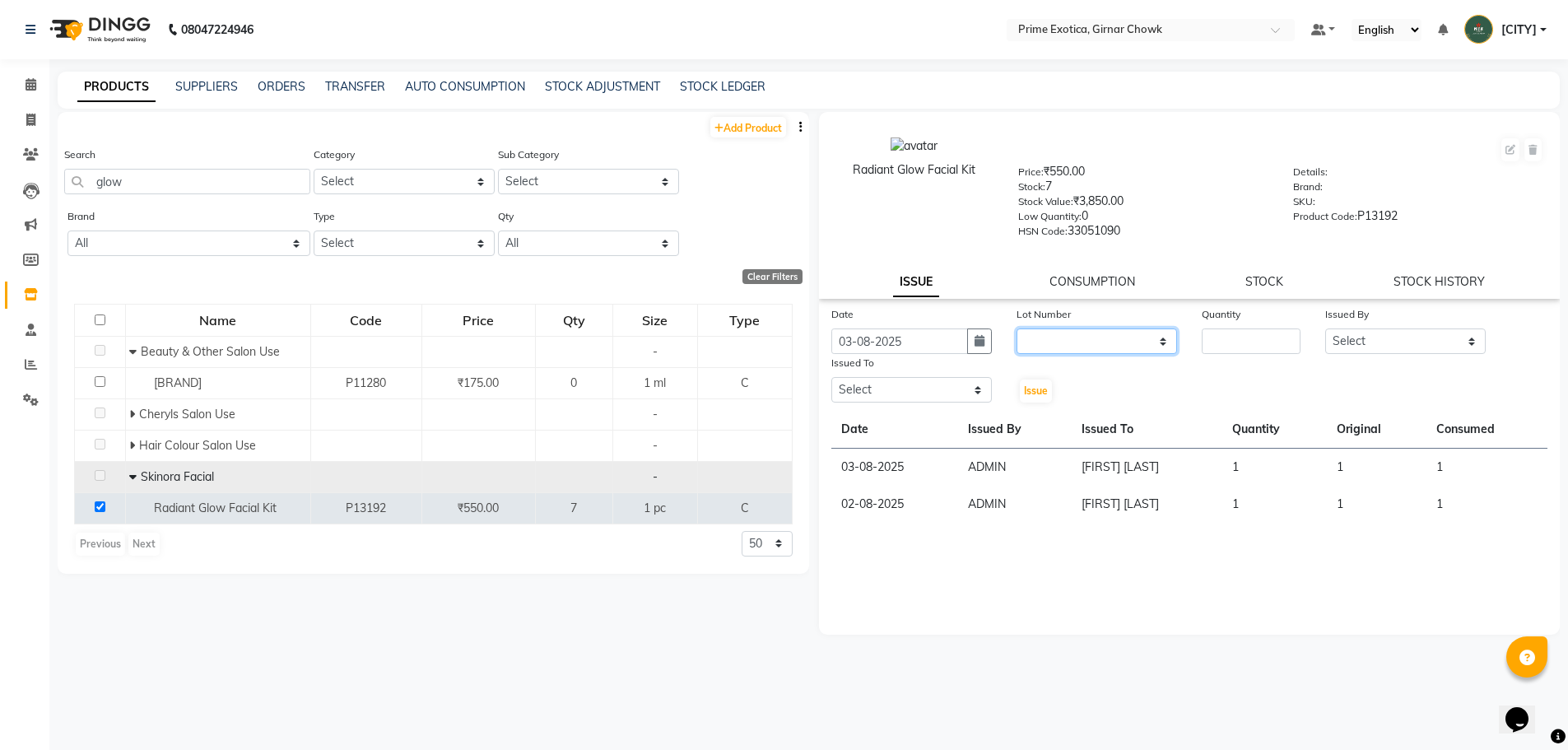 click on "None" 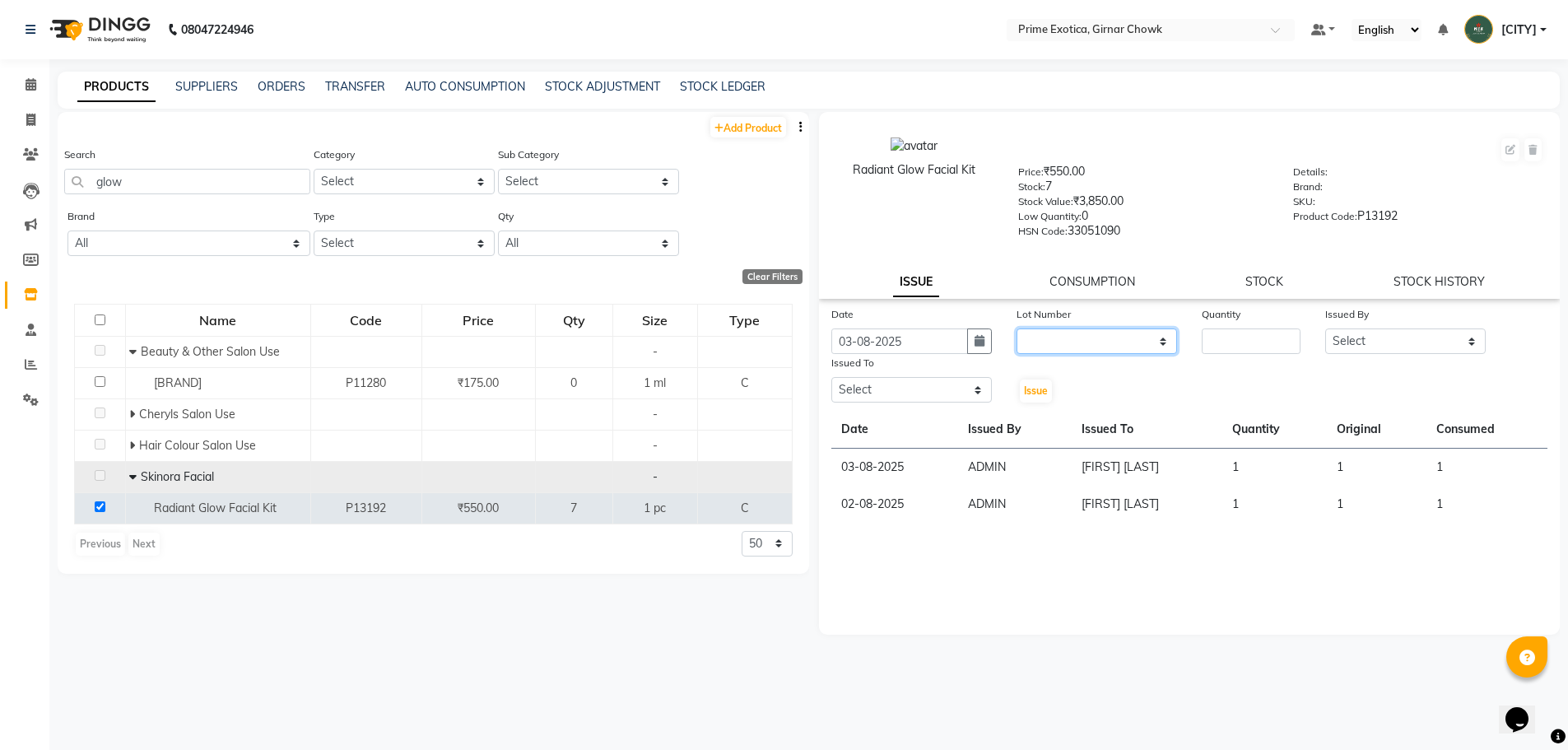 select on "0: null" 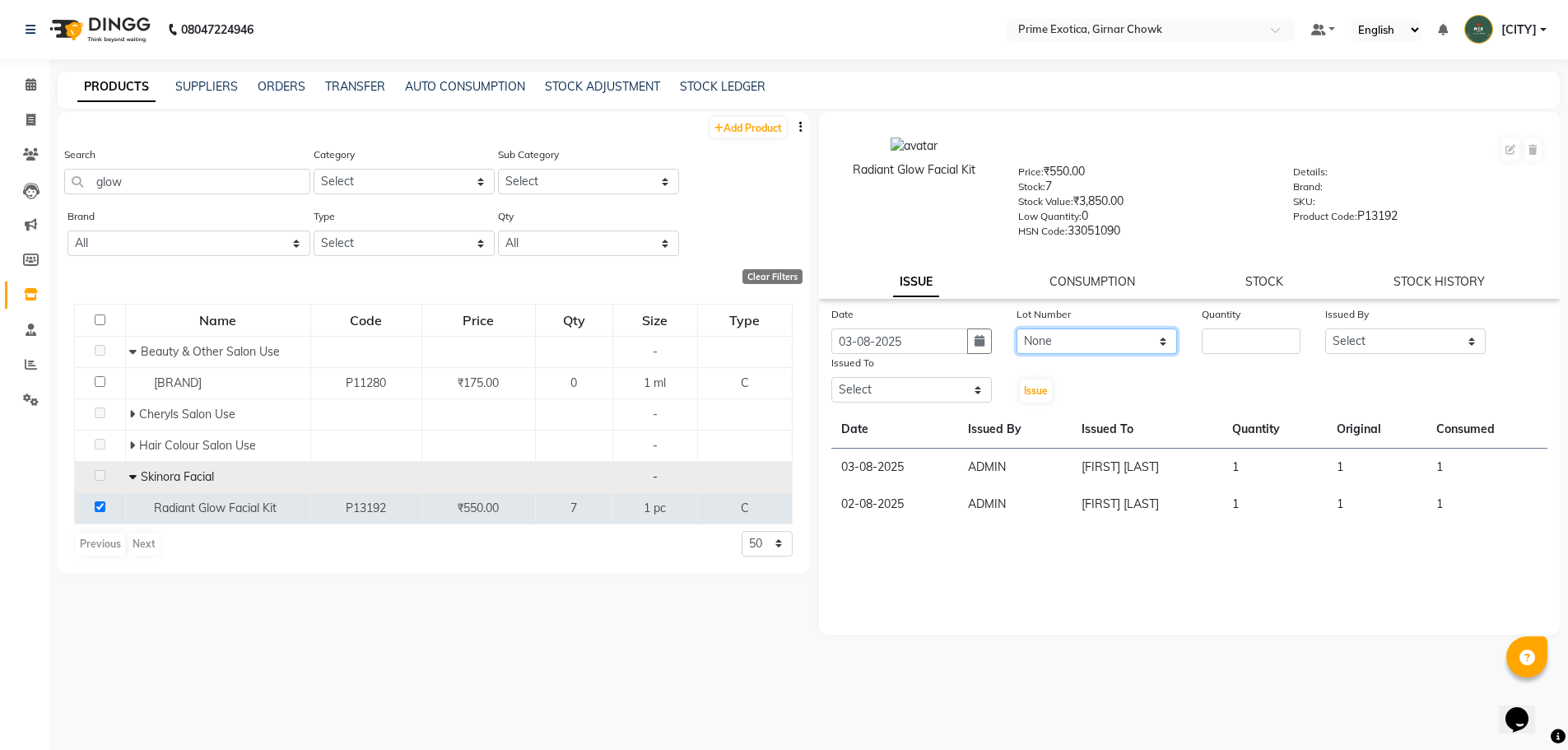 click on "None" 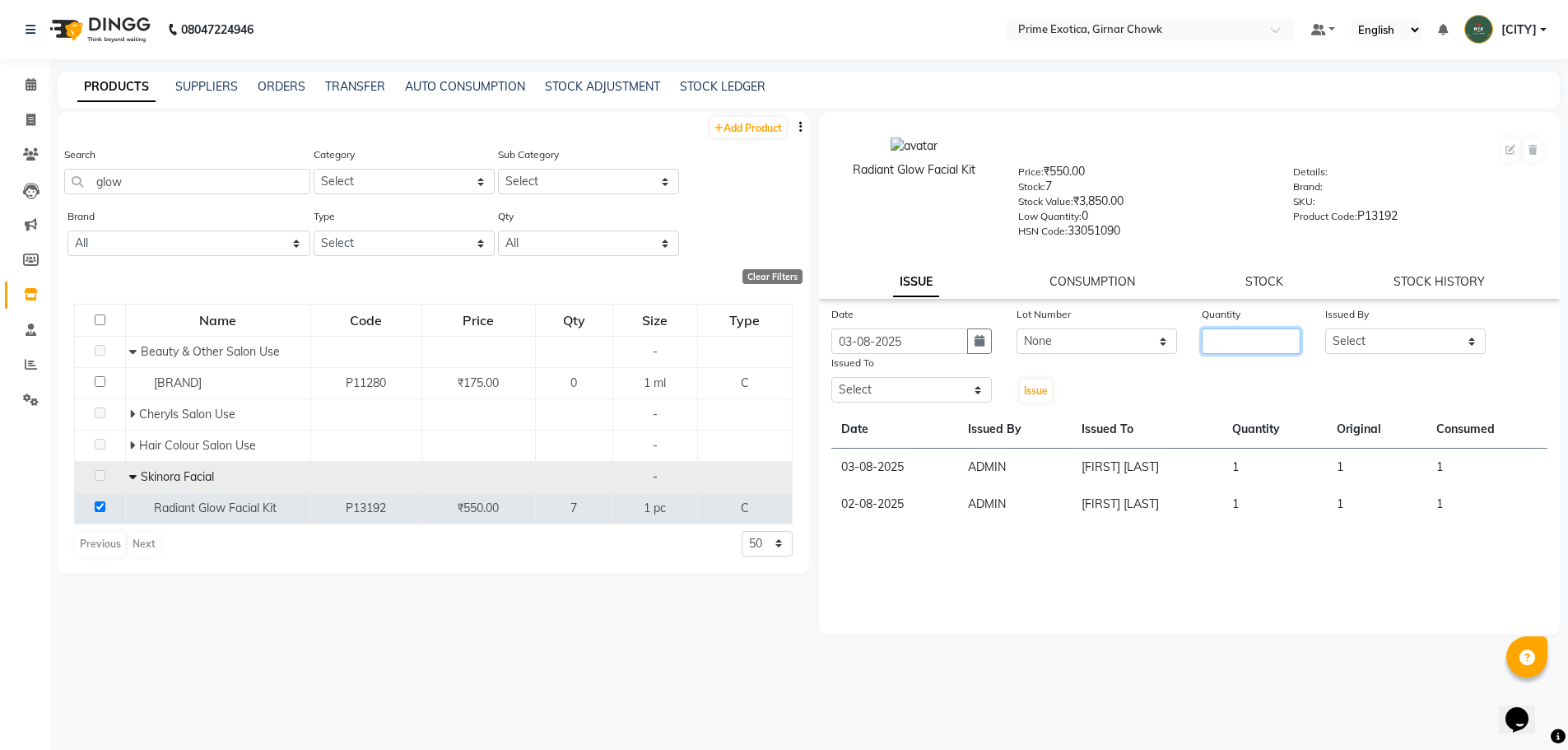 click 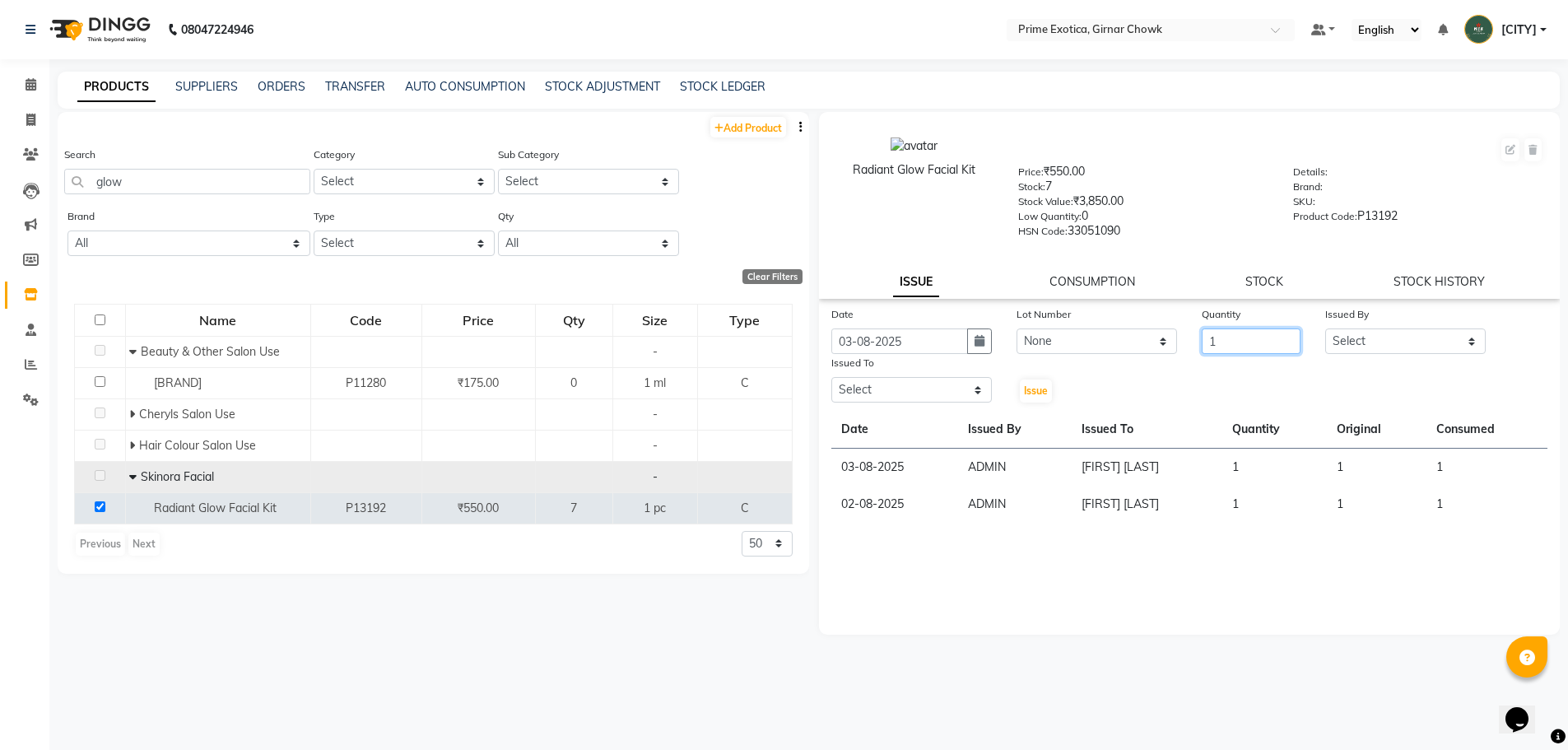 type on "1" 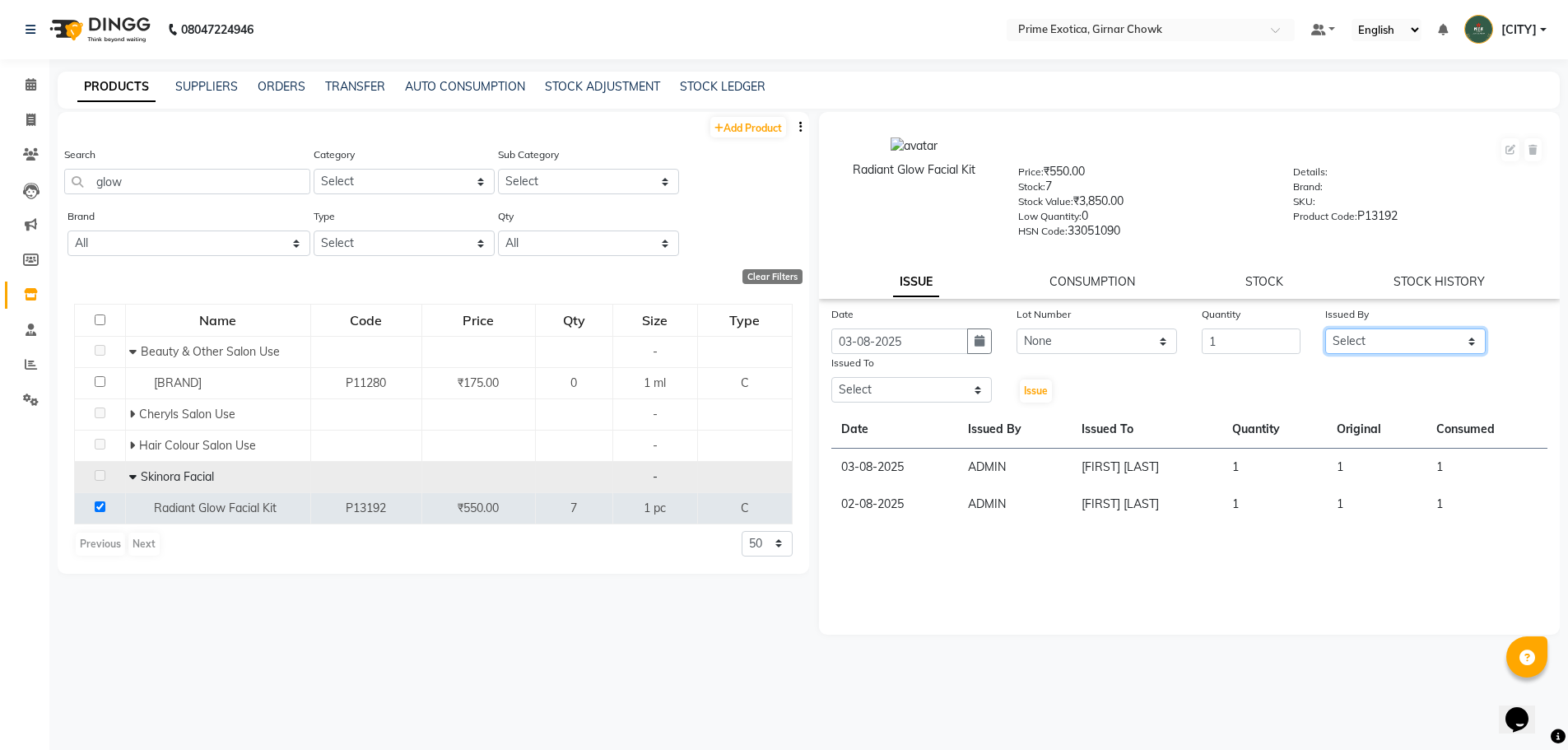 click on "Select ADITI SHENDE ADMIN Akansha  Nagarale  PRANALI GADGE  Prince moon SANDESH saurabh hanumante SHEETAL ALLEWAR" 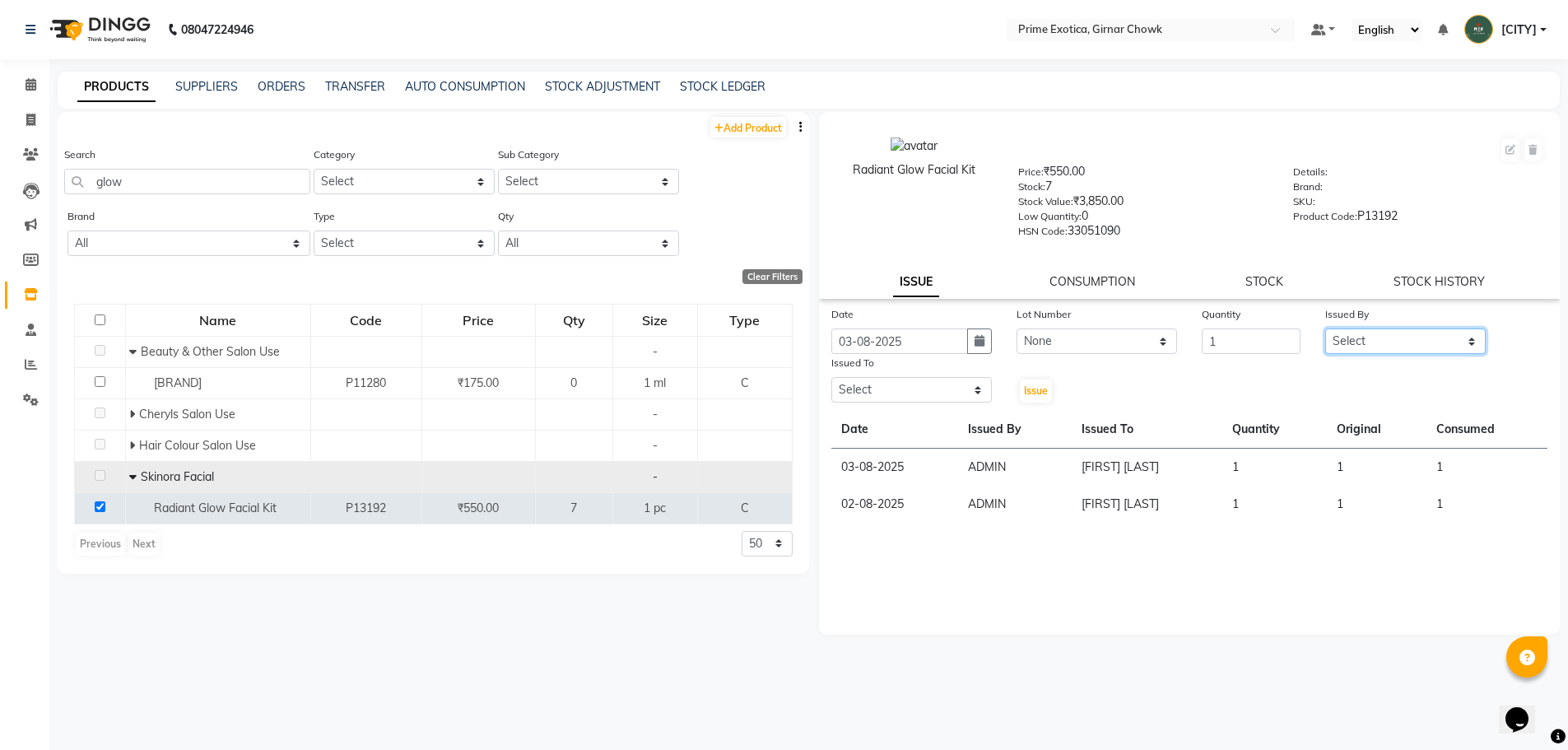 click on "Select ADITI SHENDE ADMIN Akansha  Nagarale  PRANALI GADGE  Prince moon SANDESH saurabh hanumante SHEETAL ALLEWAR" 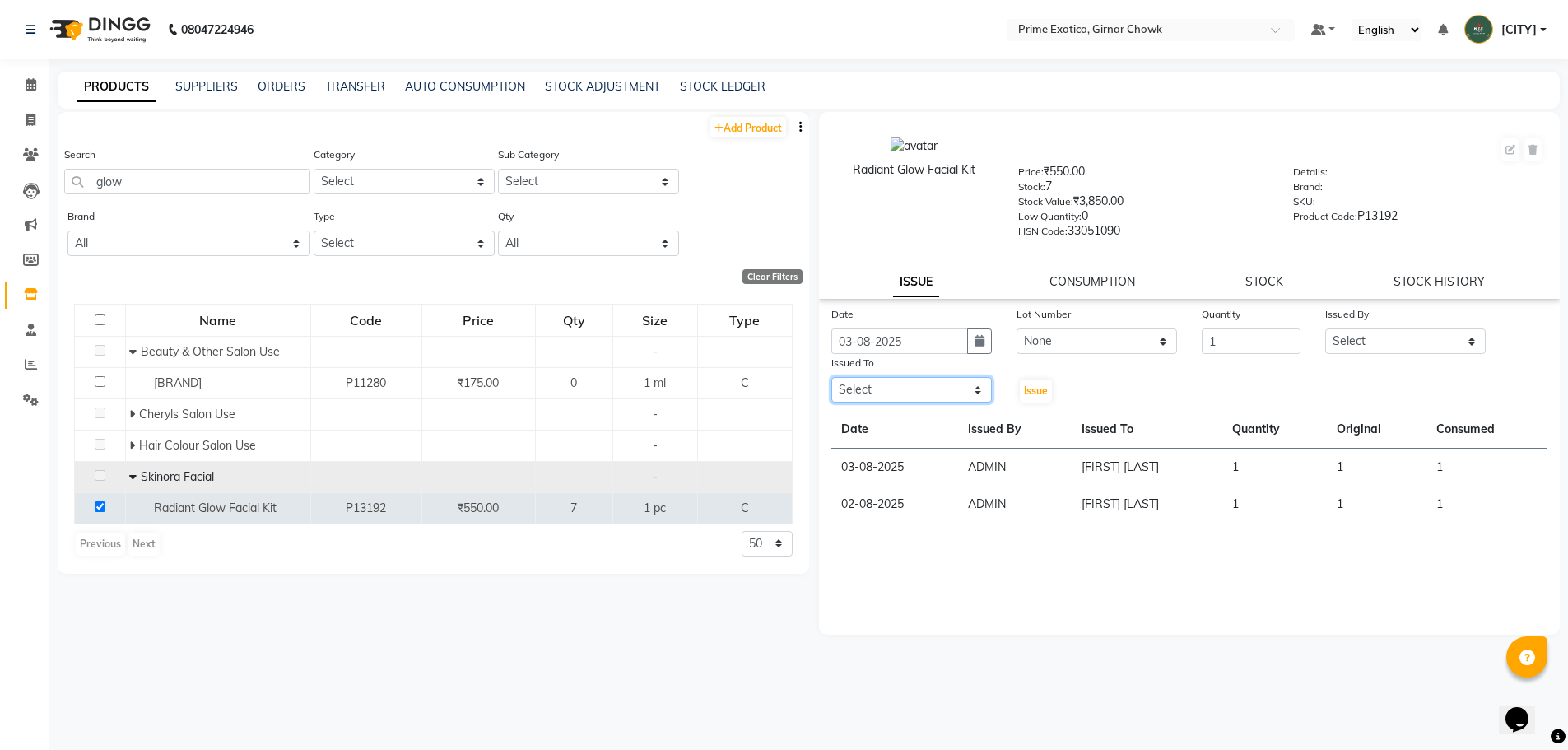 click on "Select ADITI SHENDE ADMIN Akansha  Nagarale  PRANALI GADGE  Prince moon SANDESH saurabh hanumante SHEETAL ALLEWAR" 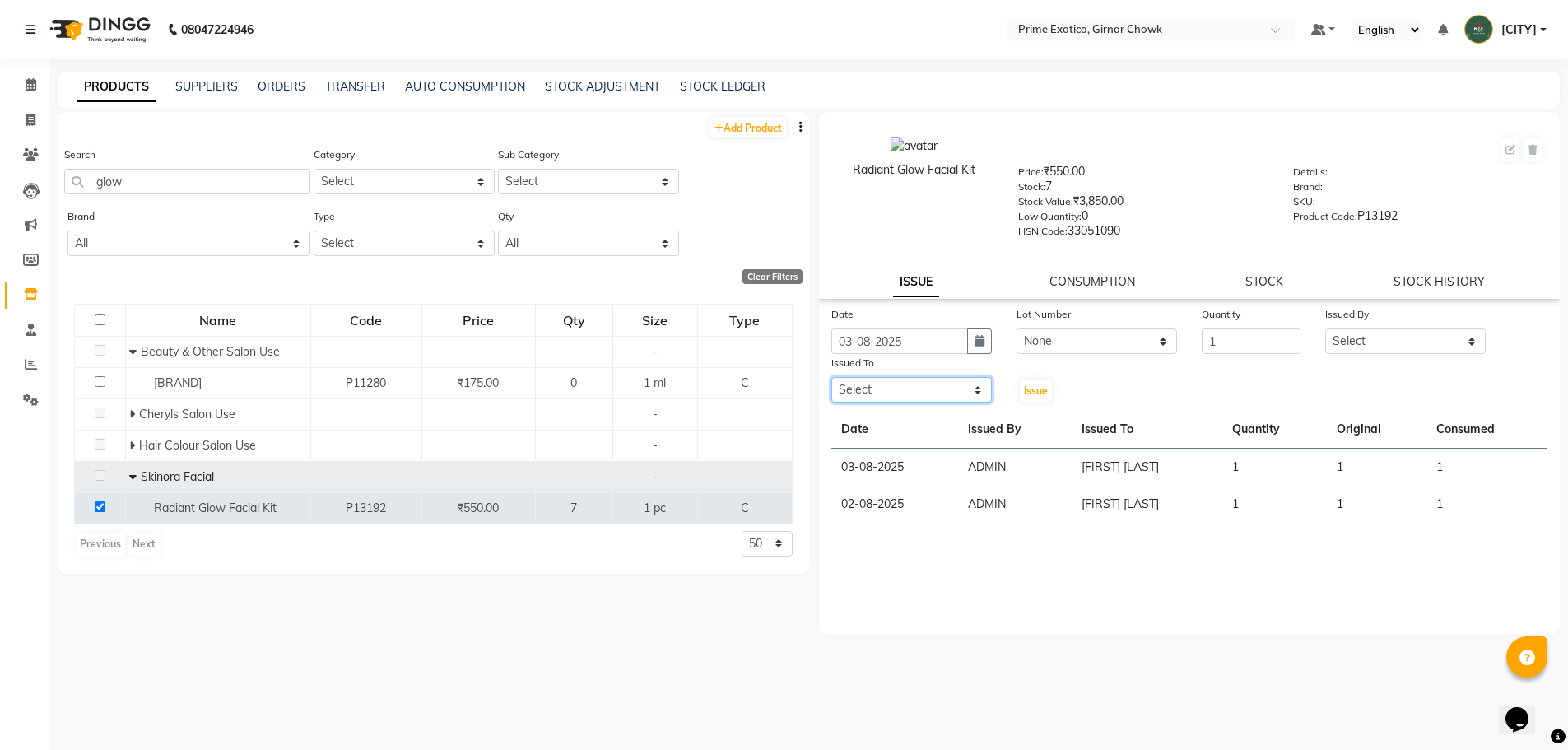 select on "45353" 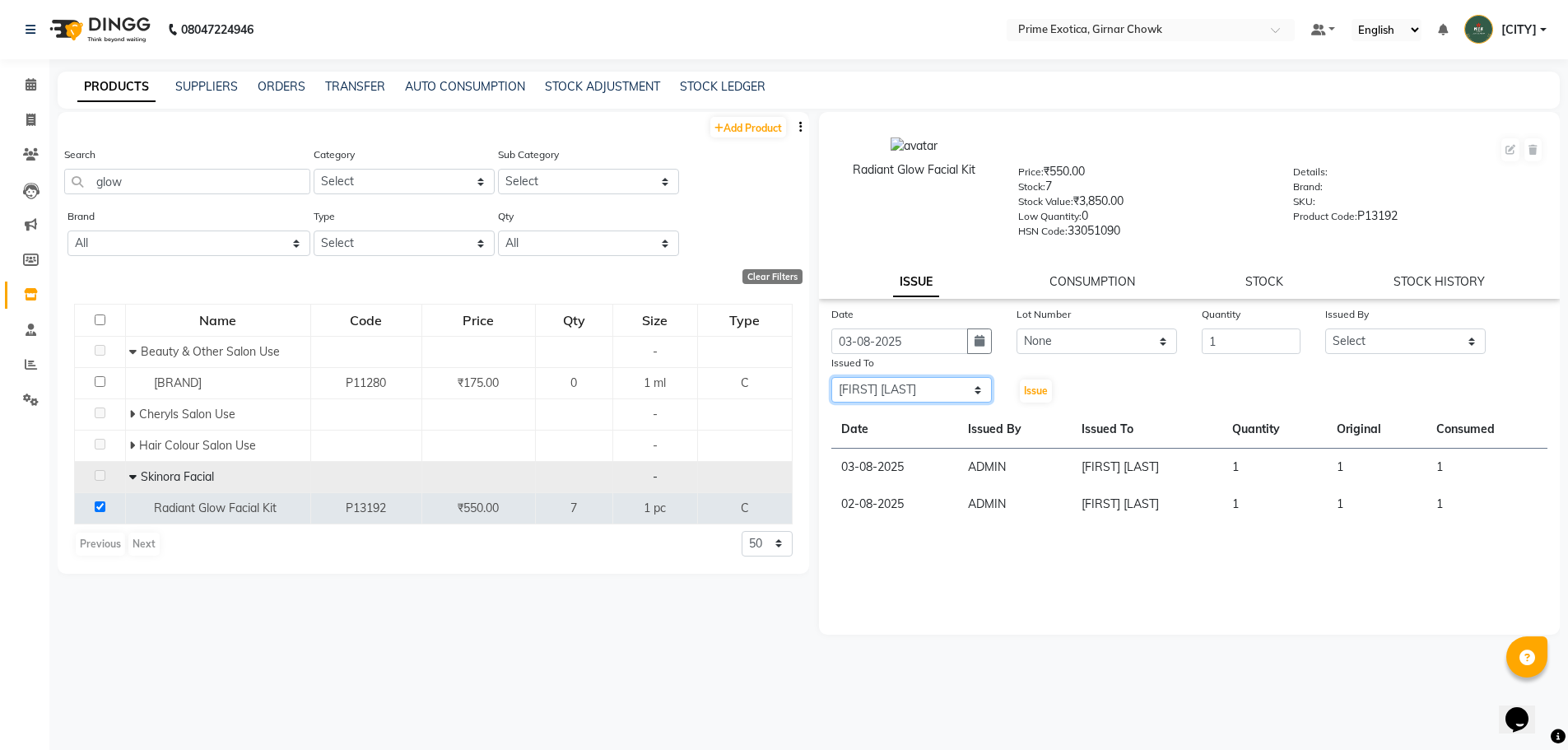 click on "Select ADITI SHENDE ADMIN Akansha  Nagarale  PRANALI GADGE  Prince moon SANDESH saurabh hanumante SHEETAL ALLEWAR" 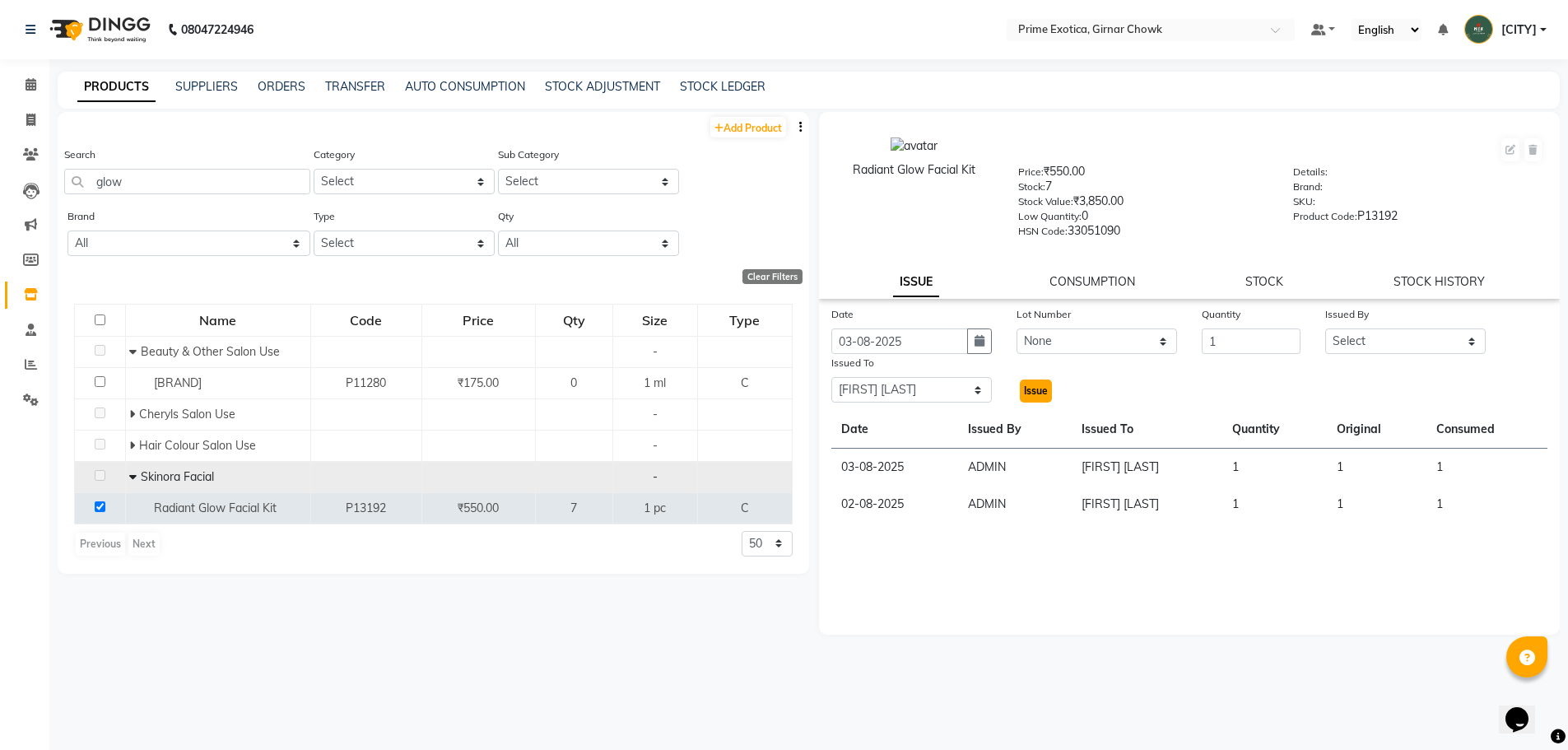 click on "Issue" 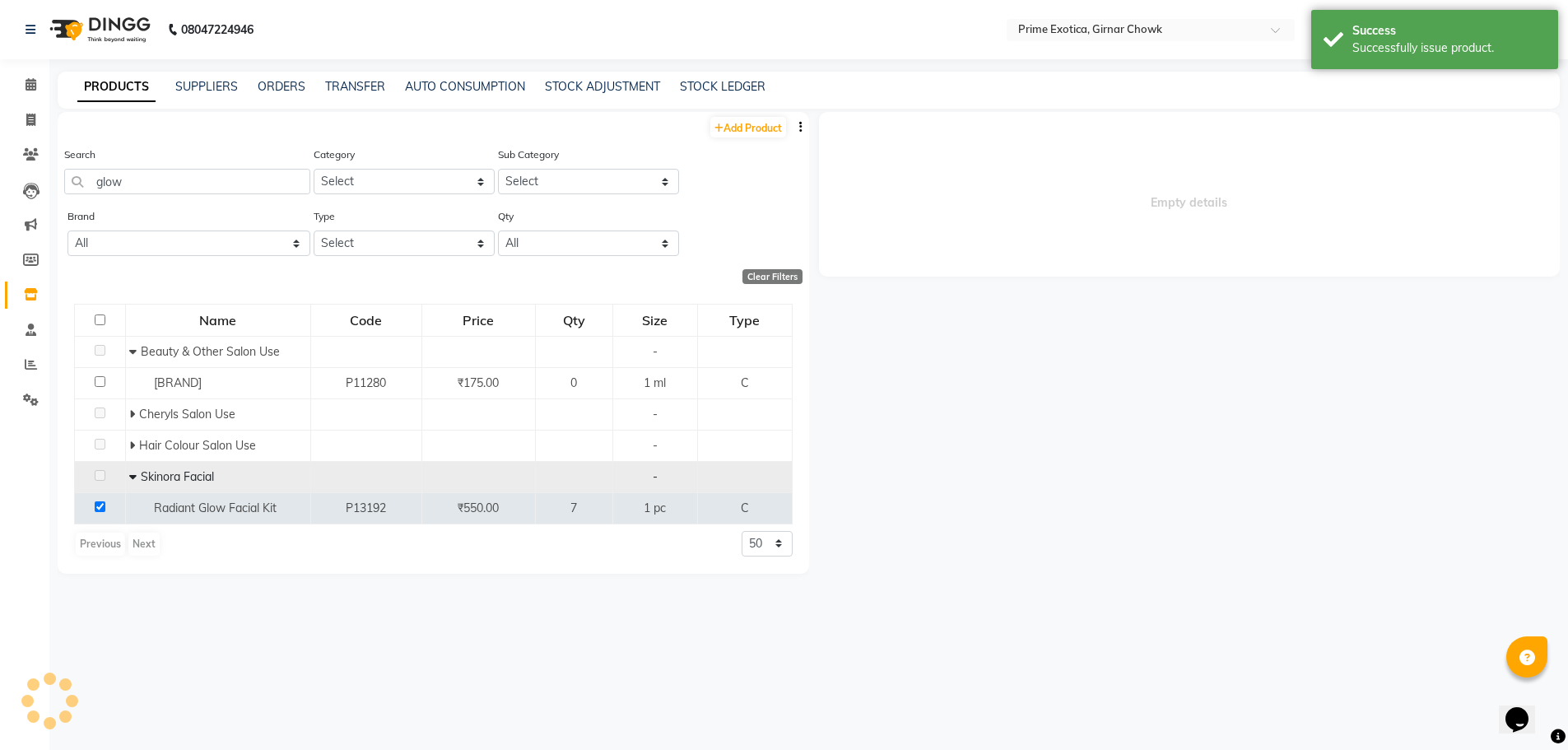 select 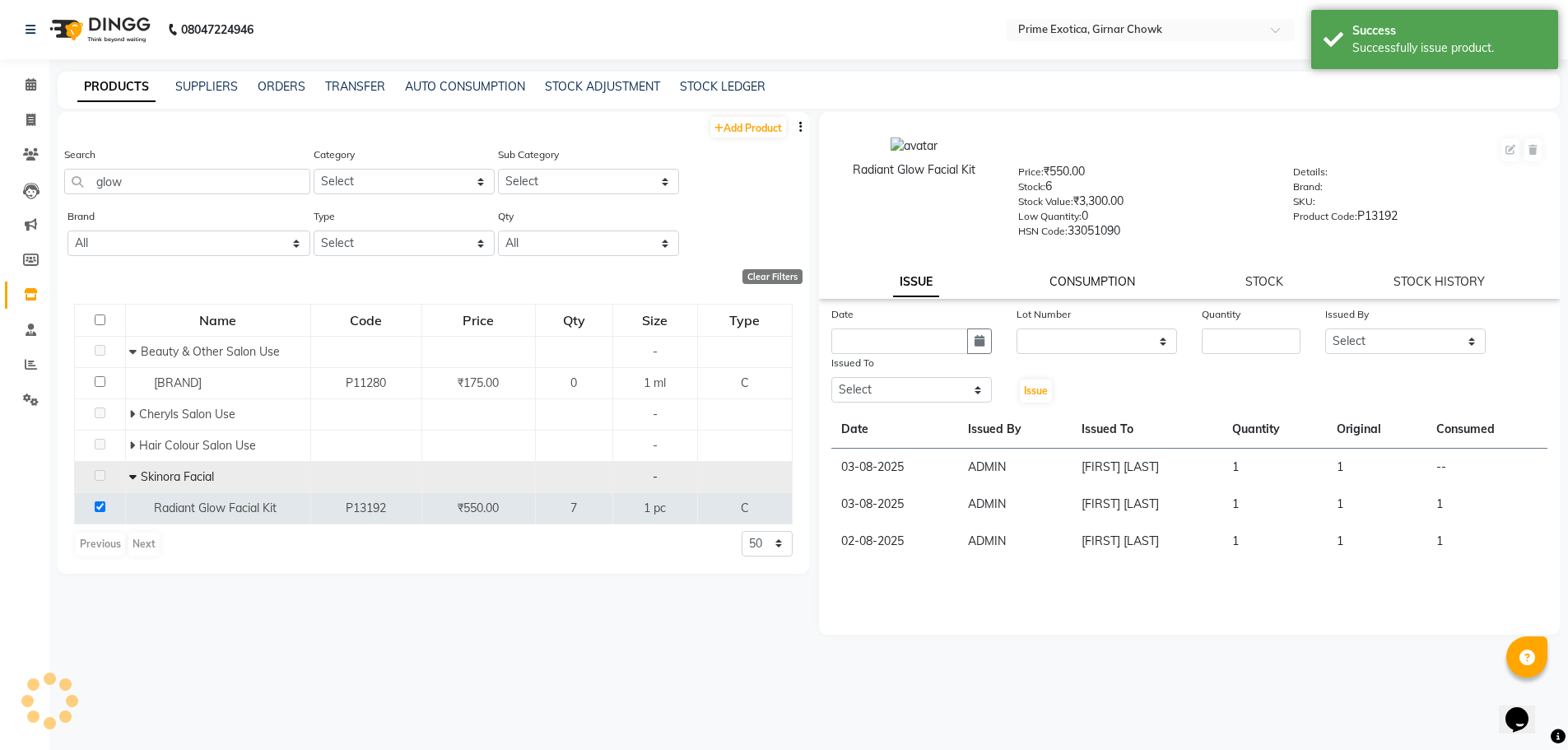 click on "CONSUMPTION" 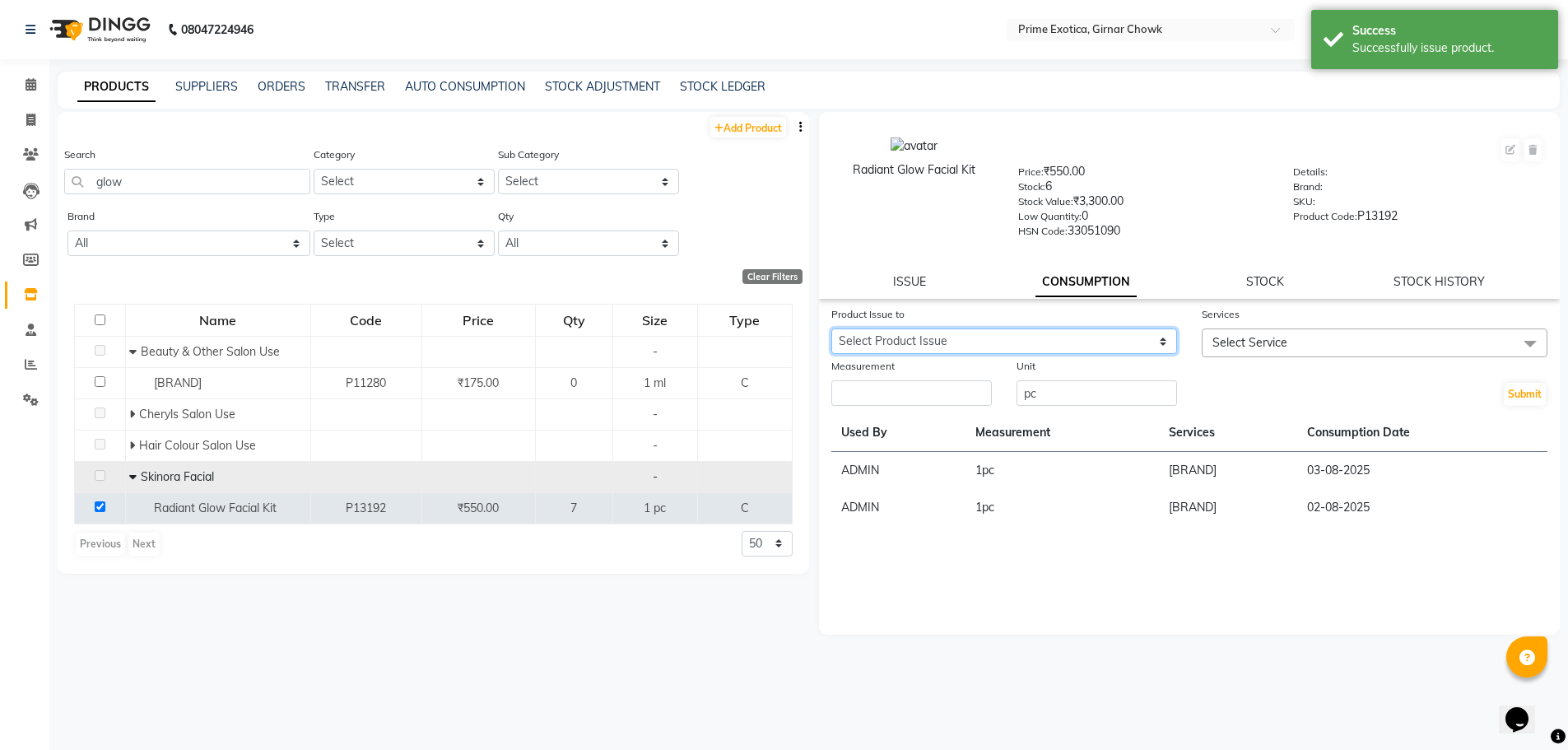 click on "Select Product Issue 2025-08-03, Issued to: PRANALI GADGE , Balance: 1" 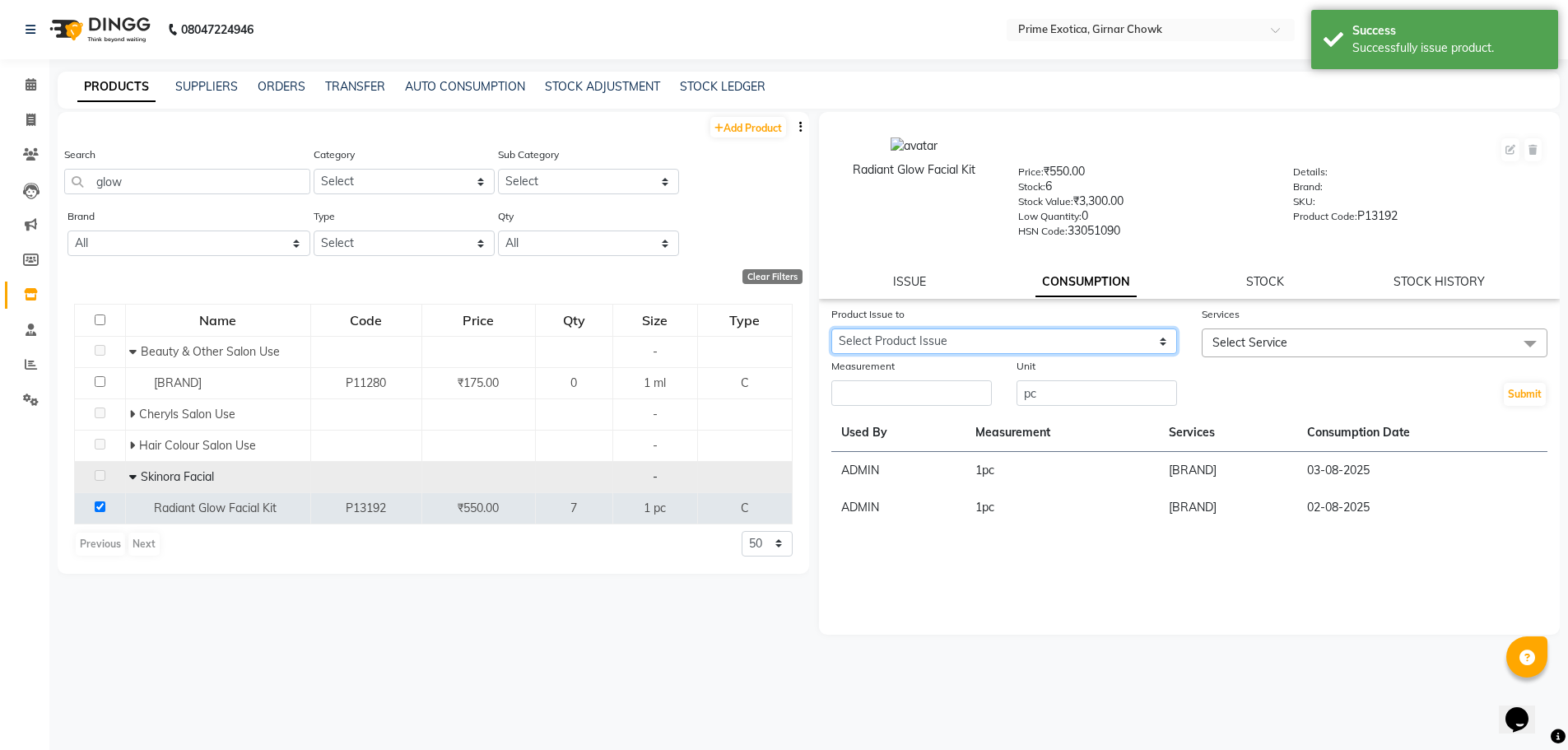 select on "1125463" 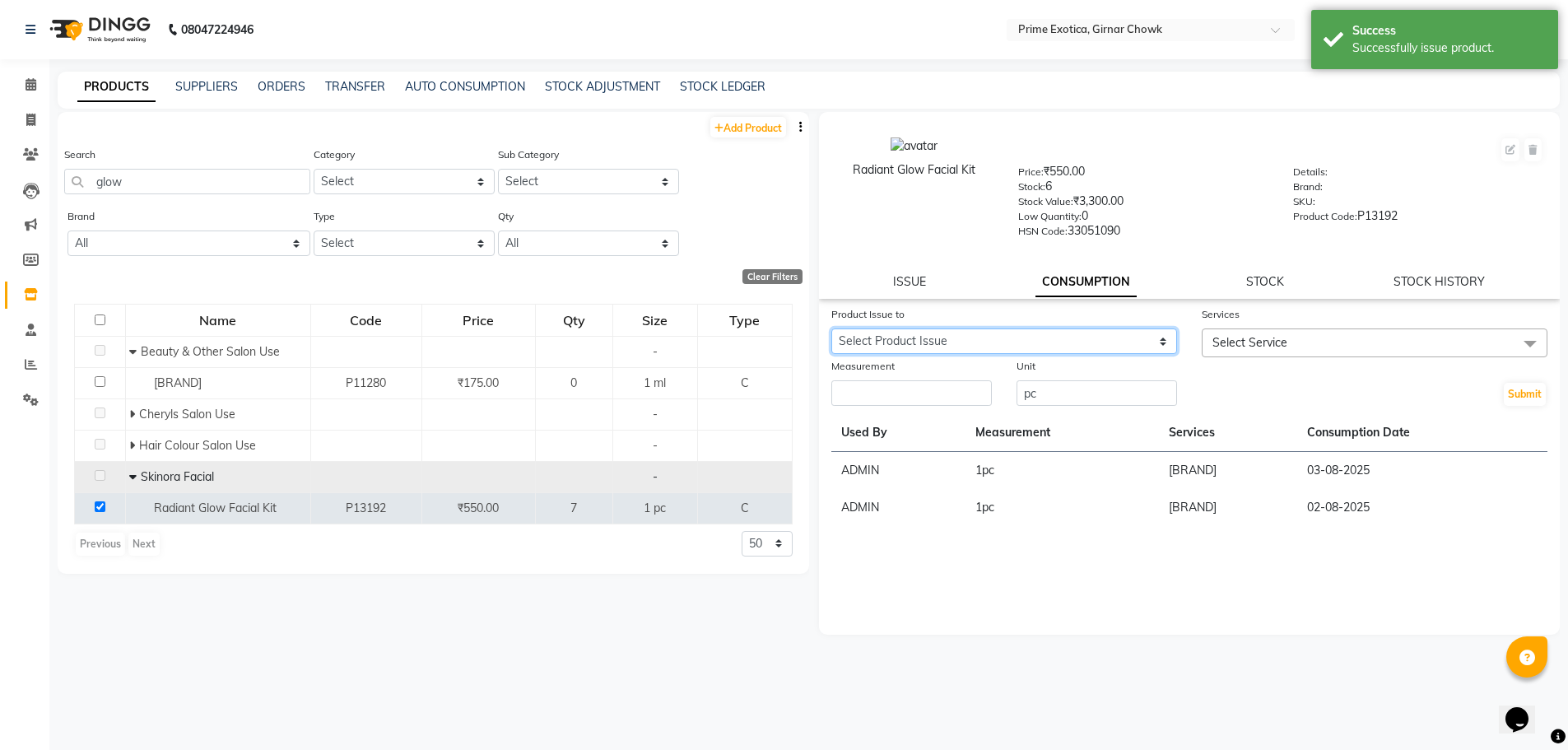 click on "Select Product Issue 2025-08-03, Issued to: PRANALI GADGE , Balance: 1" 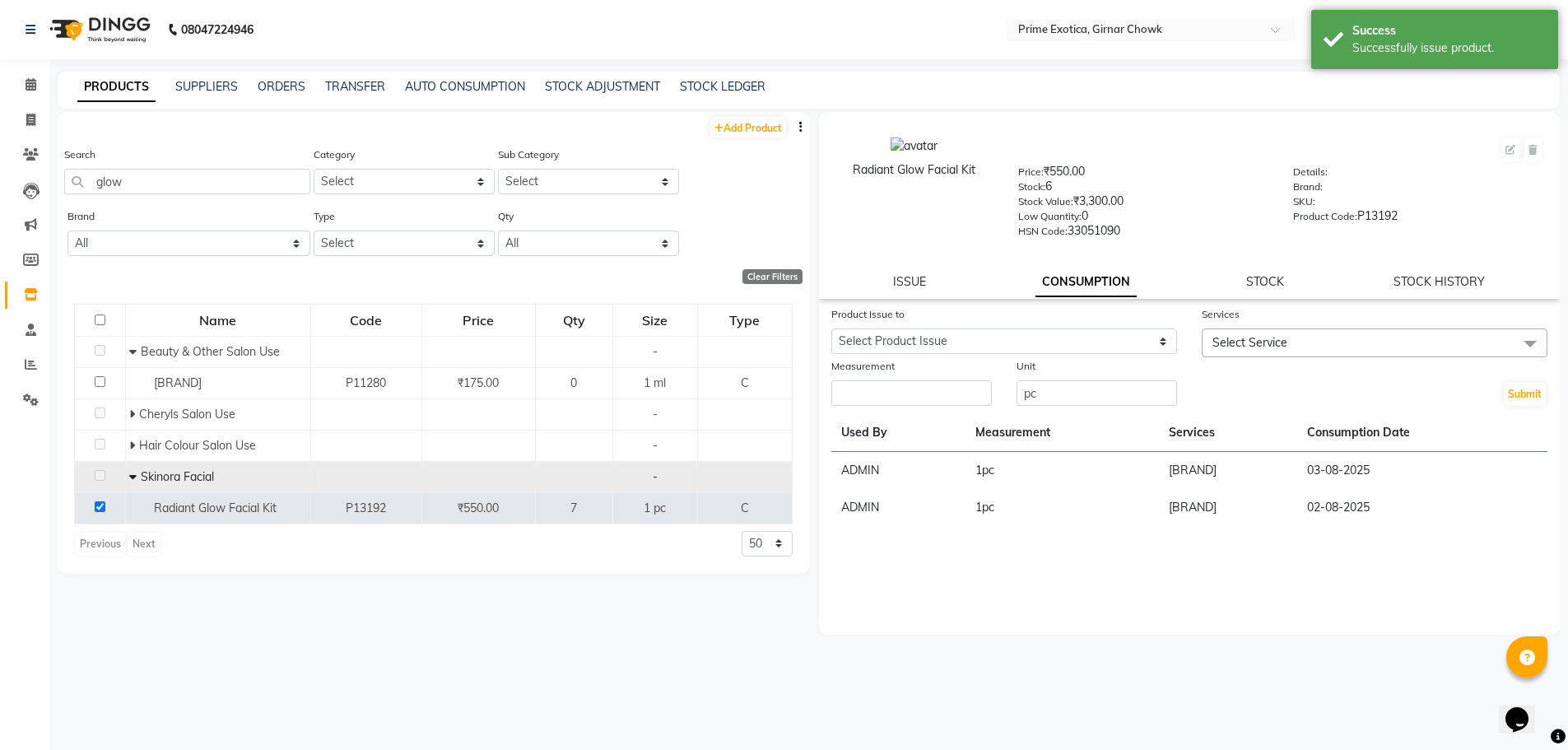 click on "Services" 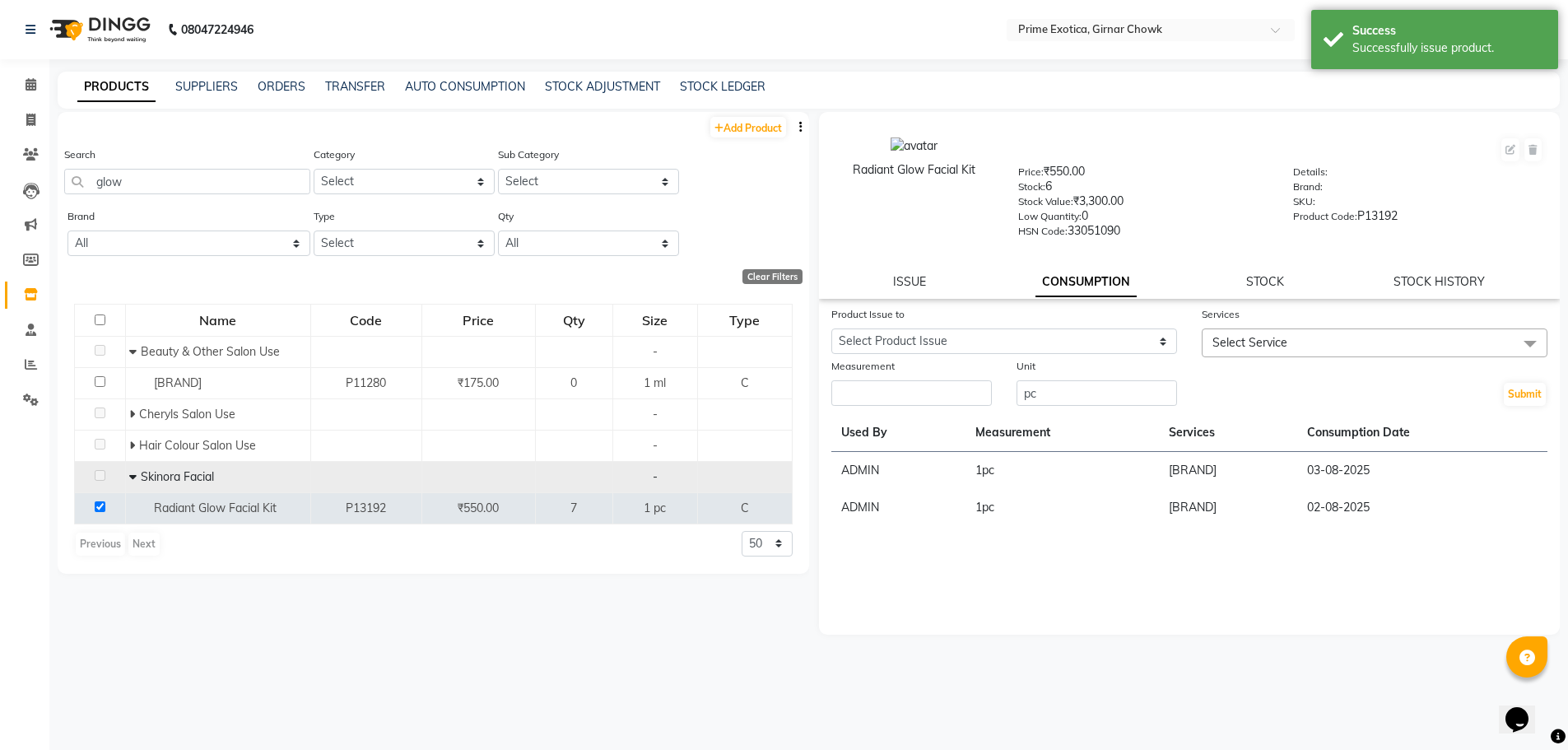 click on "Select Service" 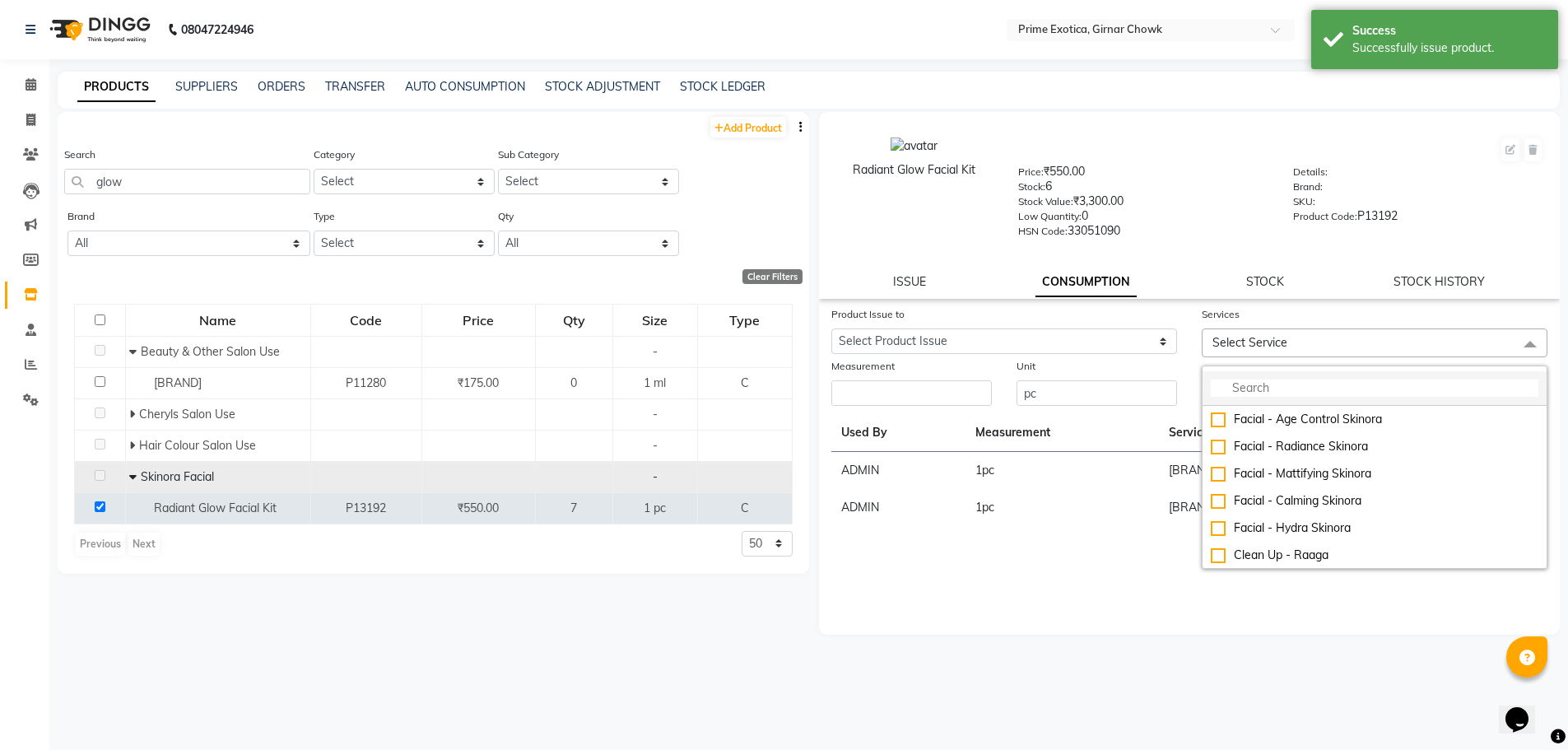 click 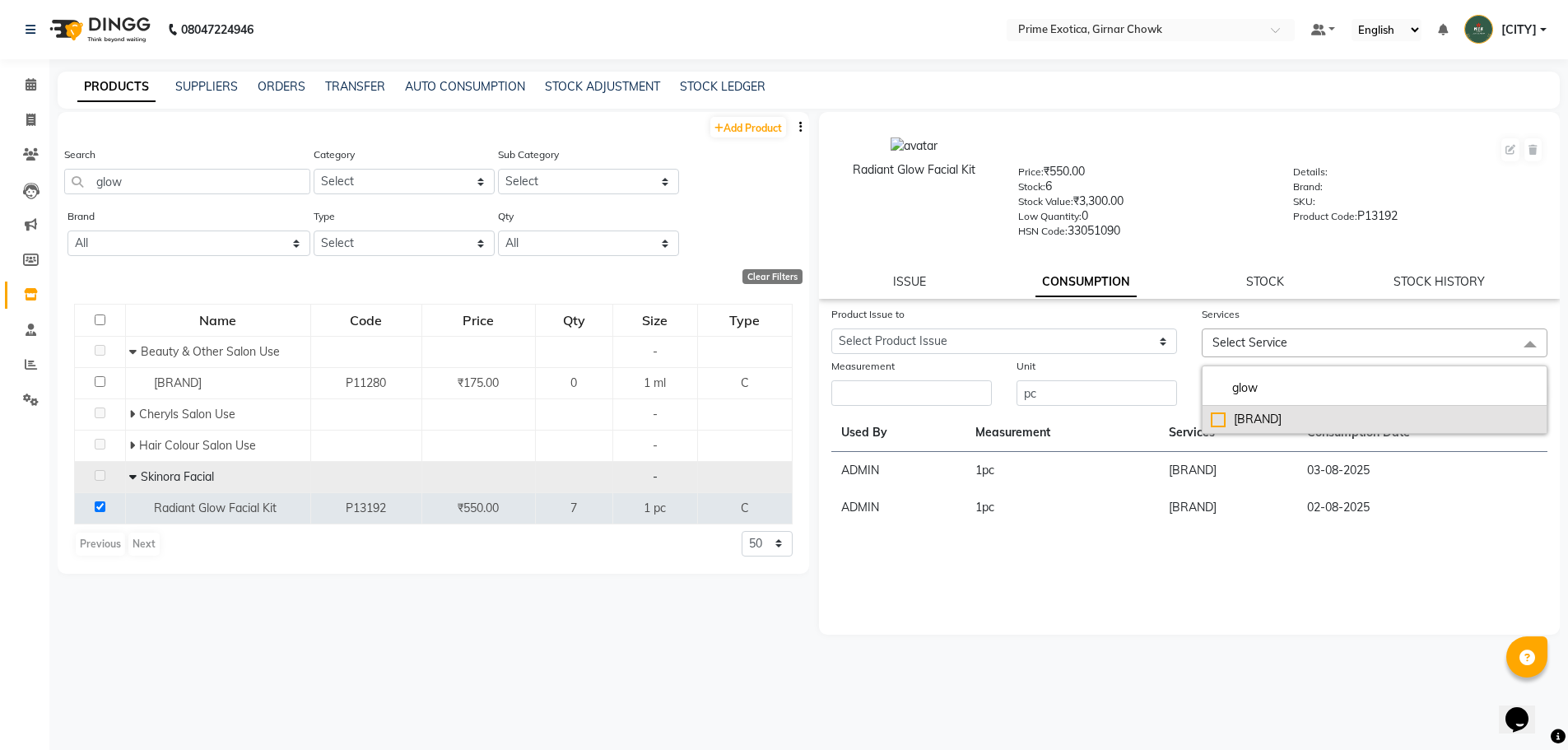 type on "glow" 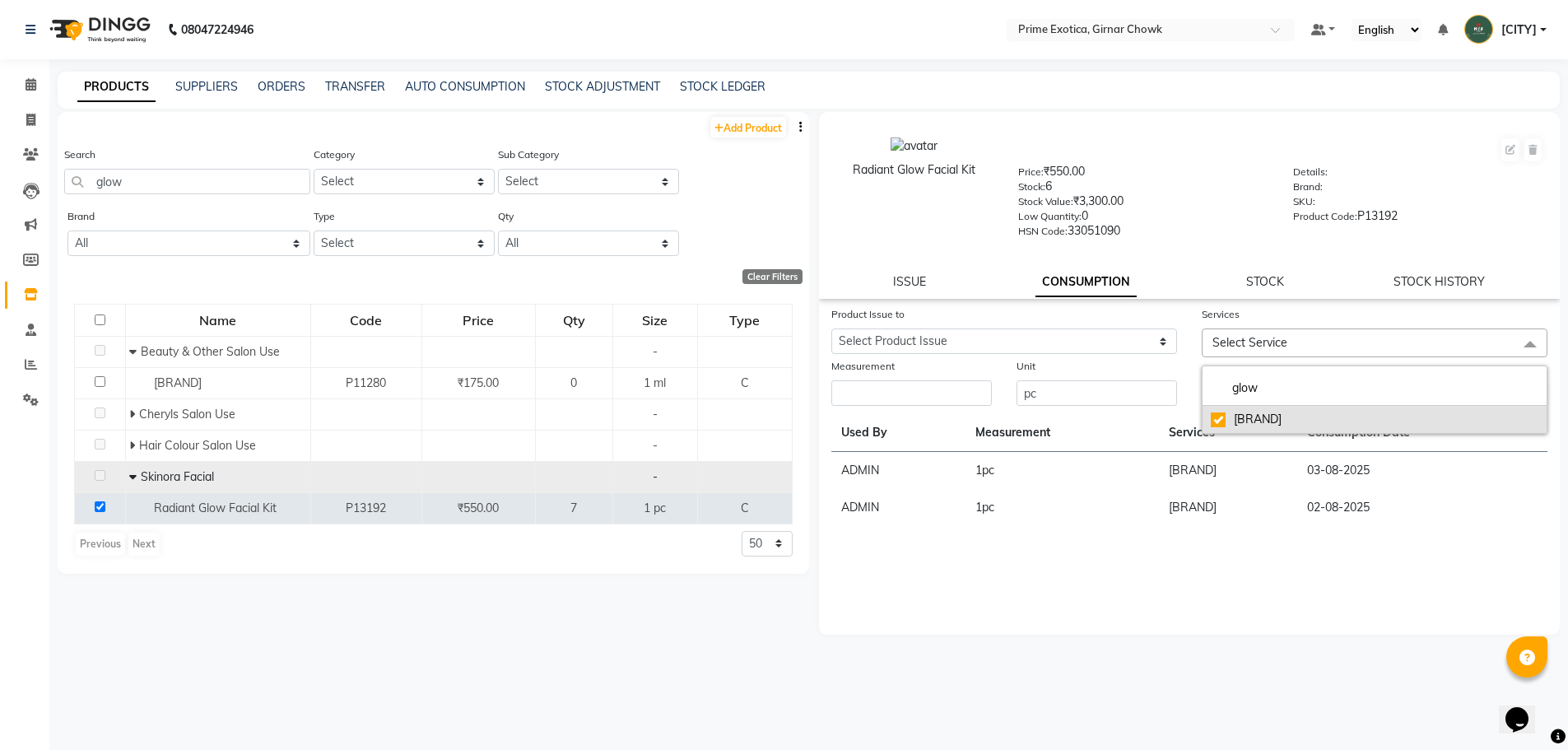 checkbox on "true" 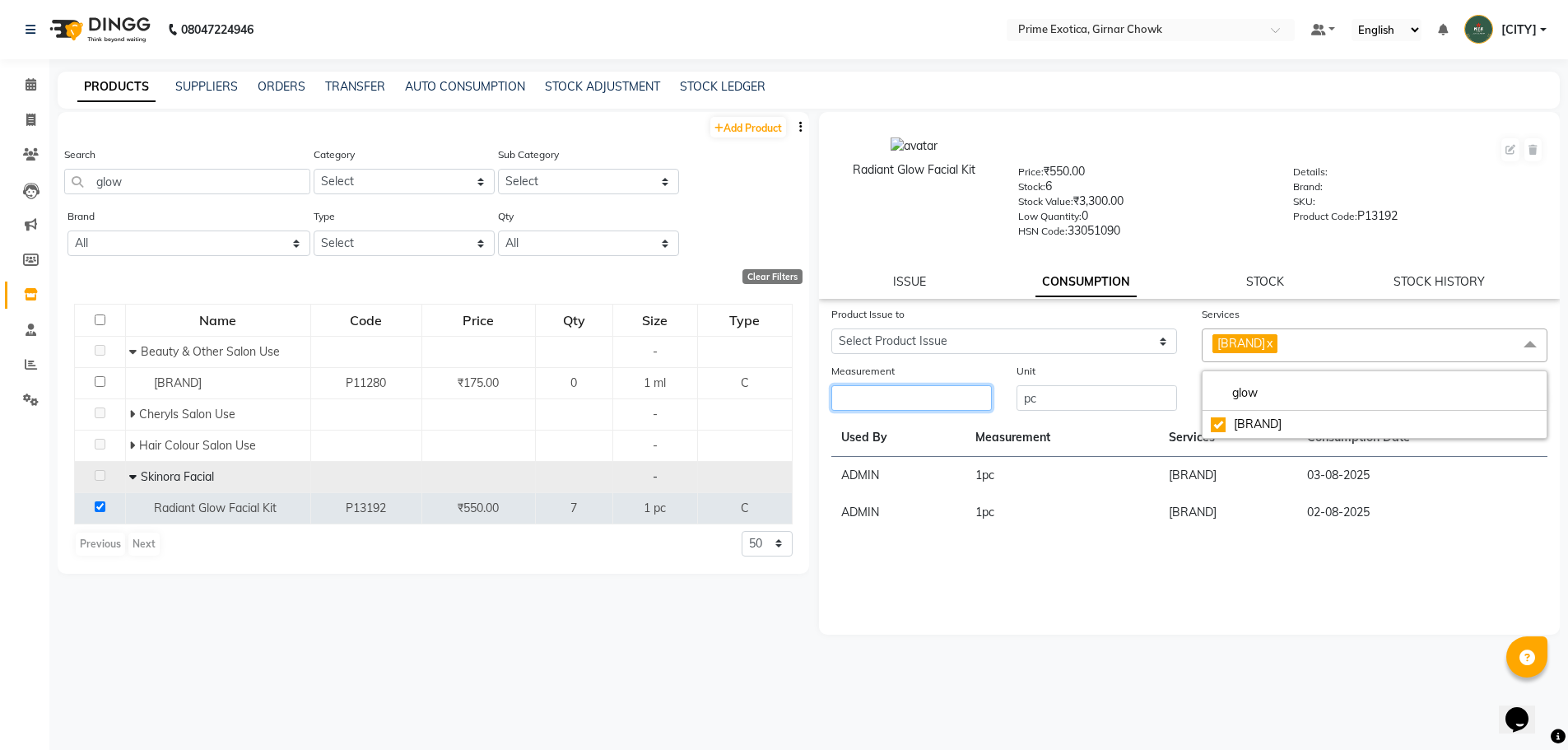 click 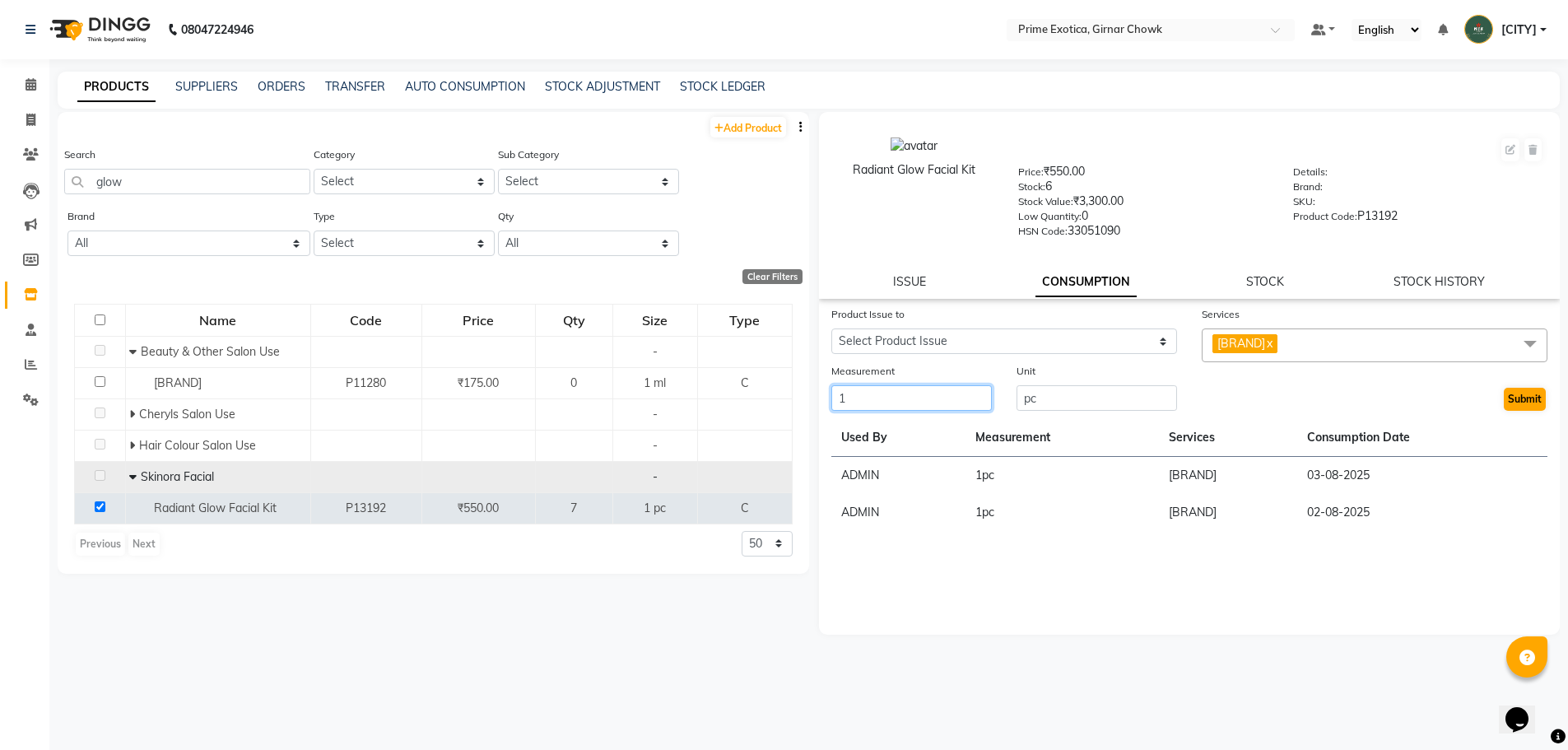 type on "1" 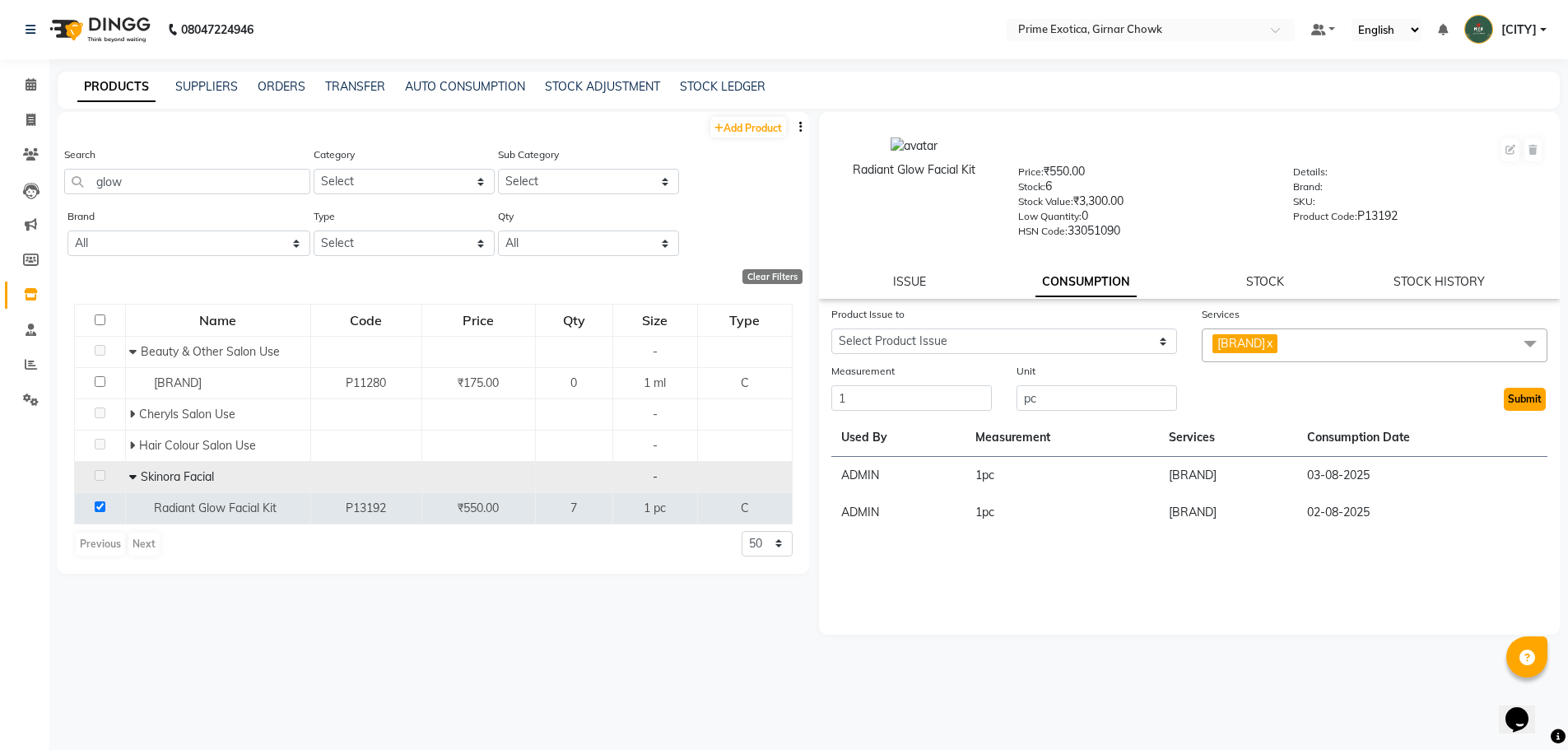 click on "Submit" 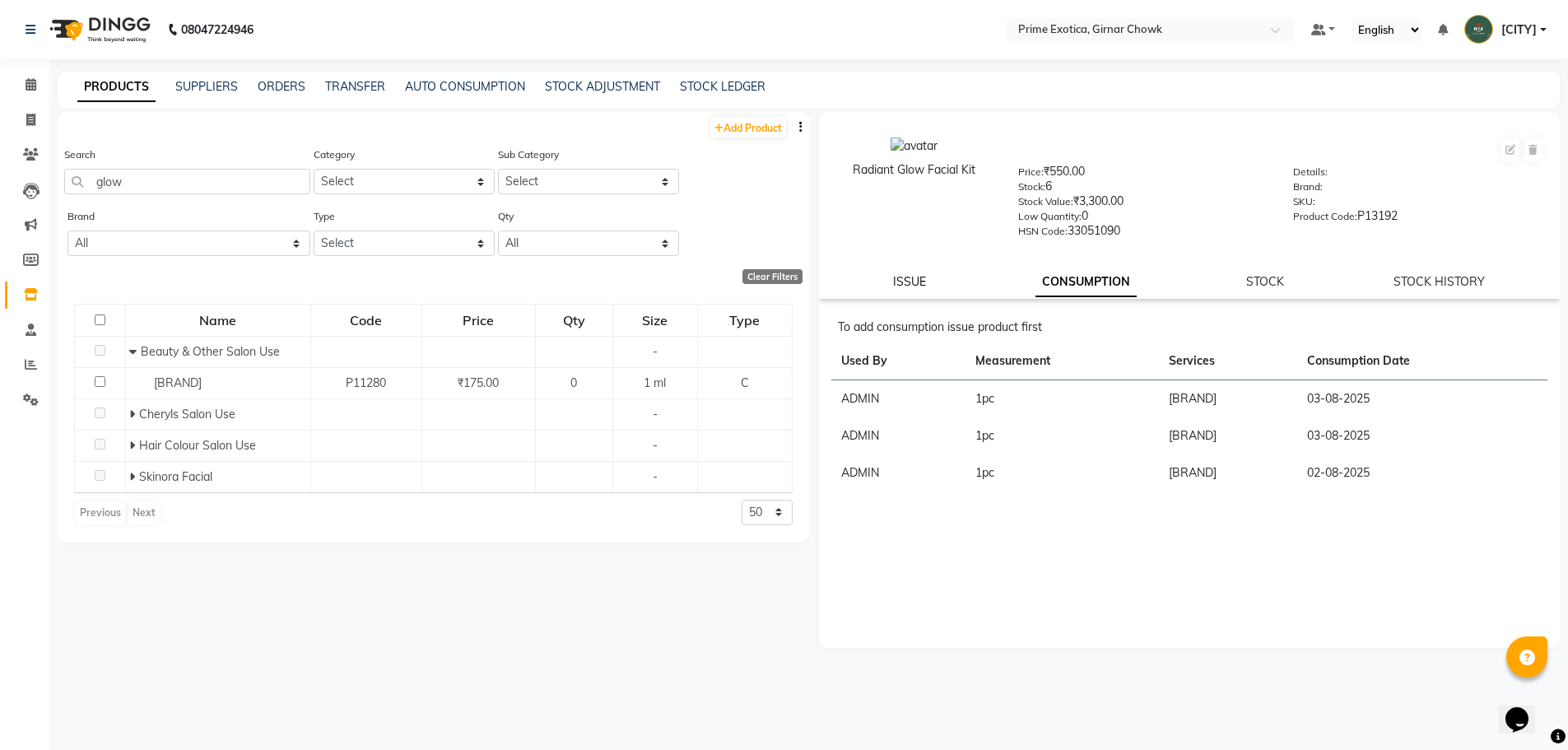 click on "ISSUE" 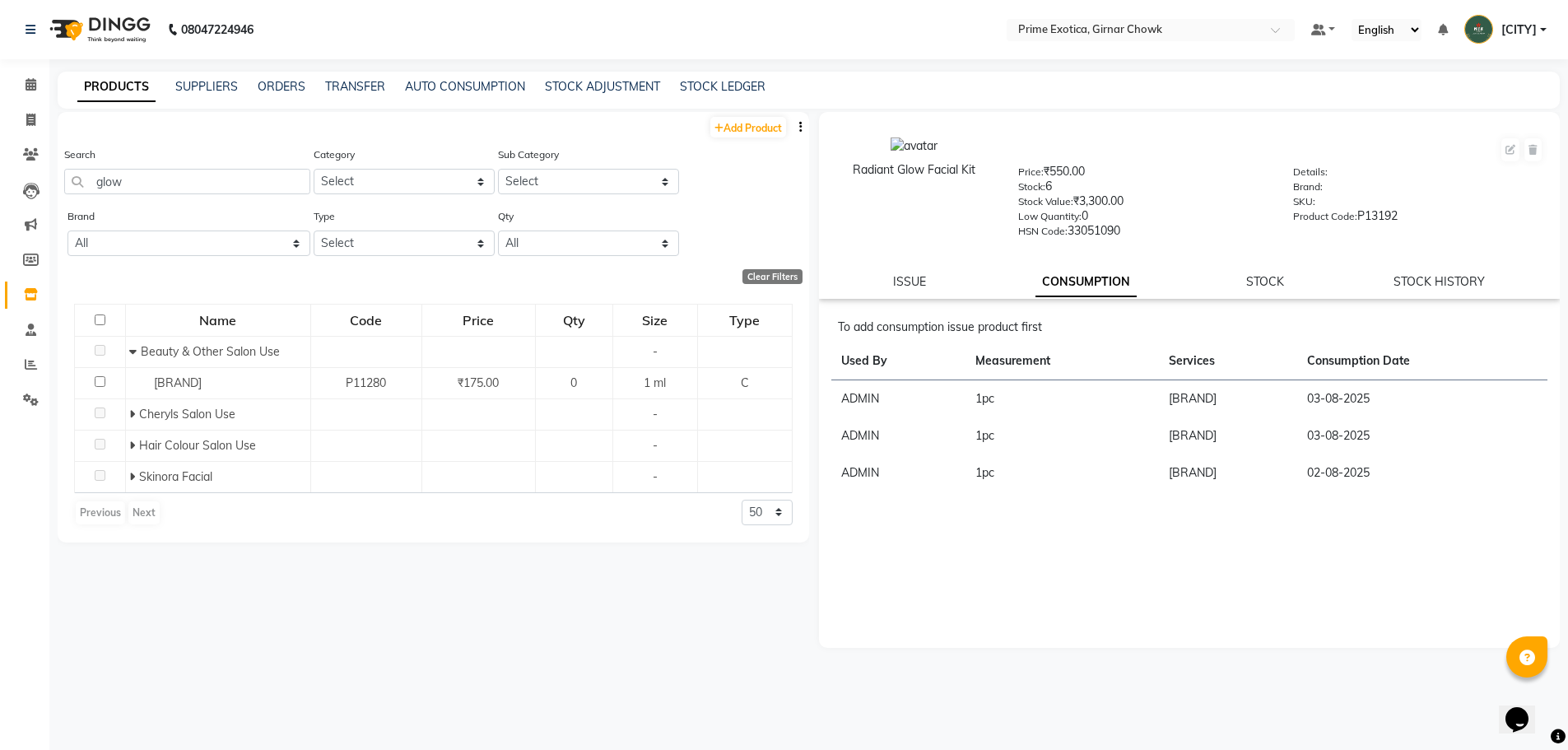 select 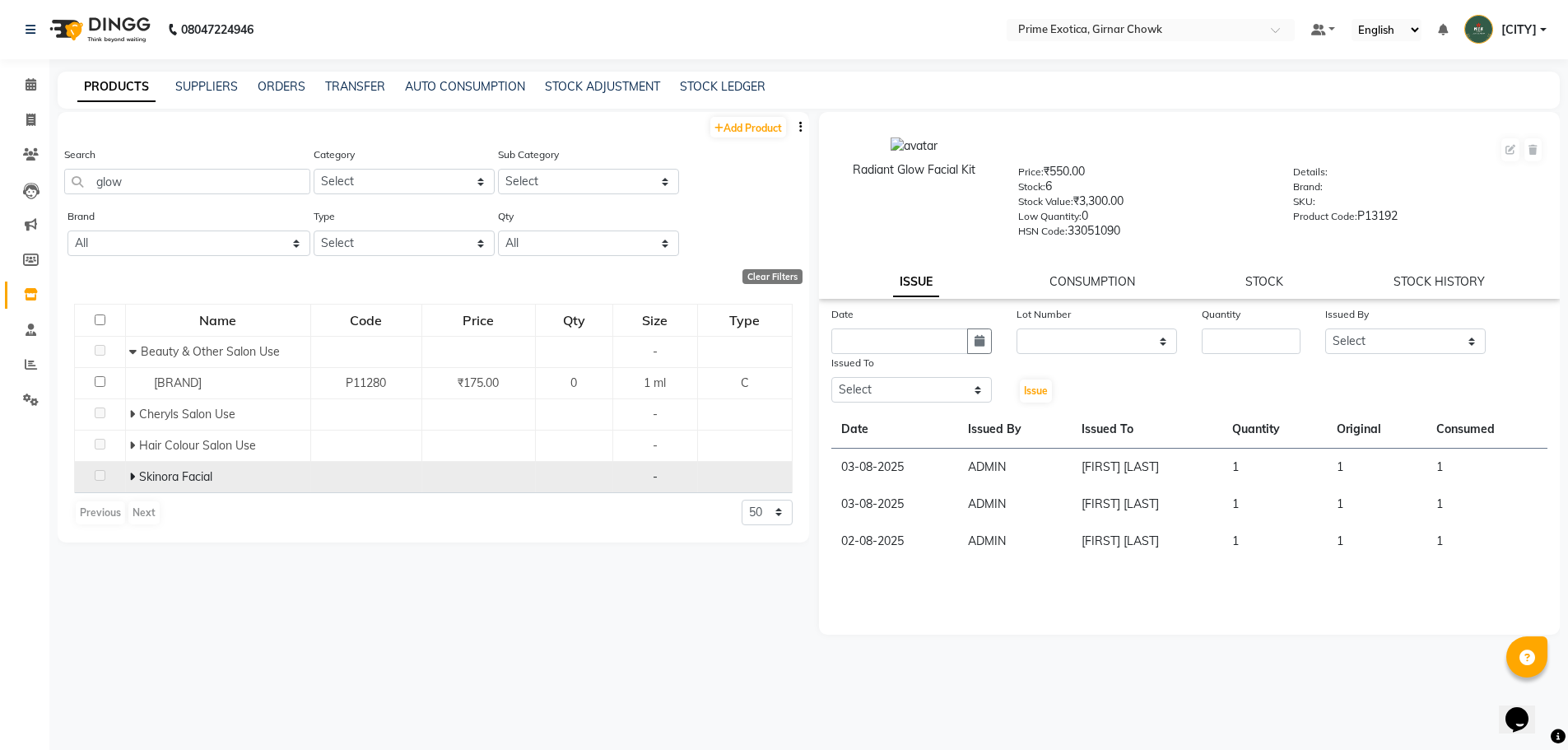 click 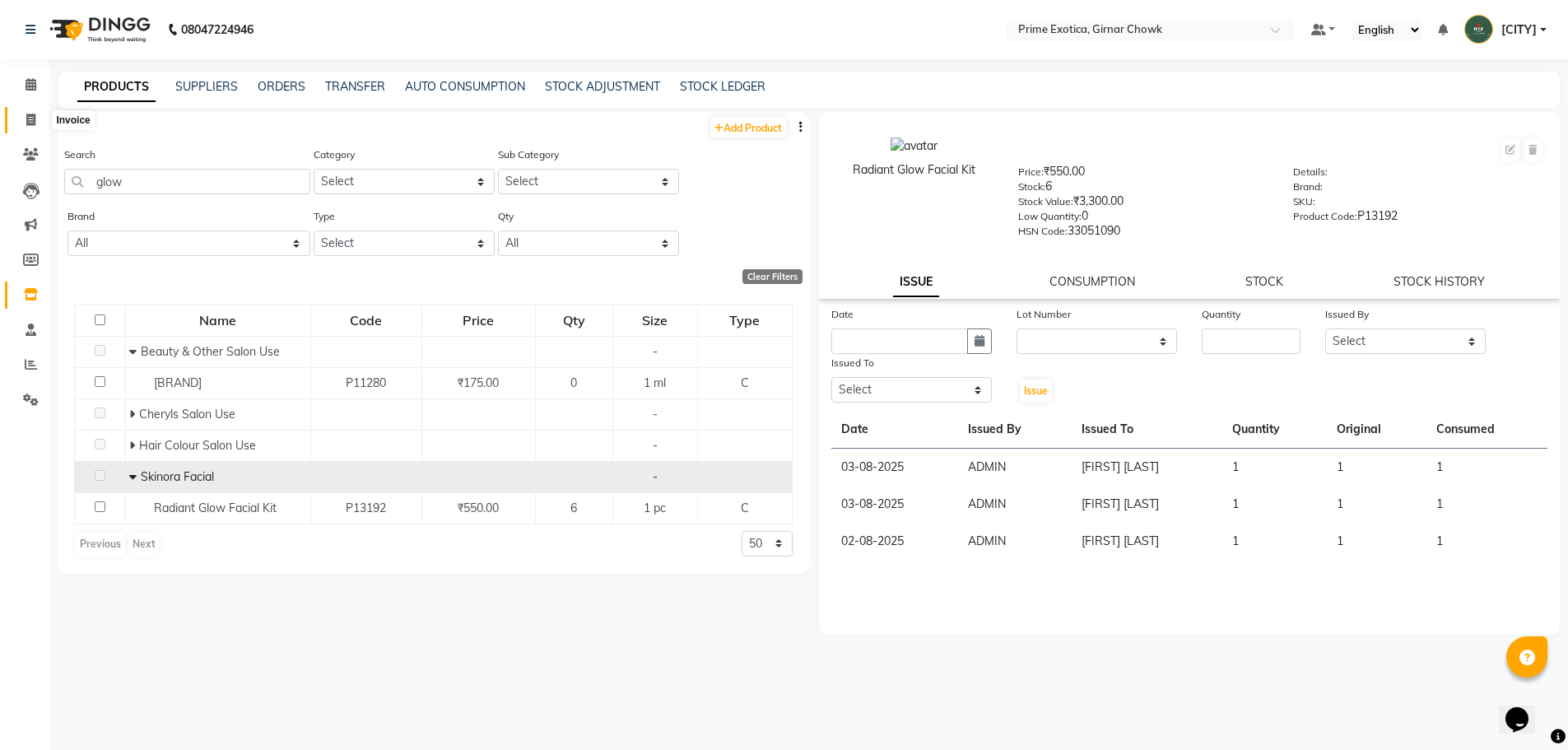 click 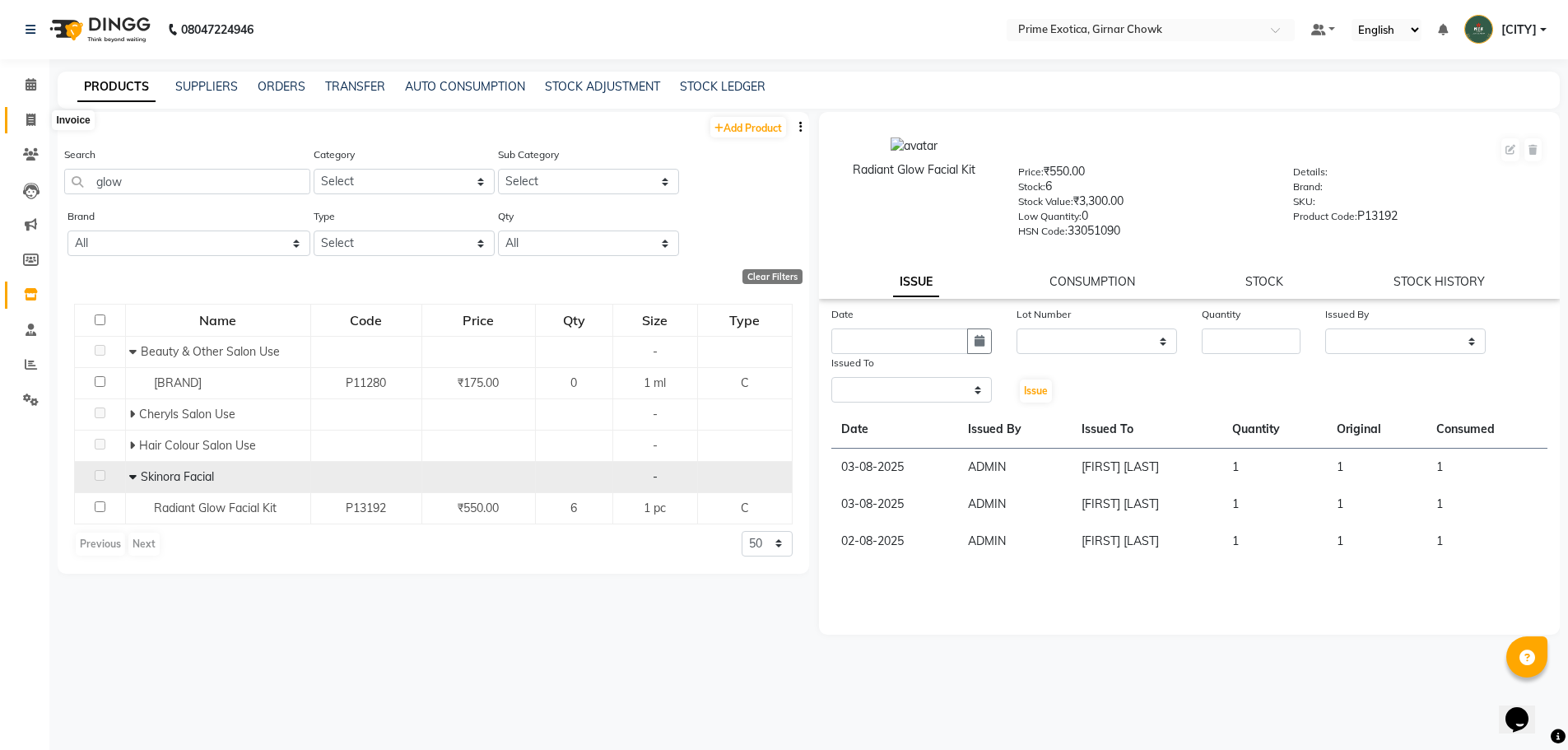 select on "service" 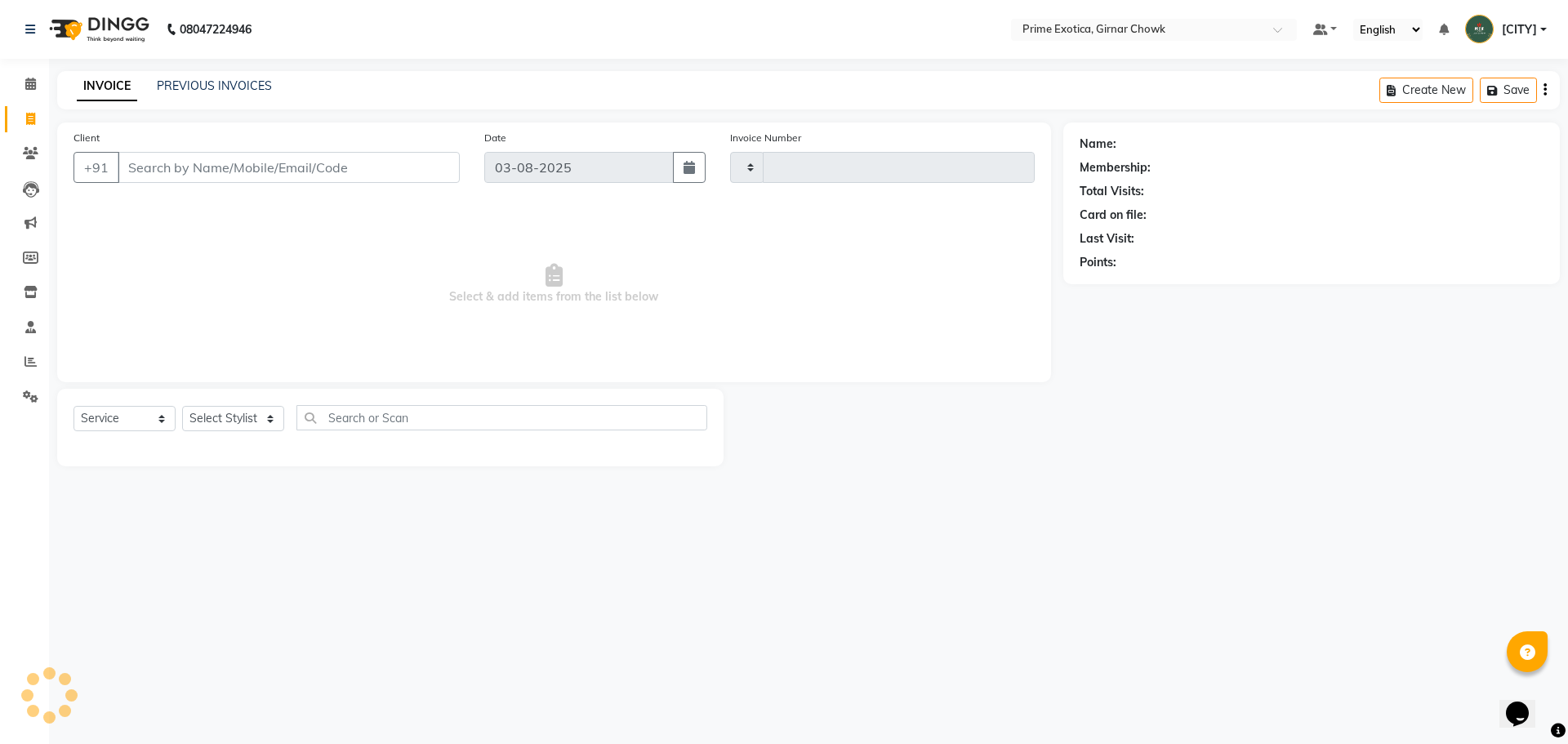 type on "0759" 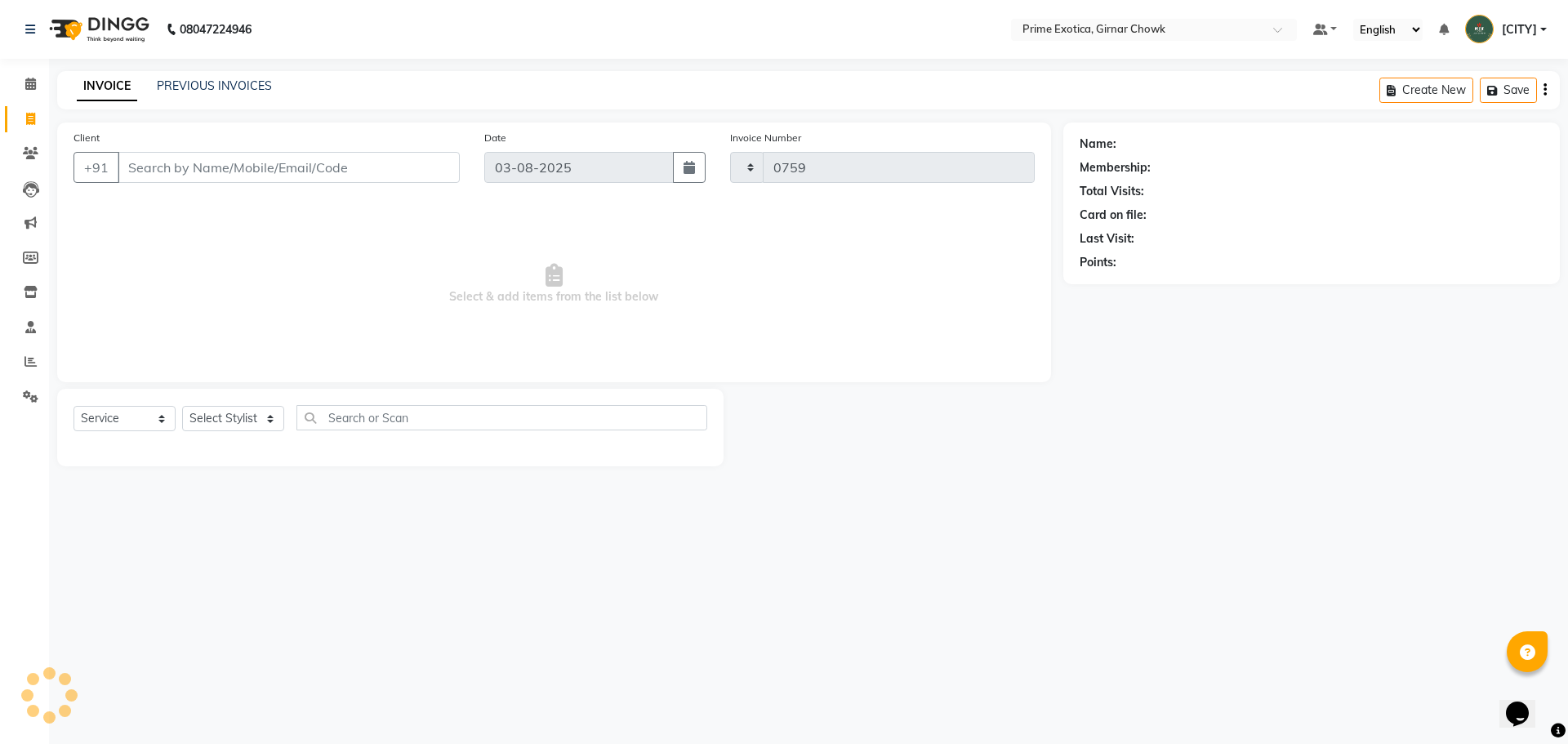 select on "5796" 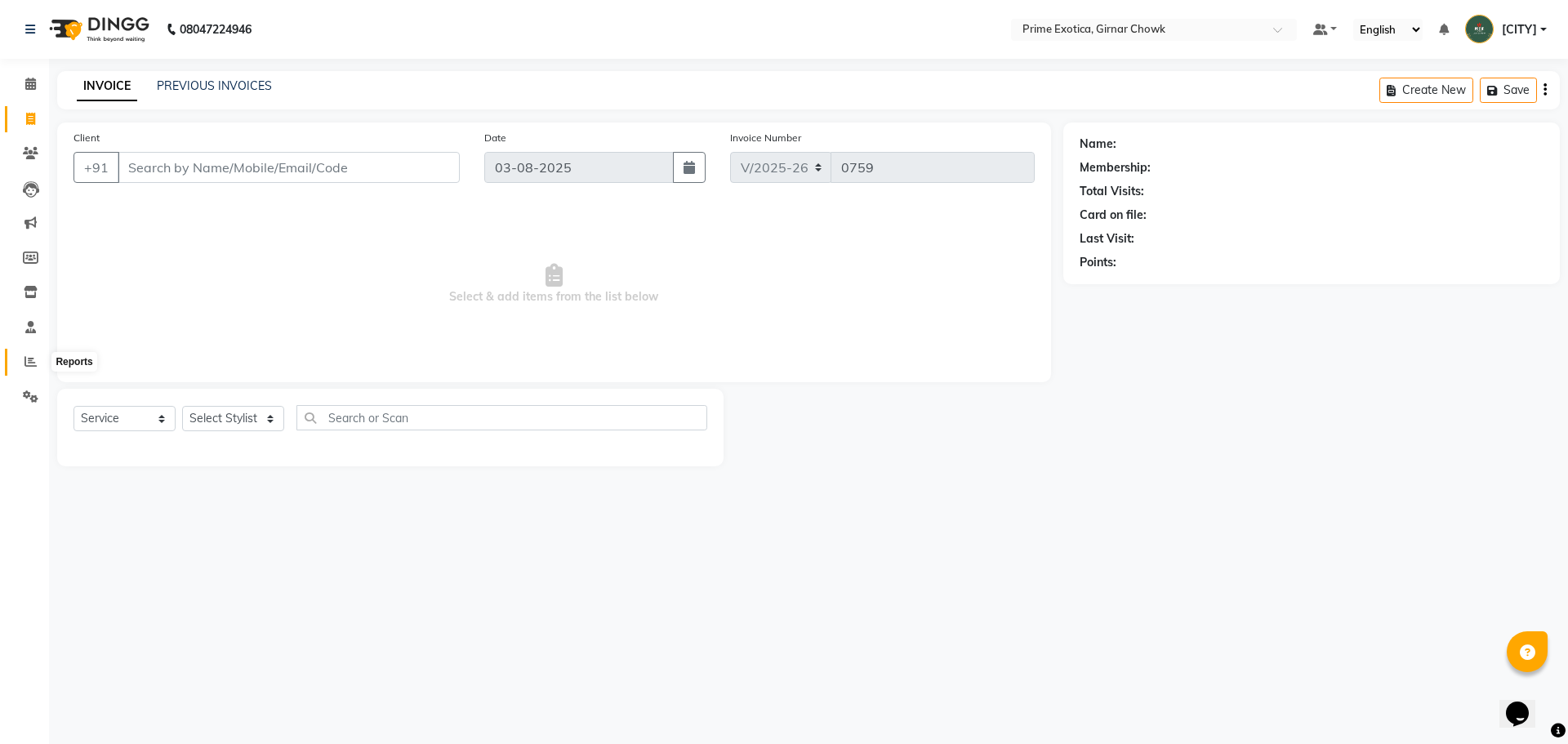 click 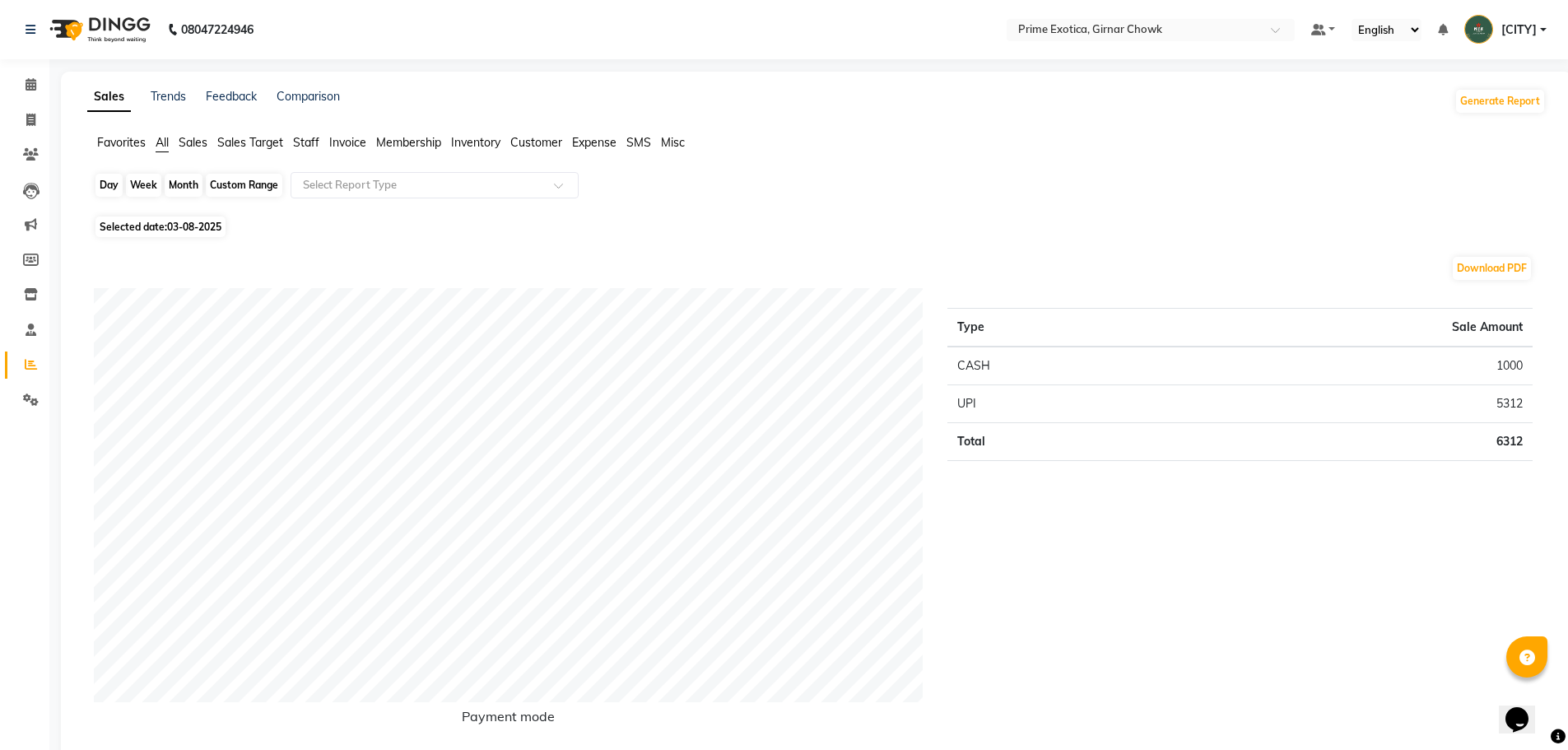 click on "Day" 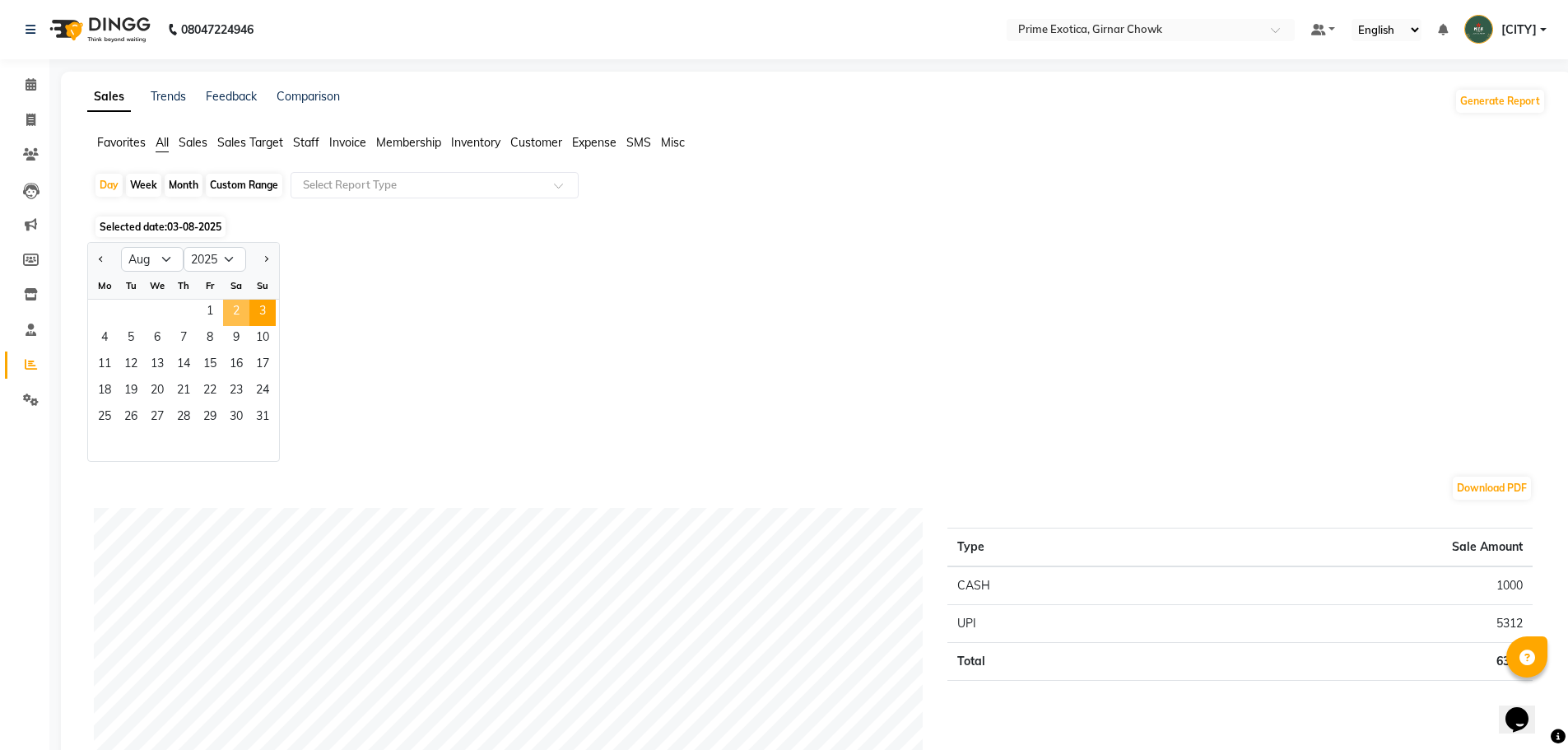 click on "2" 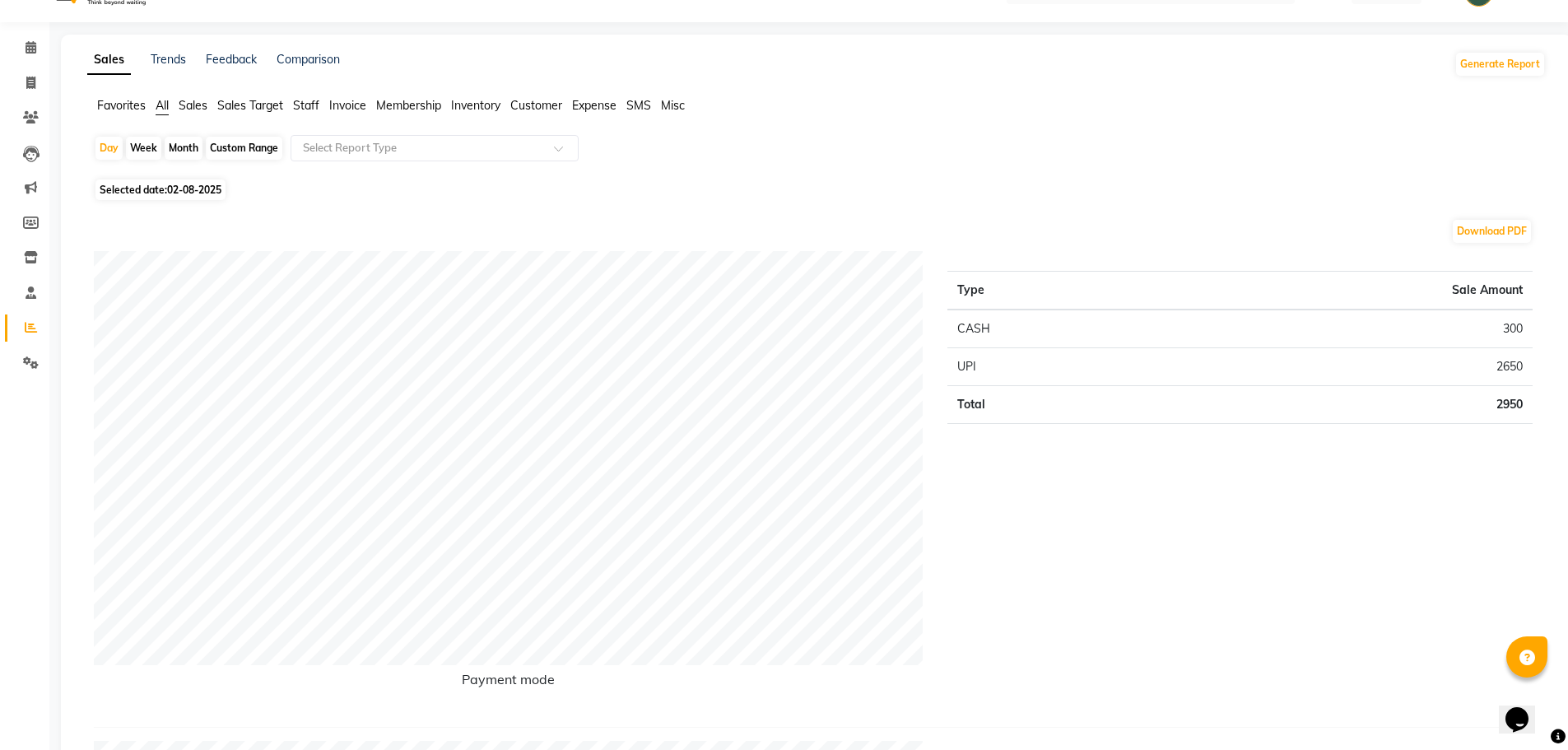 scroll, scrollTop: 0, scrollLeft: 0, axis: both 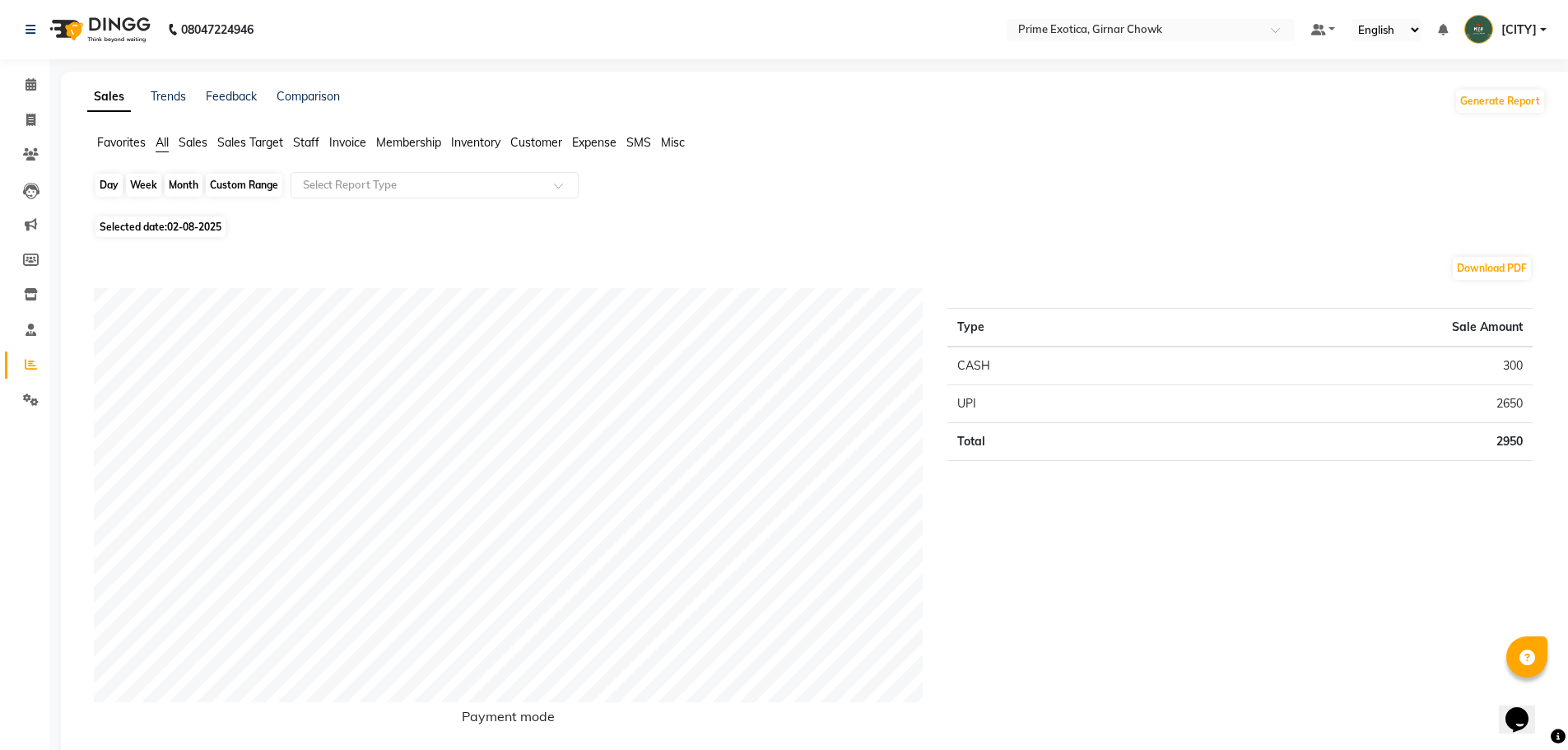 click on "Day" 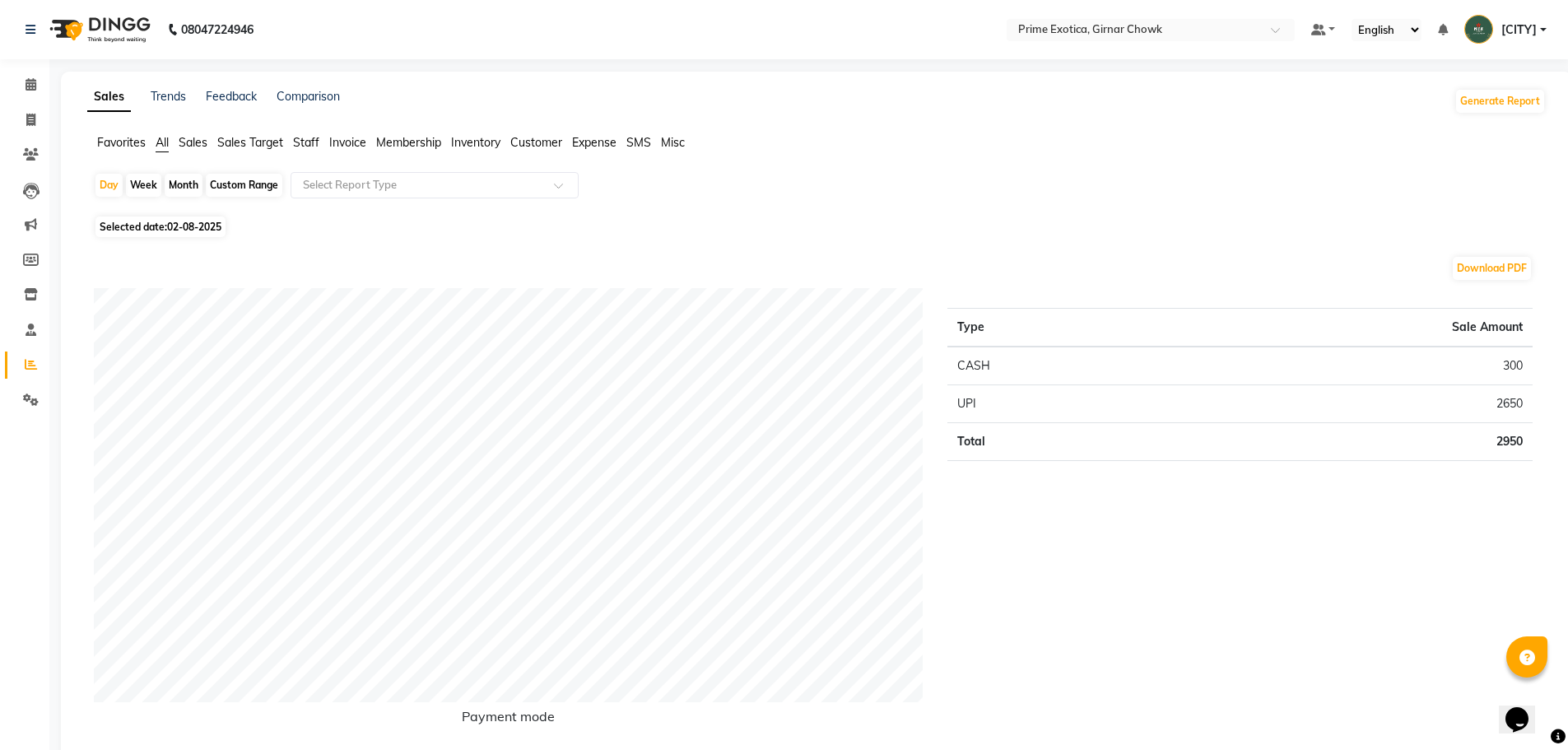 select on "8" 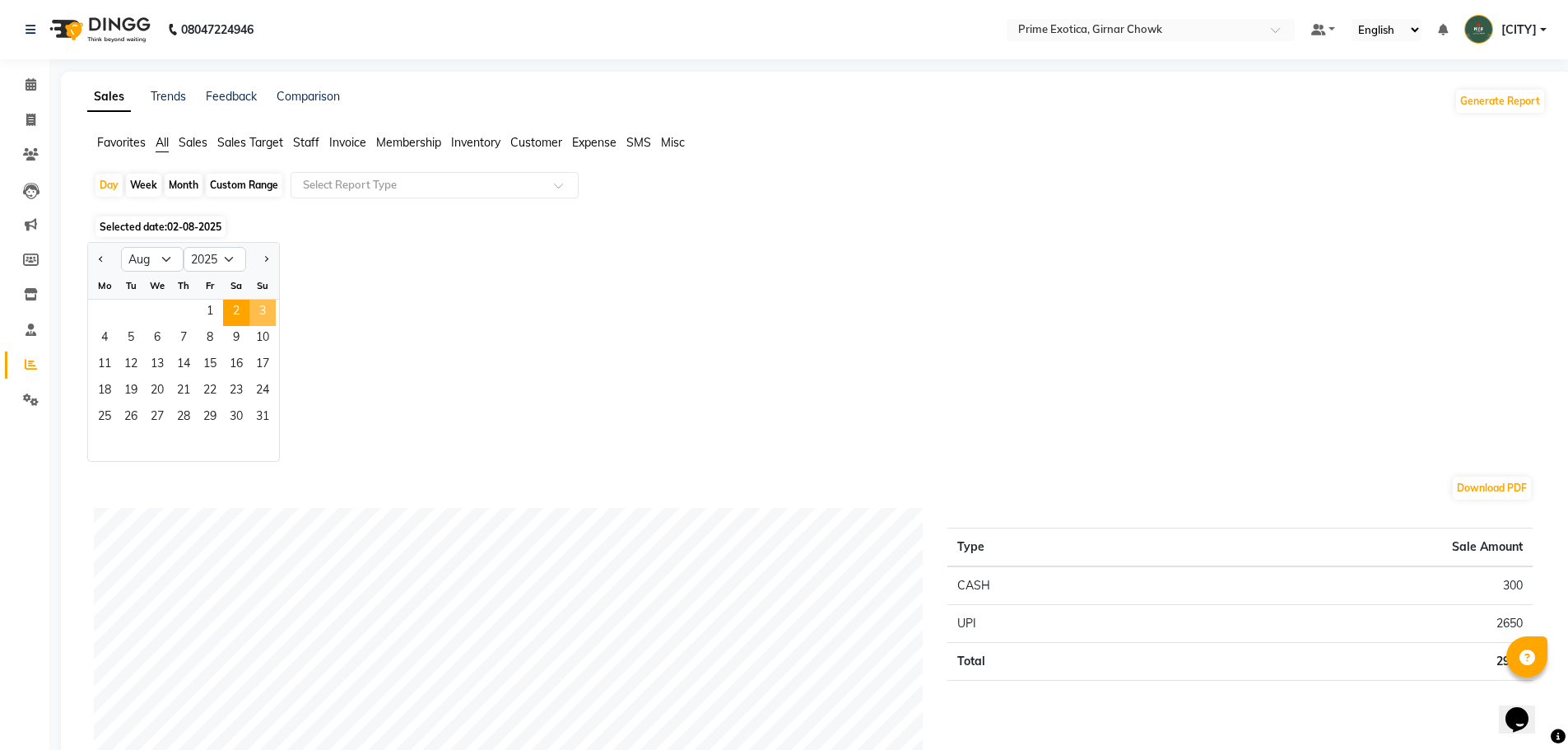 click on "3" 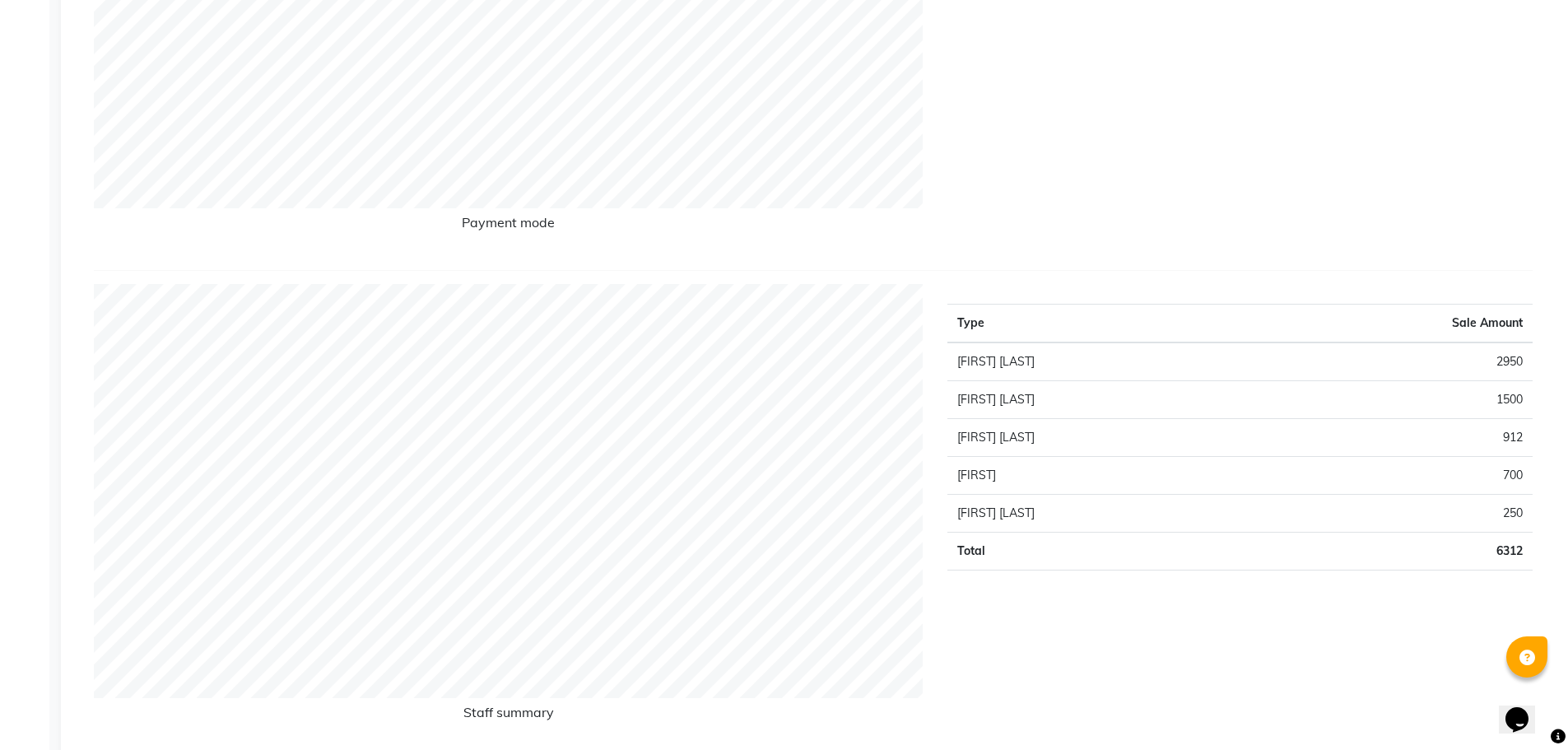 scroll, scrollTop: 659, scrollLeft: 0, axis: vertical 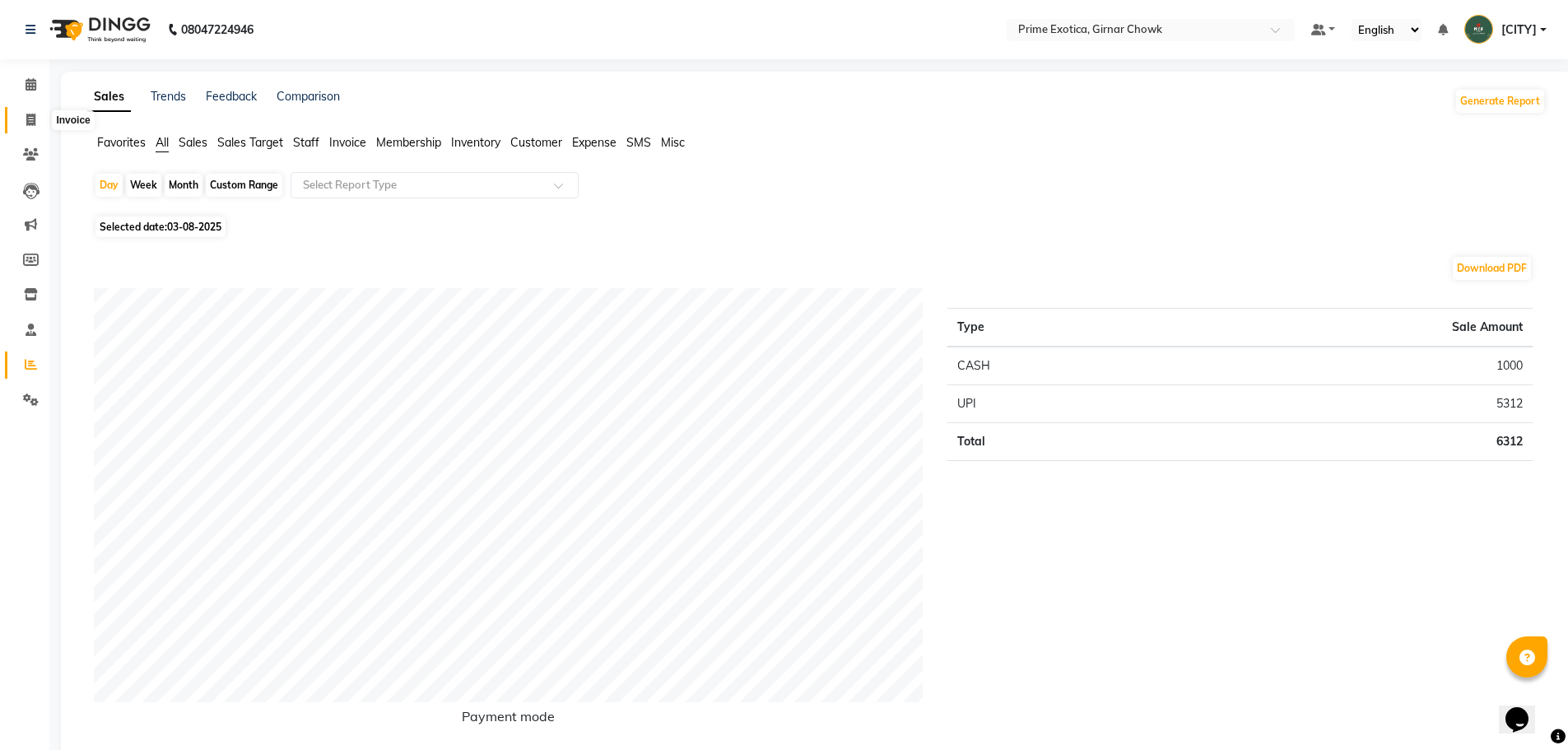 click 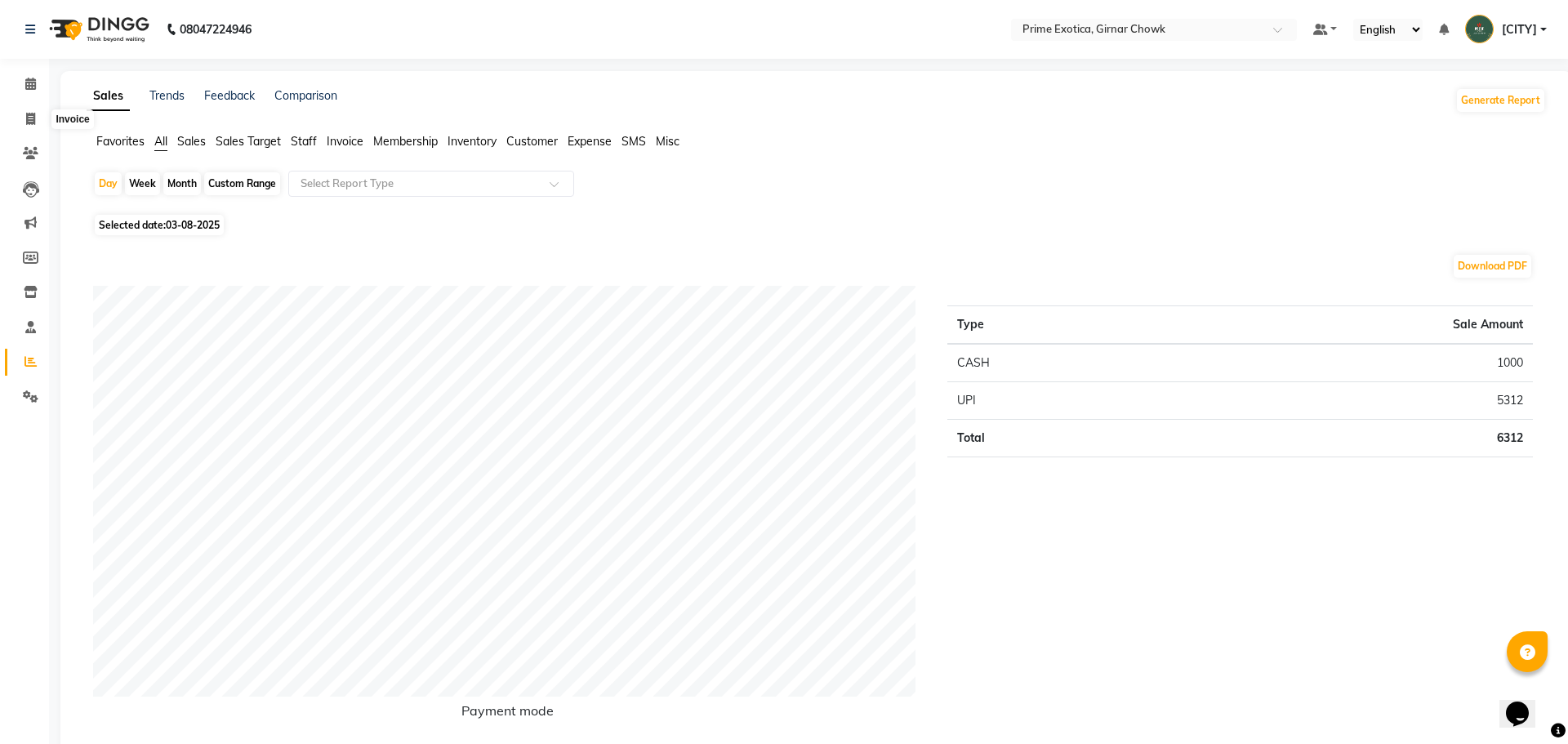 select on "5796" 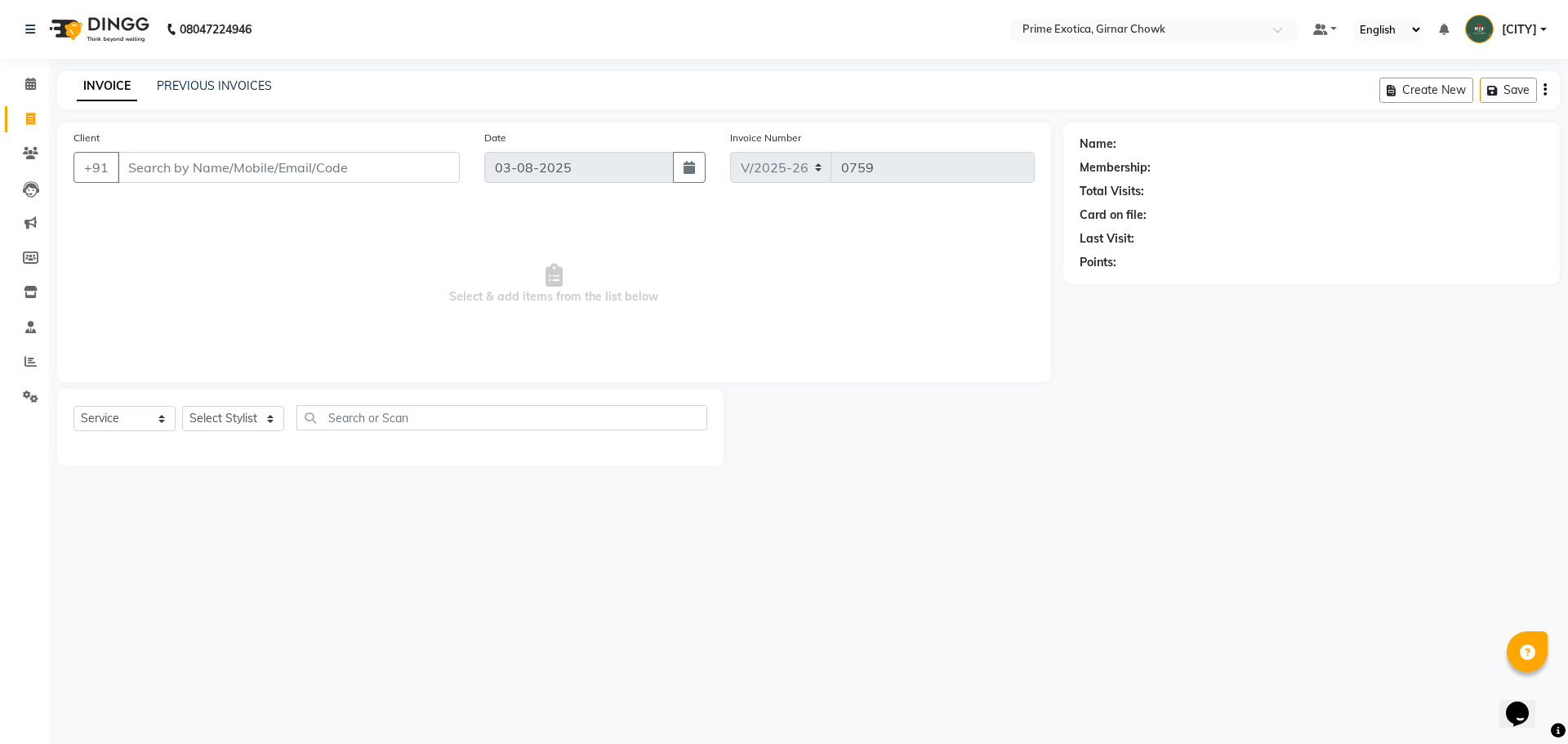 click on "INVOICE PREVIOUS INVOICES Create New   Save" 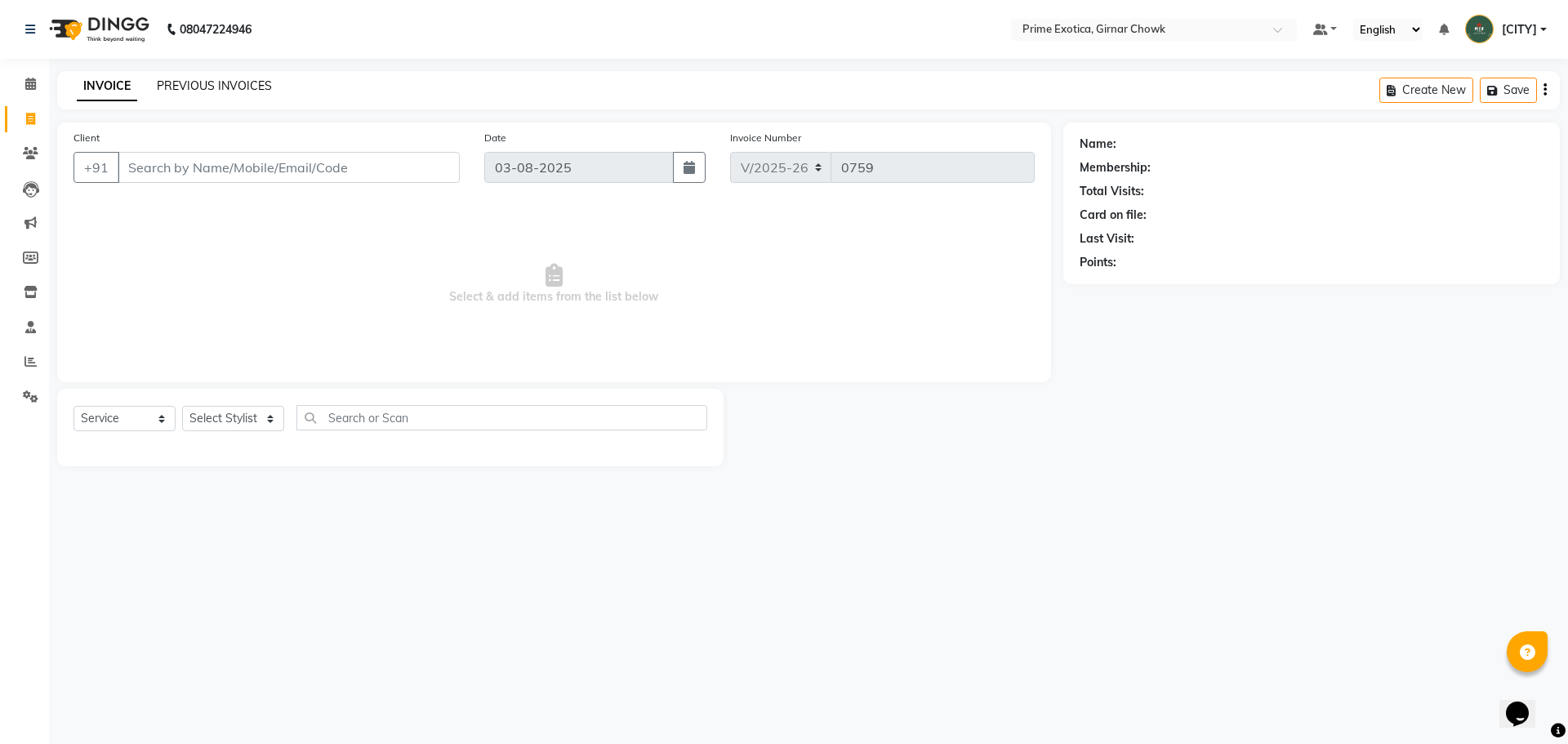 click on "PREVIOUS INVOICES" 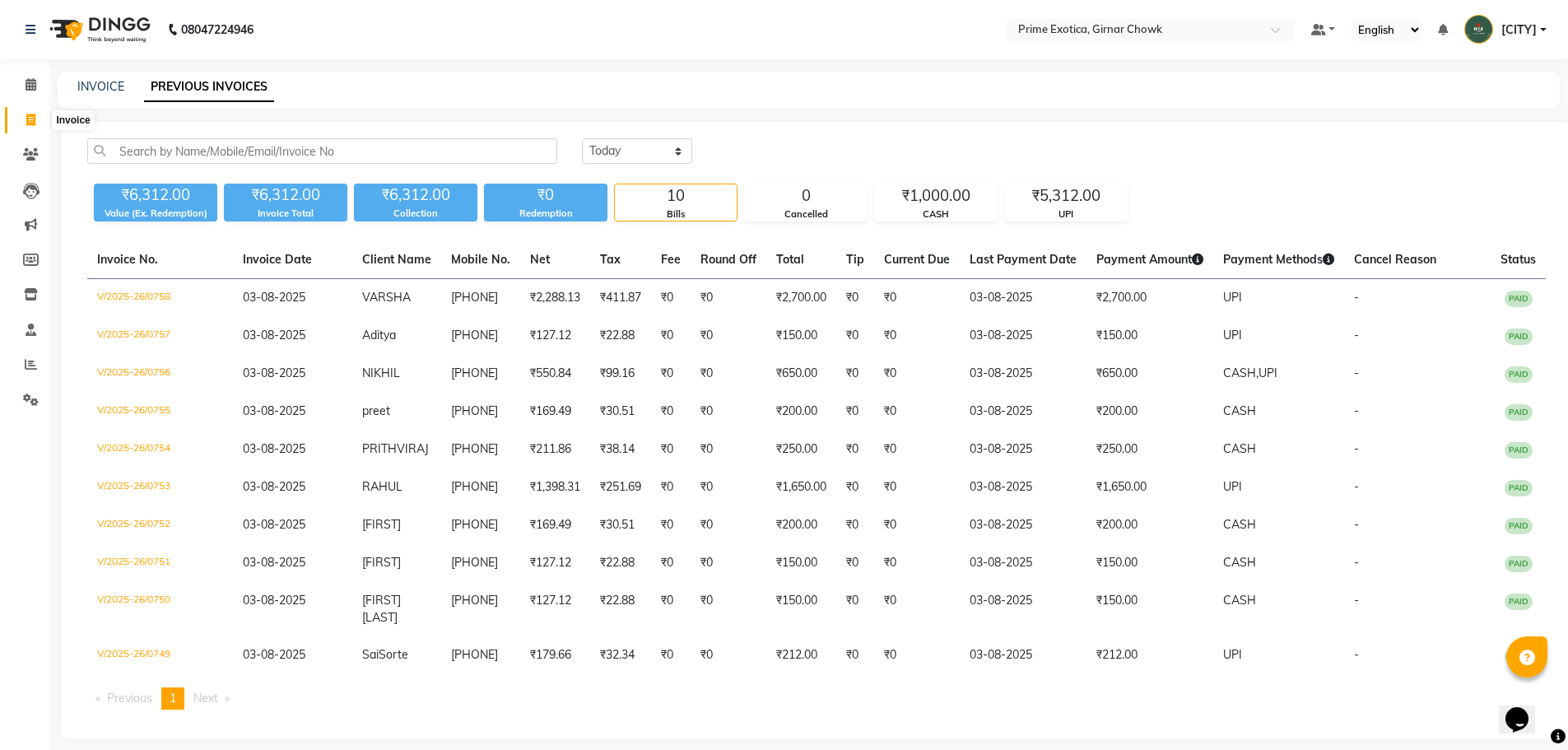 click 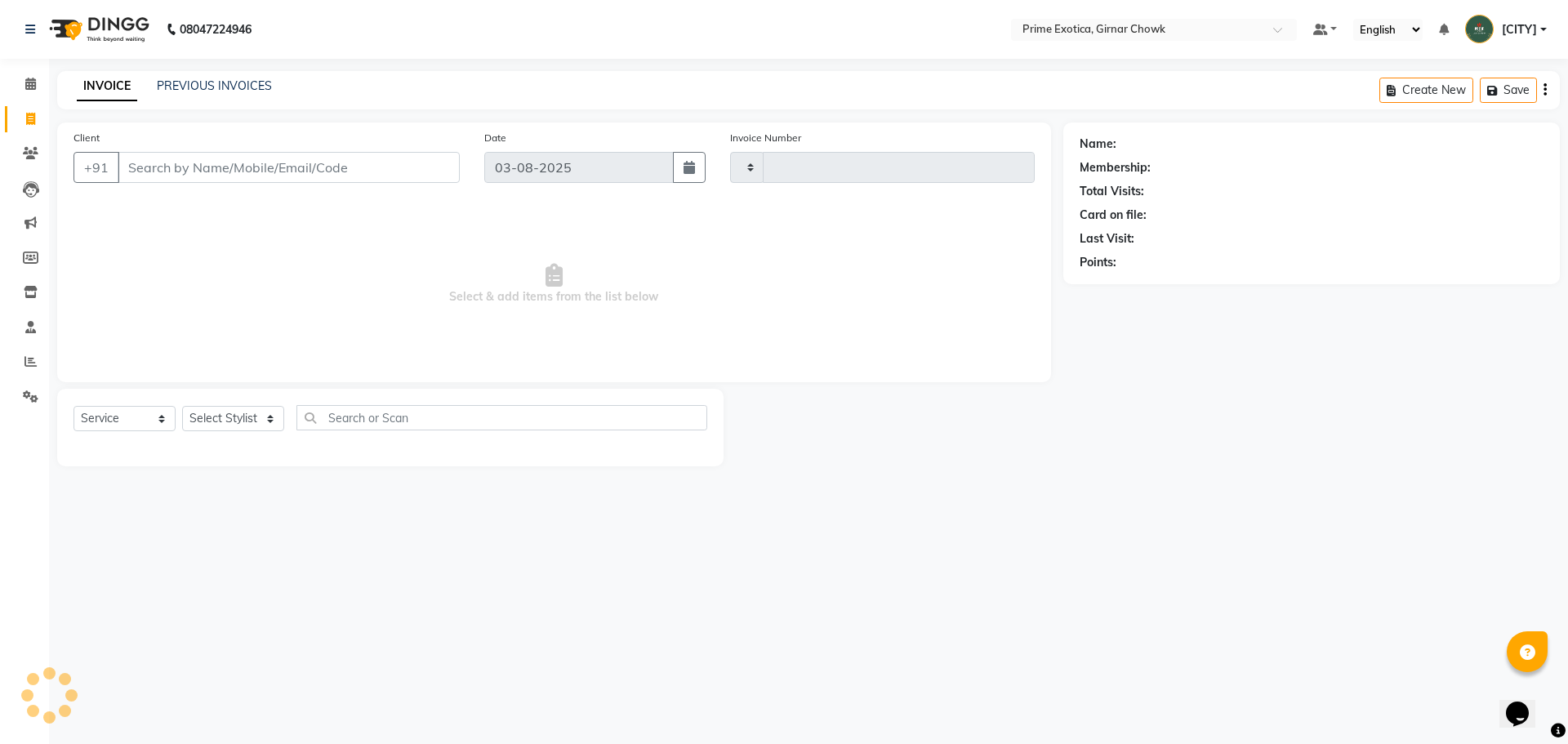 type on "0759" 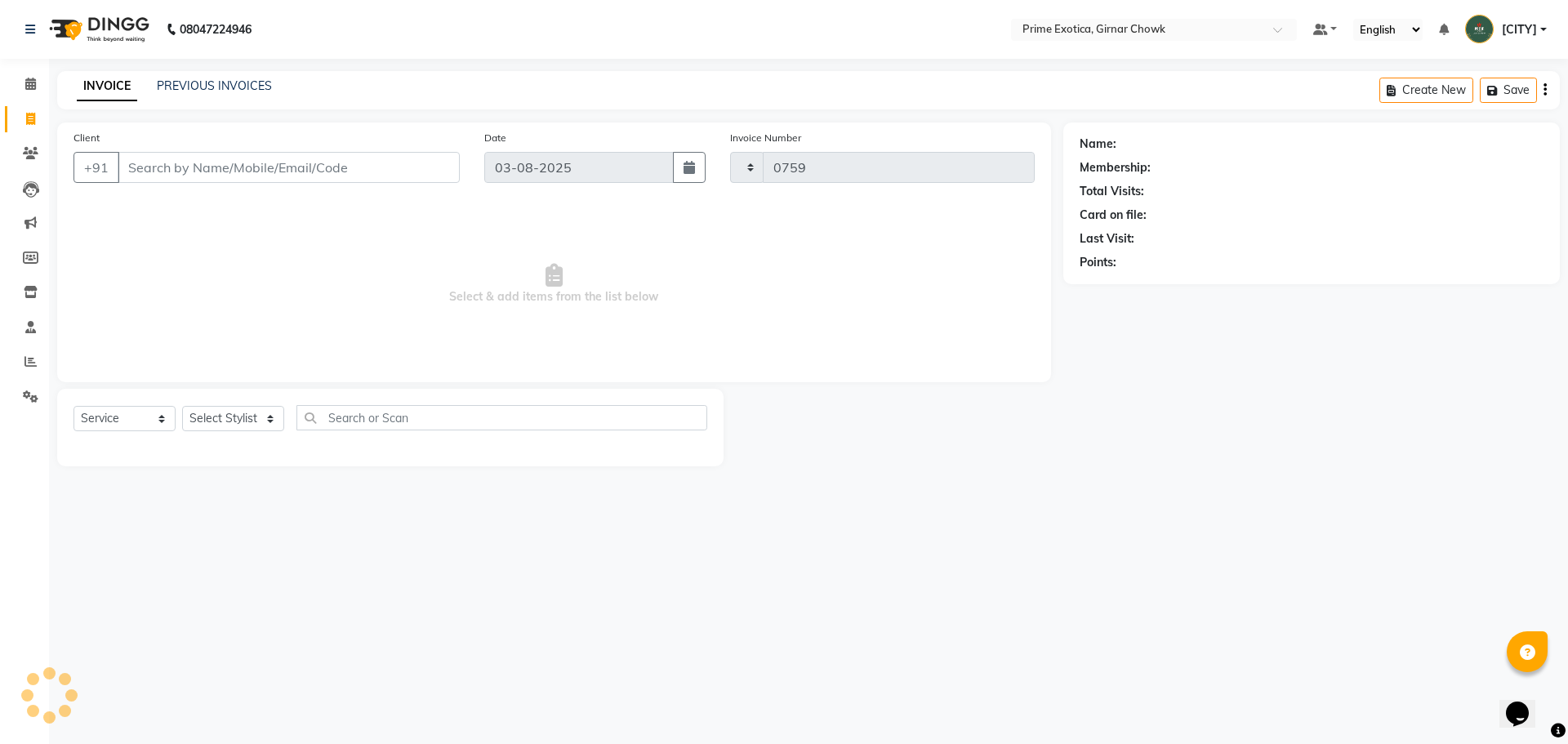 select on "5796" 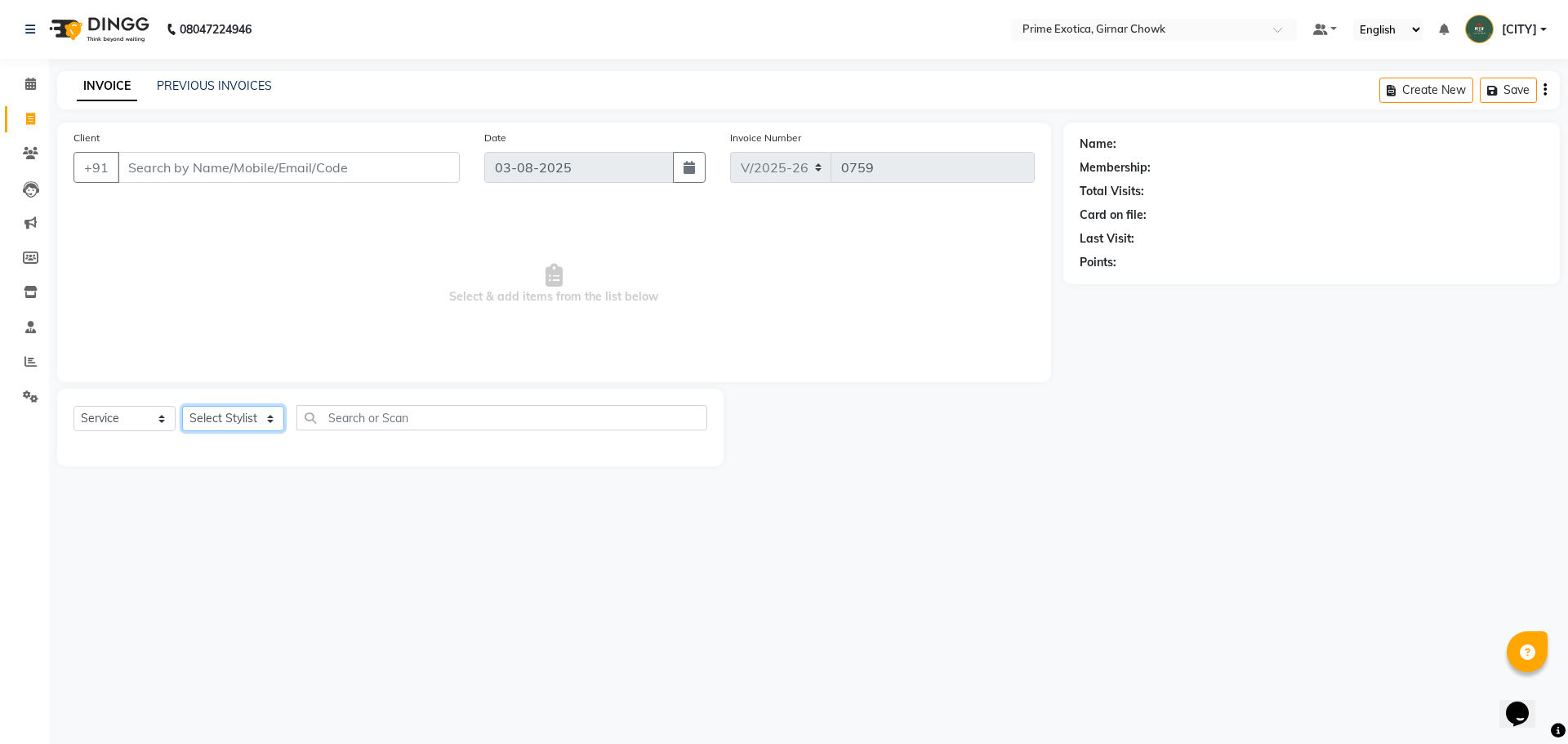 click on "Select Stylist [LAST] ADMIN [LAST] [LAST] [LAST] [LAST] [LAST] [LAST]" 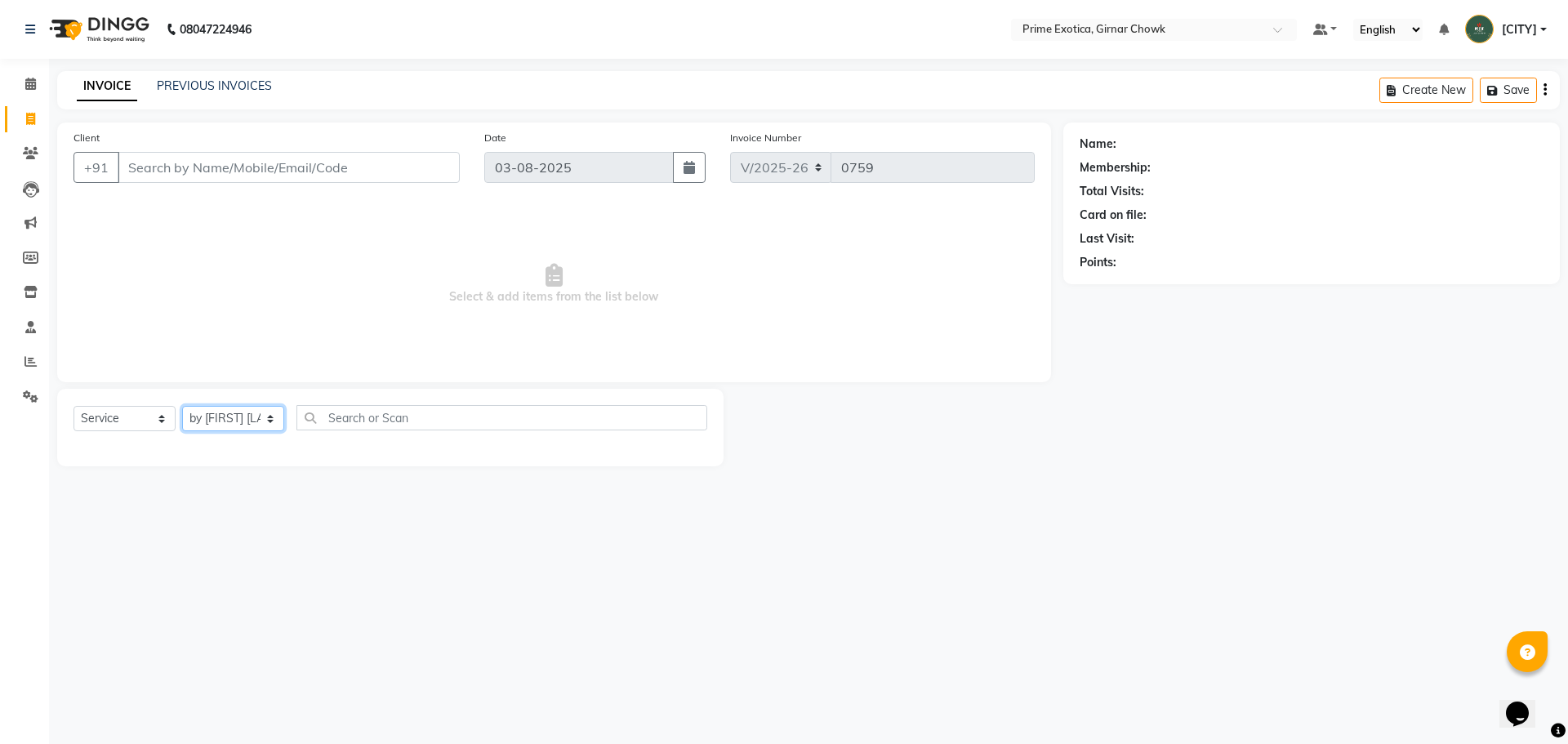 click on "Select Stylist [LAST] ADMIN [LAST] [LAST] [LAST] [LAST] [LAST] [LAST]" 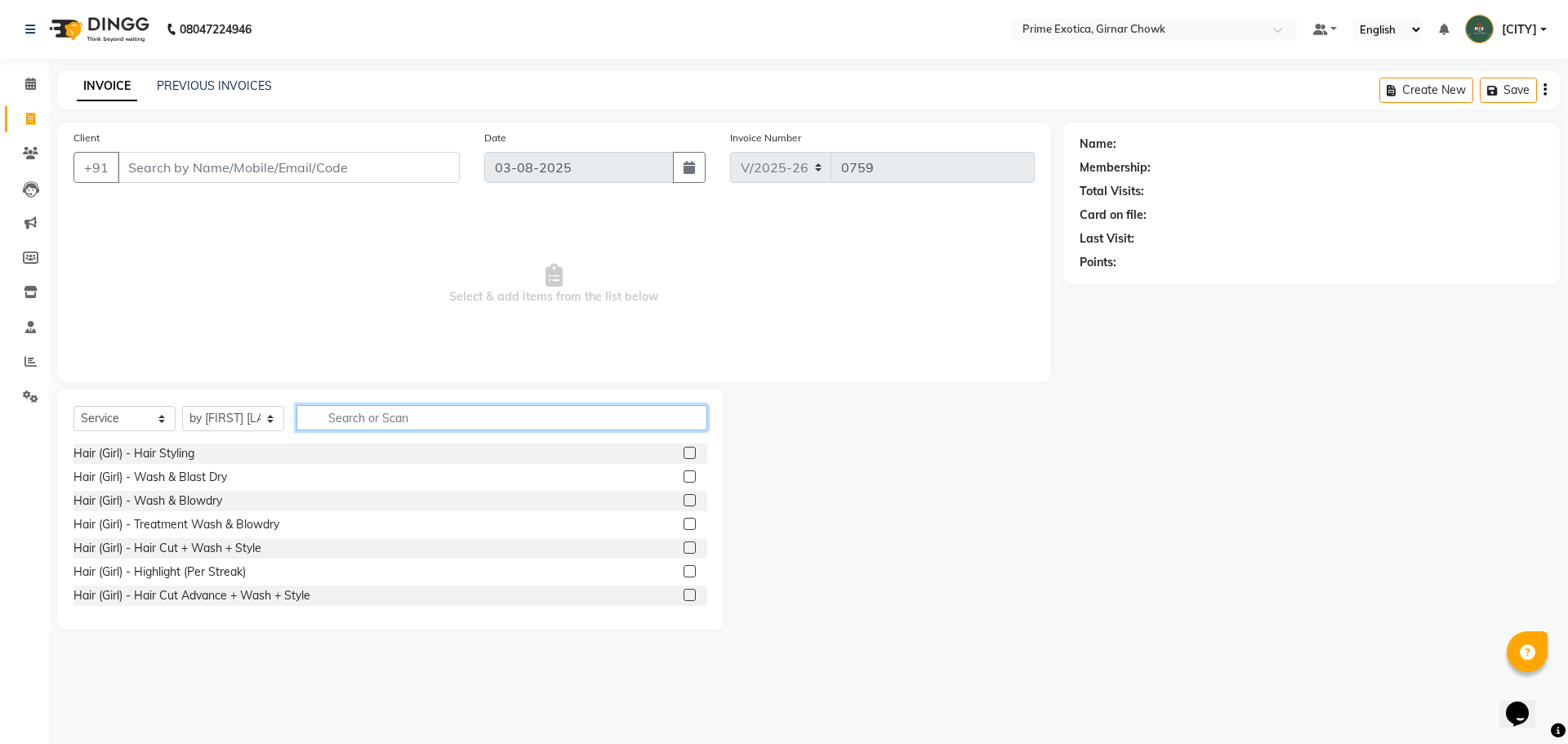 click 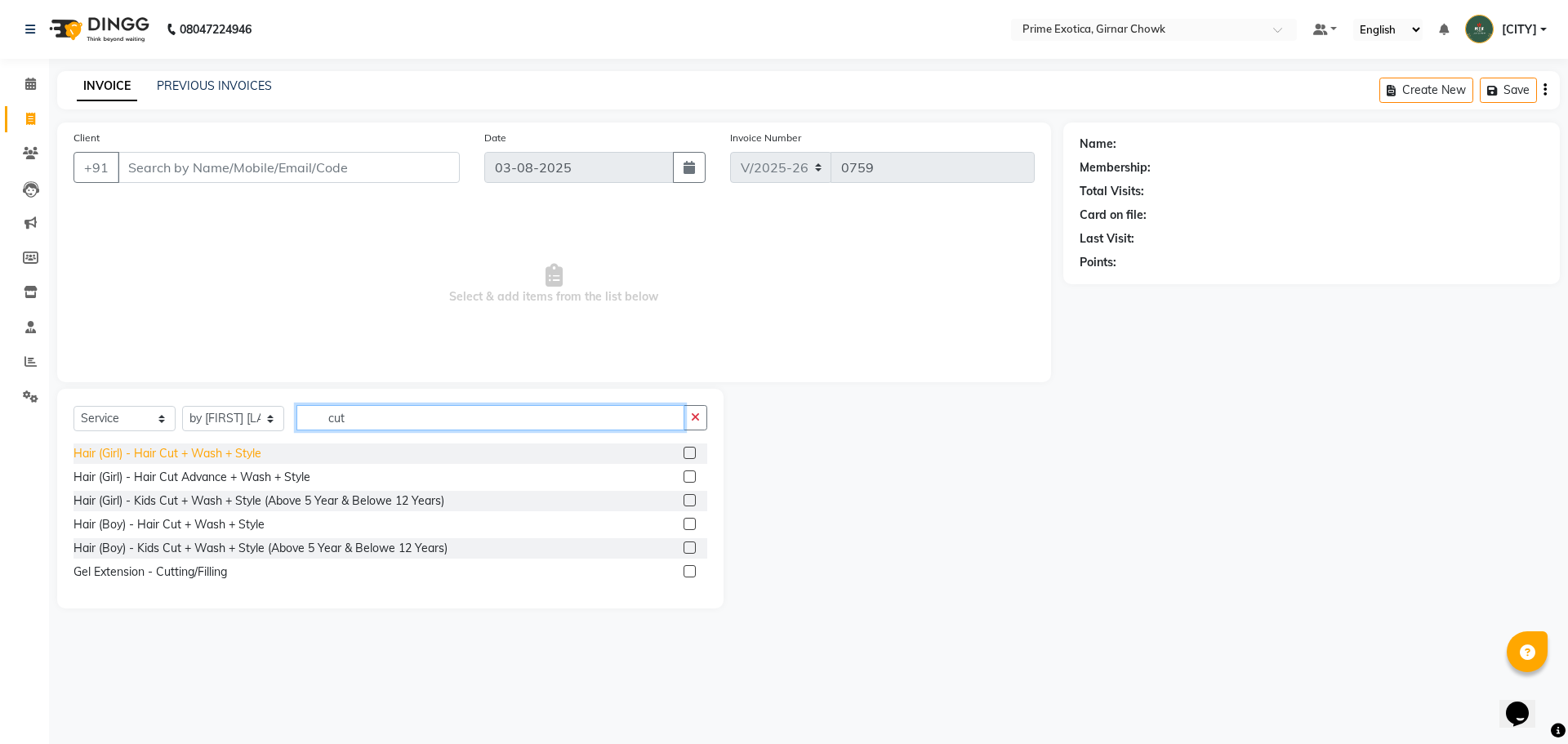 type on "cut" 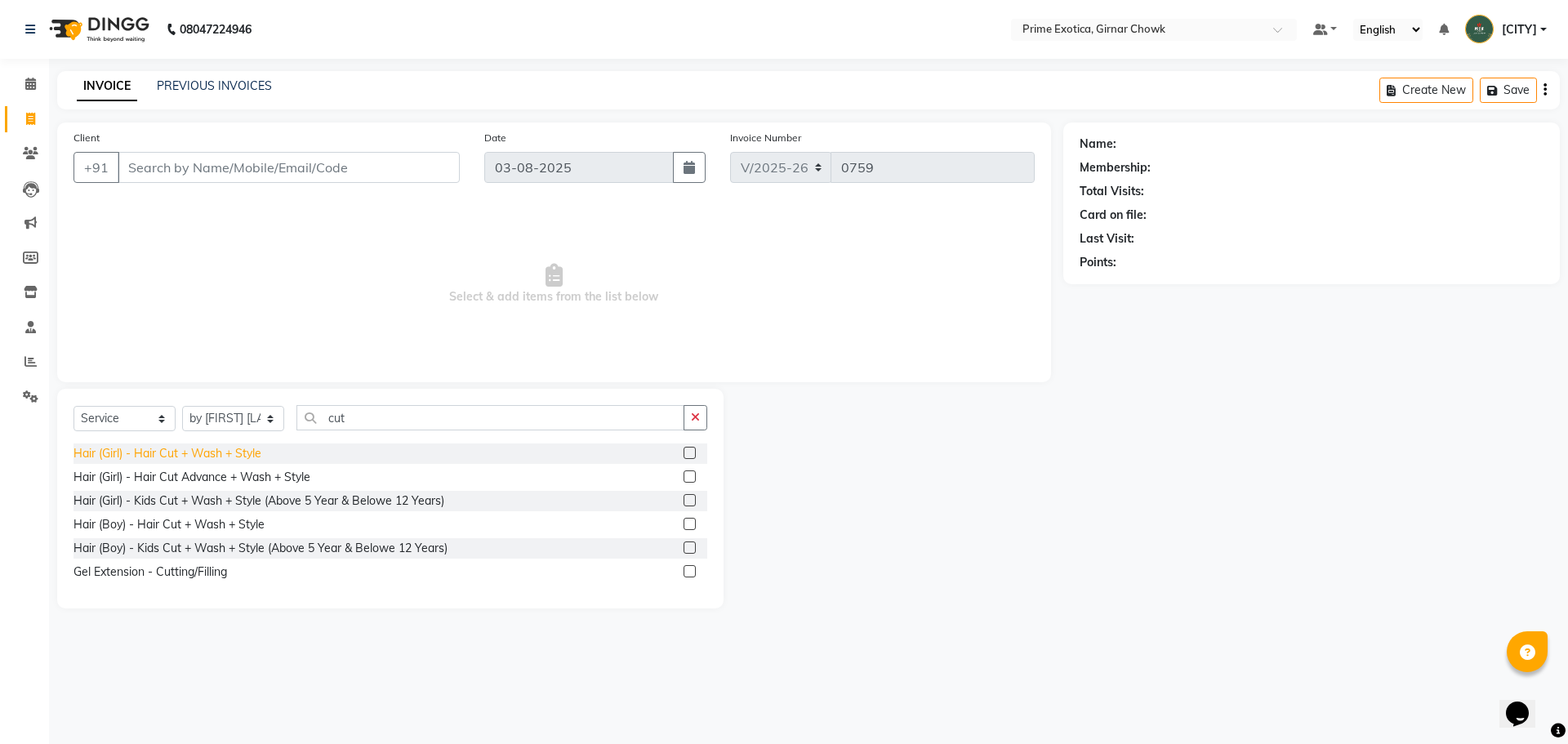 click on "Hair (Girl) - Hair Cut + Wash + Style" 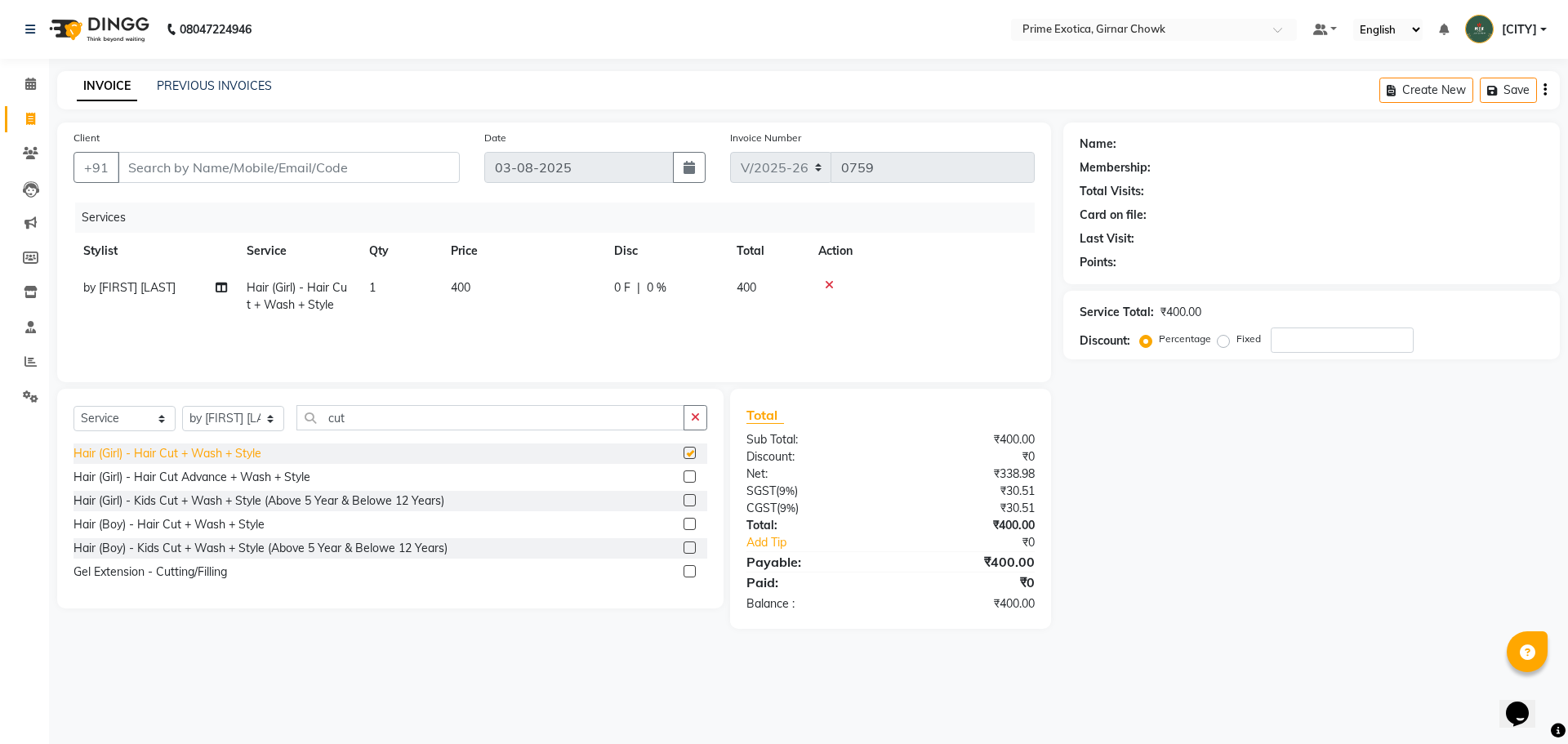 checkbox on "false" 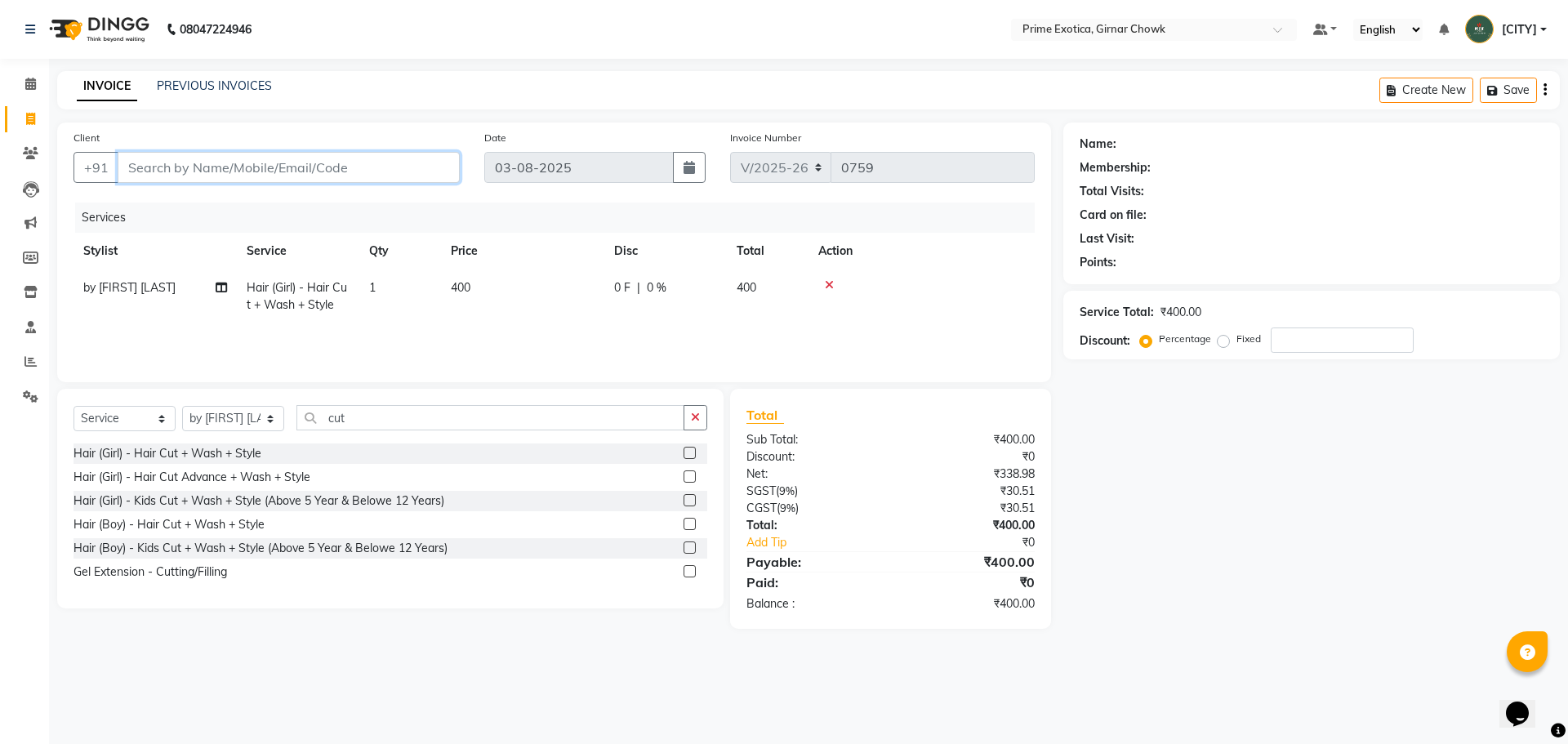 click on "Client" at bounding box center (288, 167) 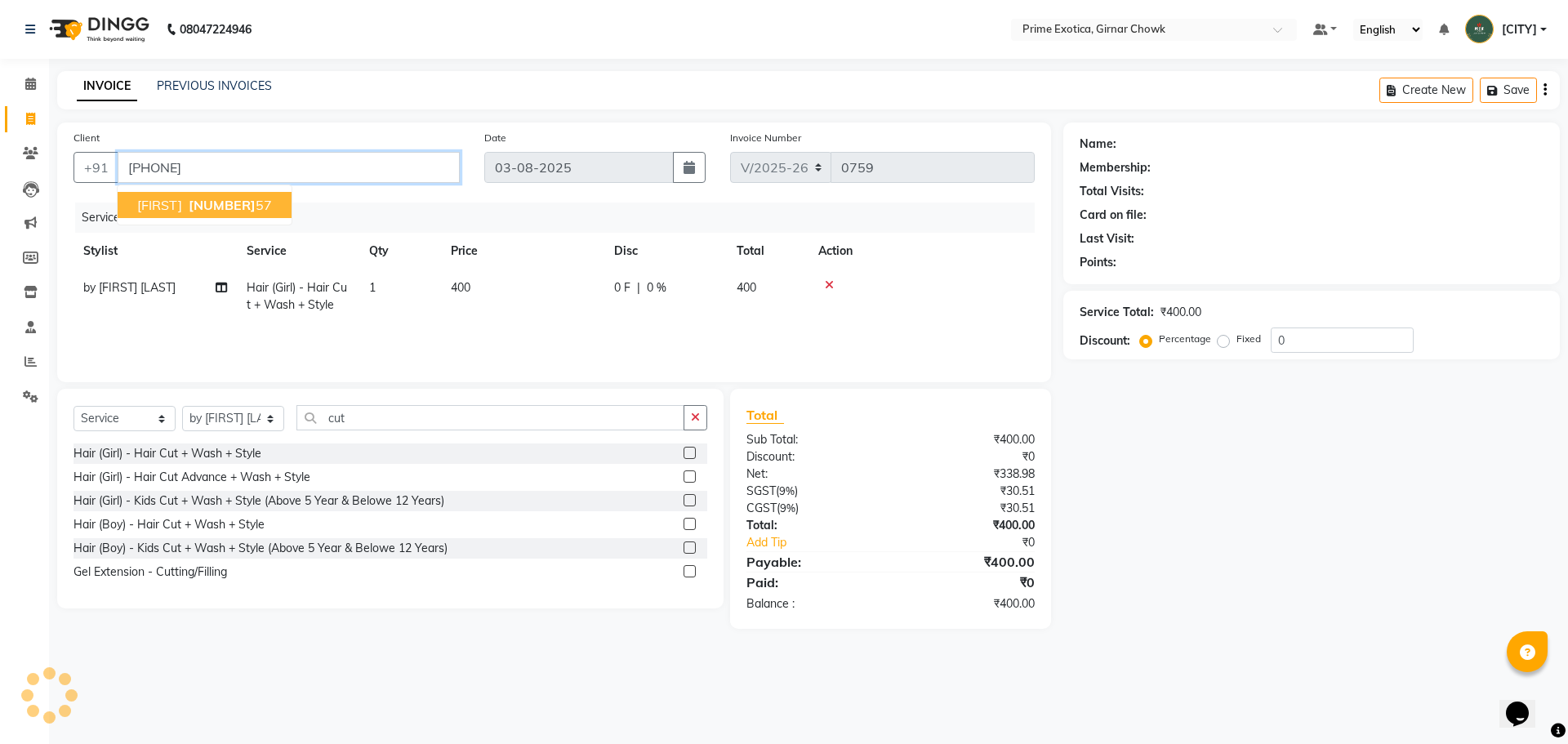 type on "8552080857" 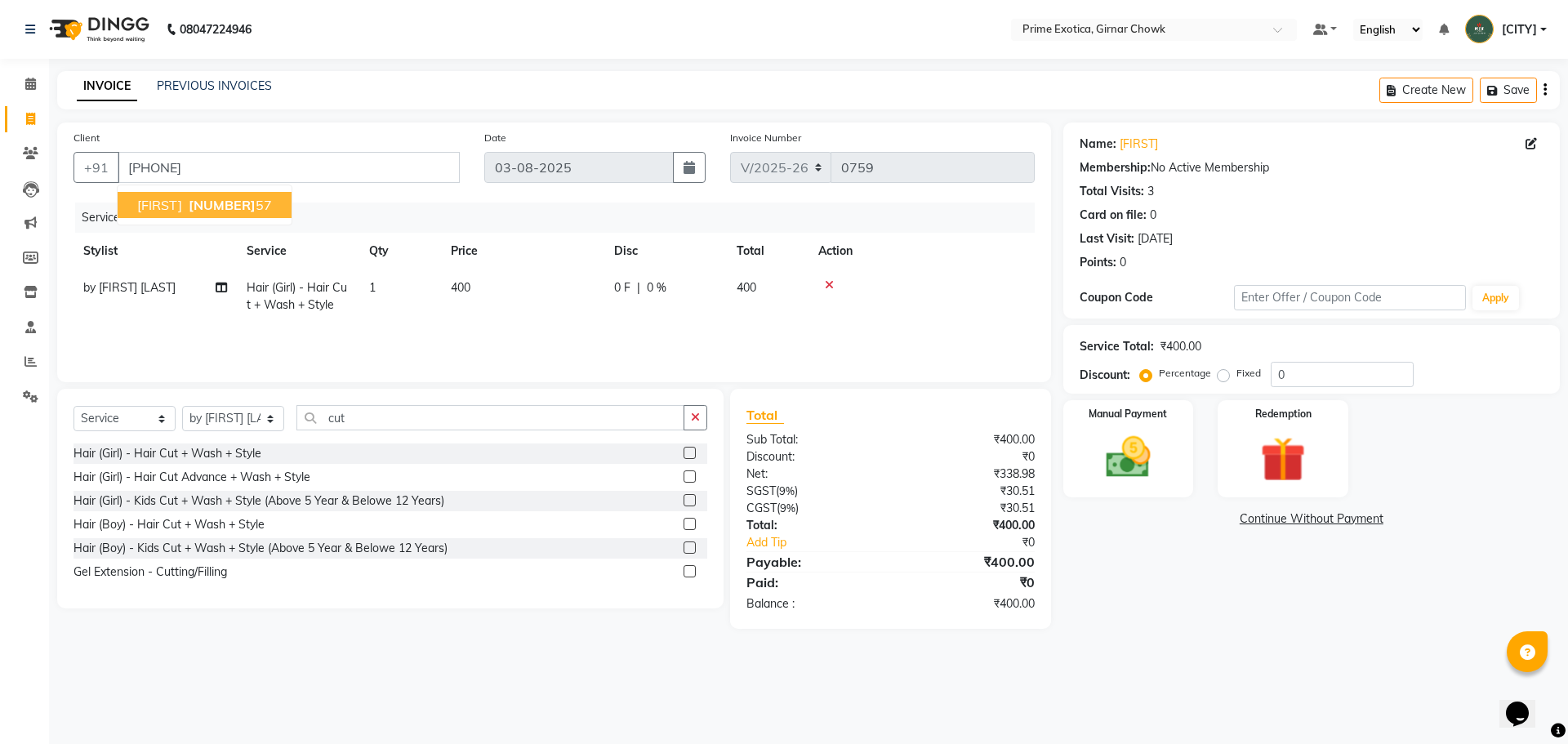 click on "85520808" at bounding box center [222, 205] 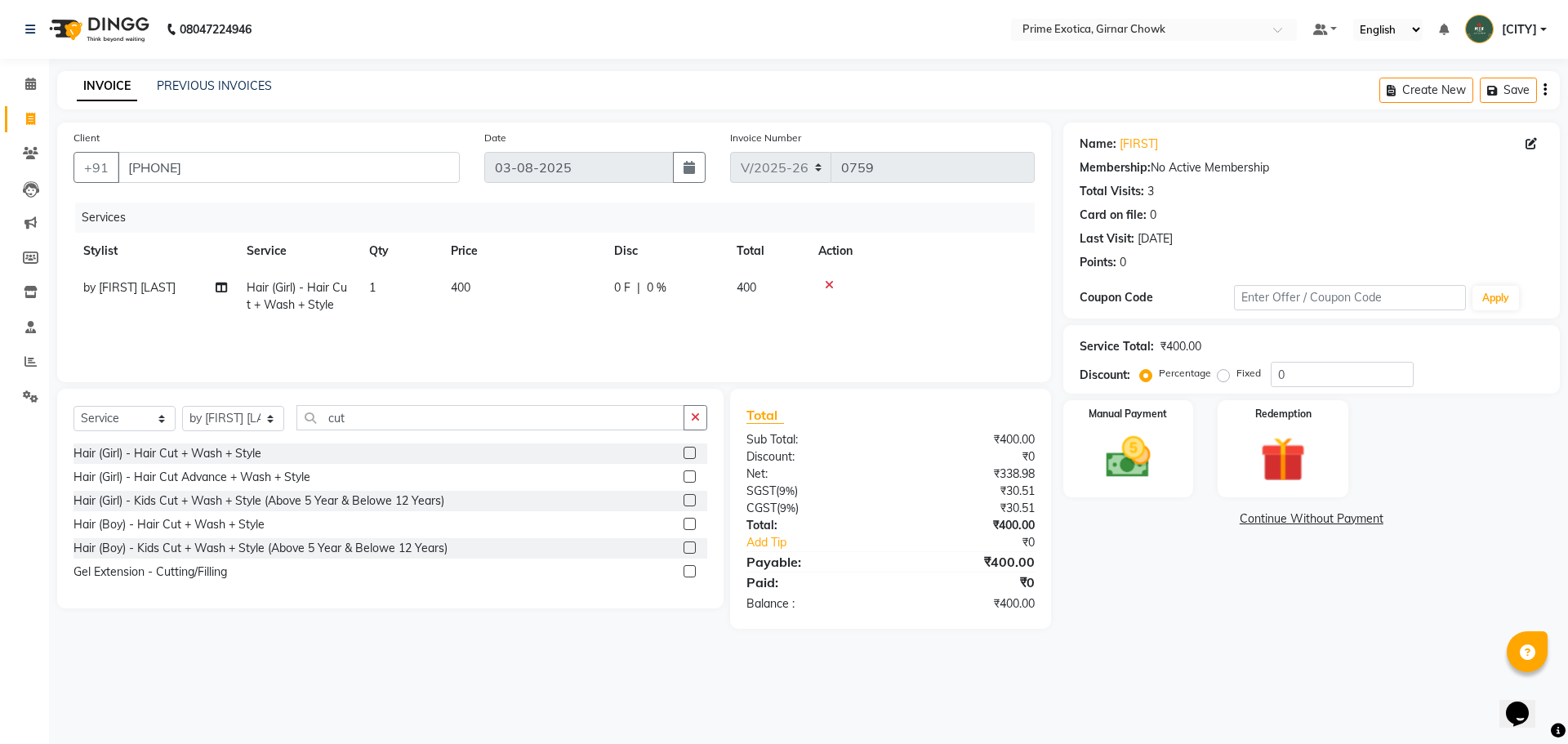 click 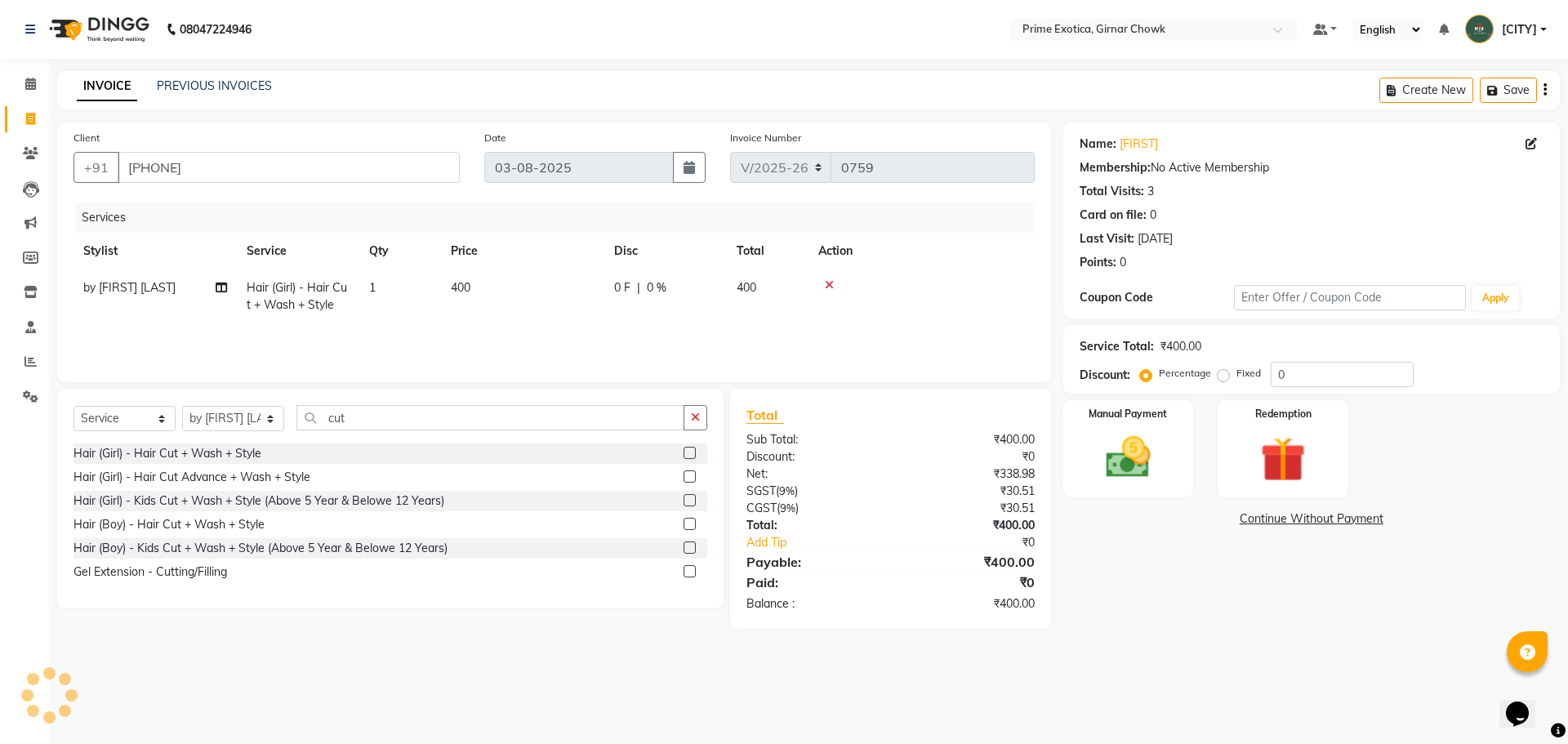 select on "female" 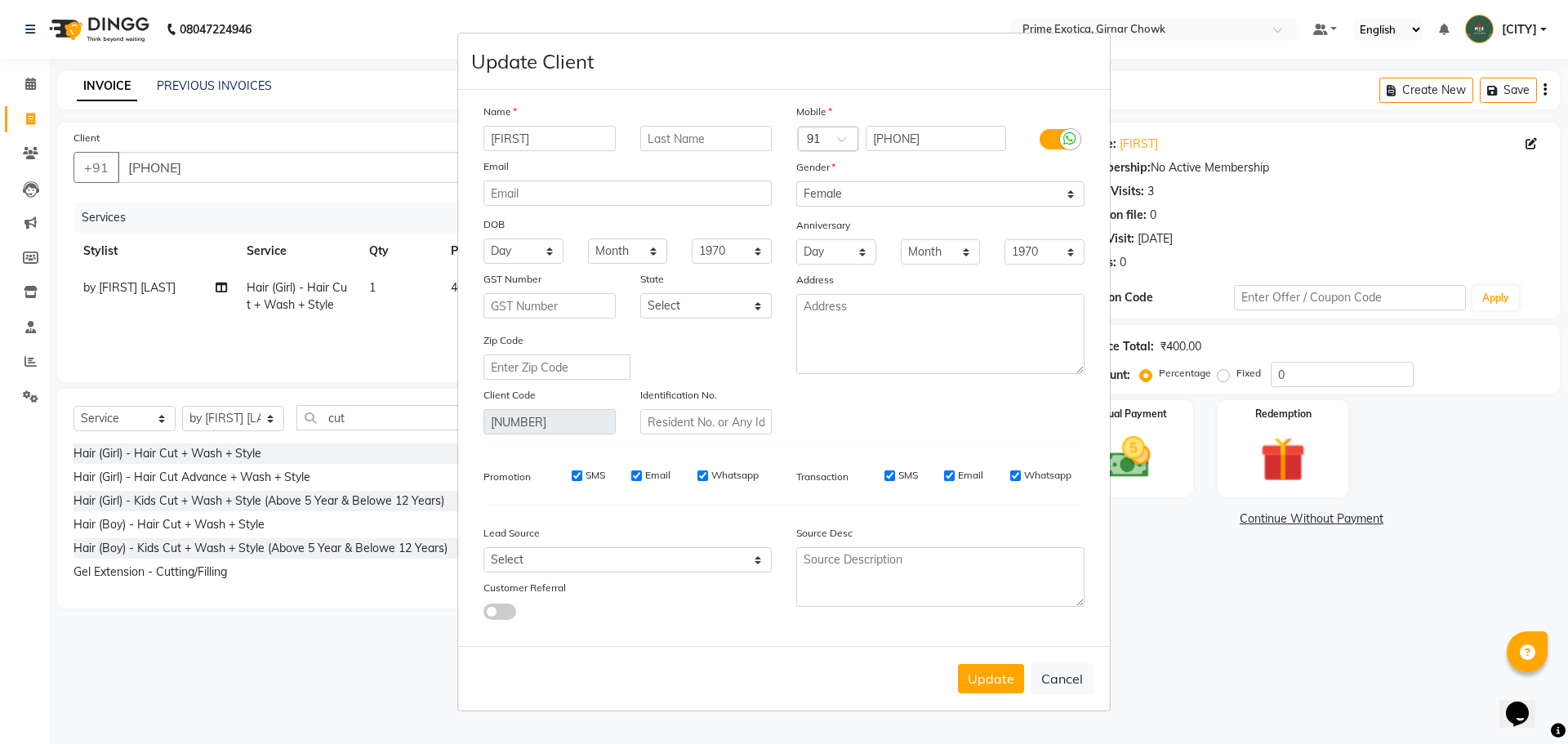 click on "Priyka" at bounding box center (550, 138) 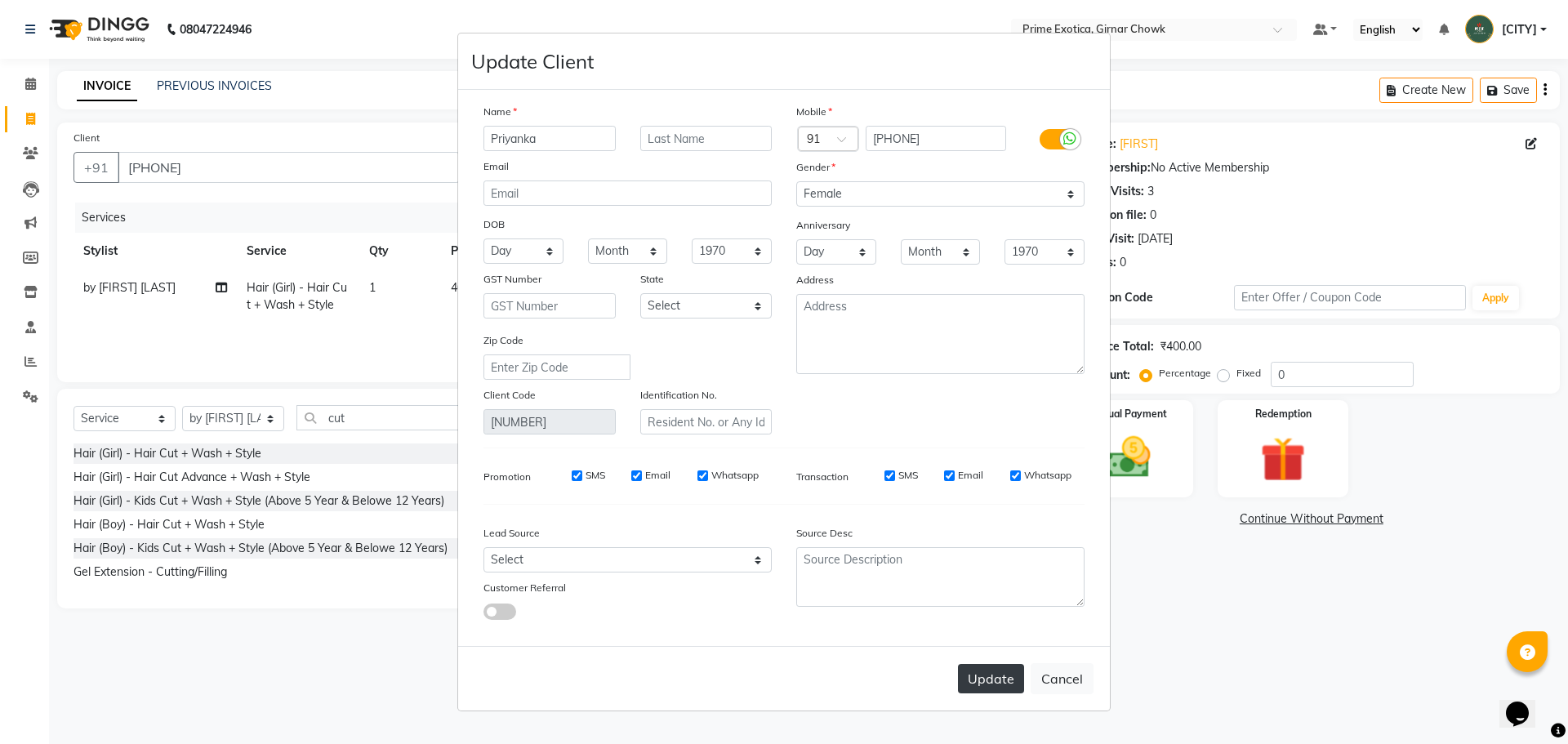type on "Priyanka" 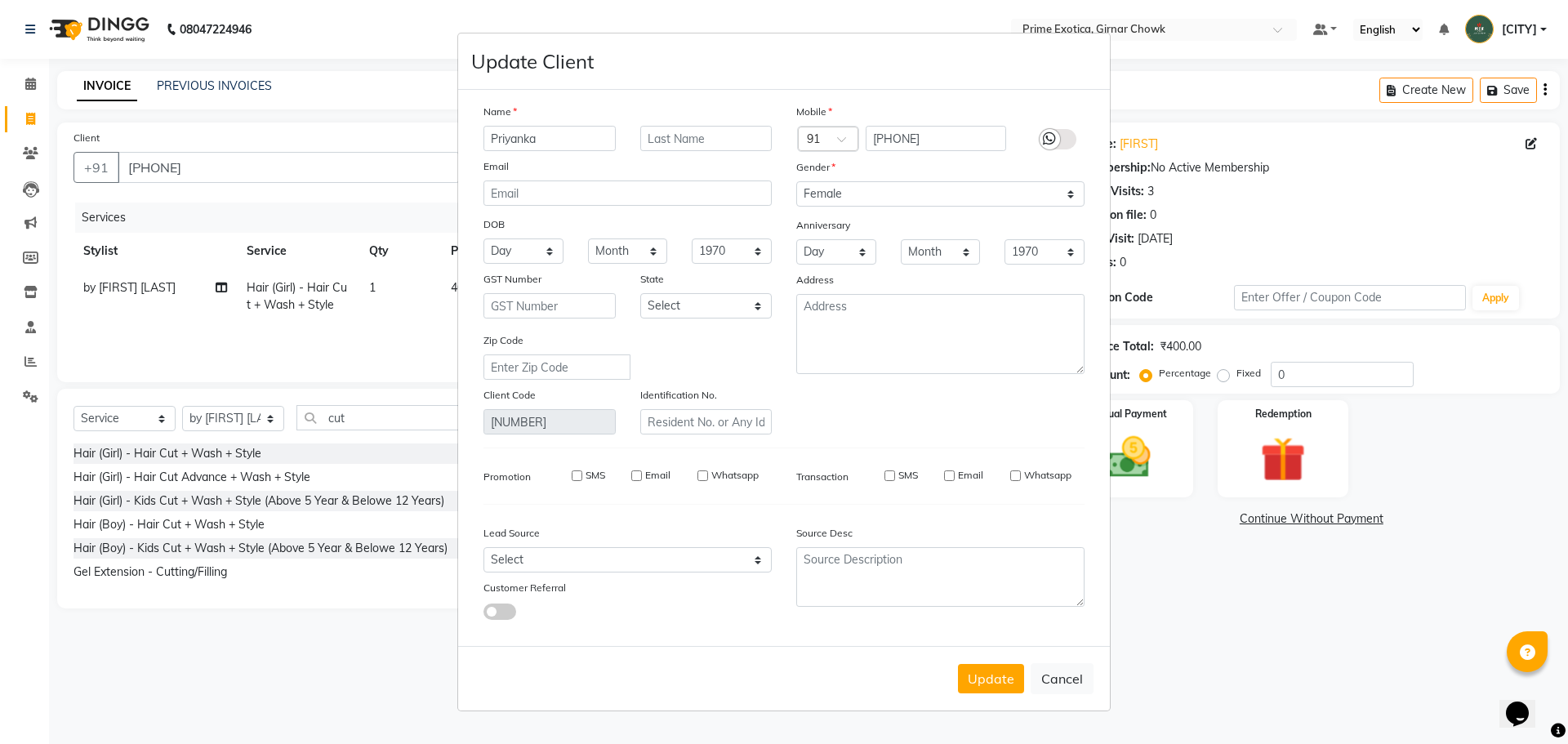 type 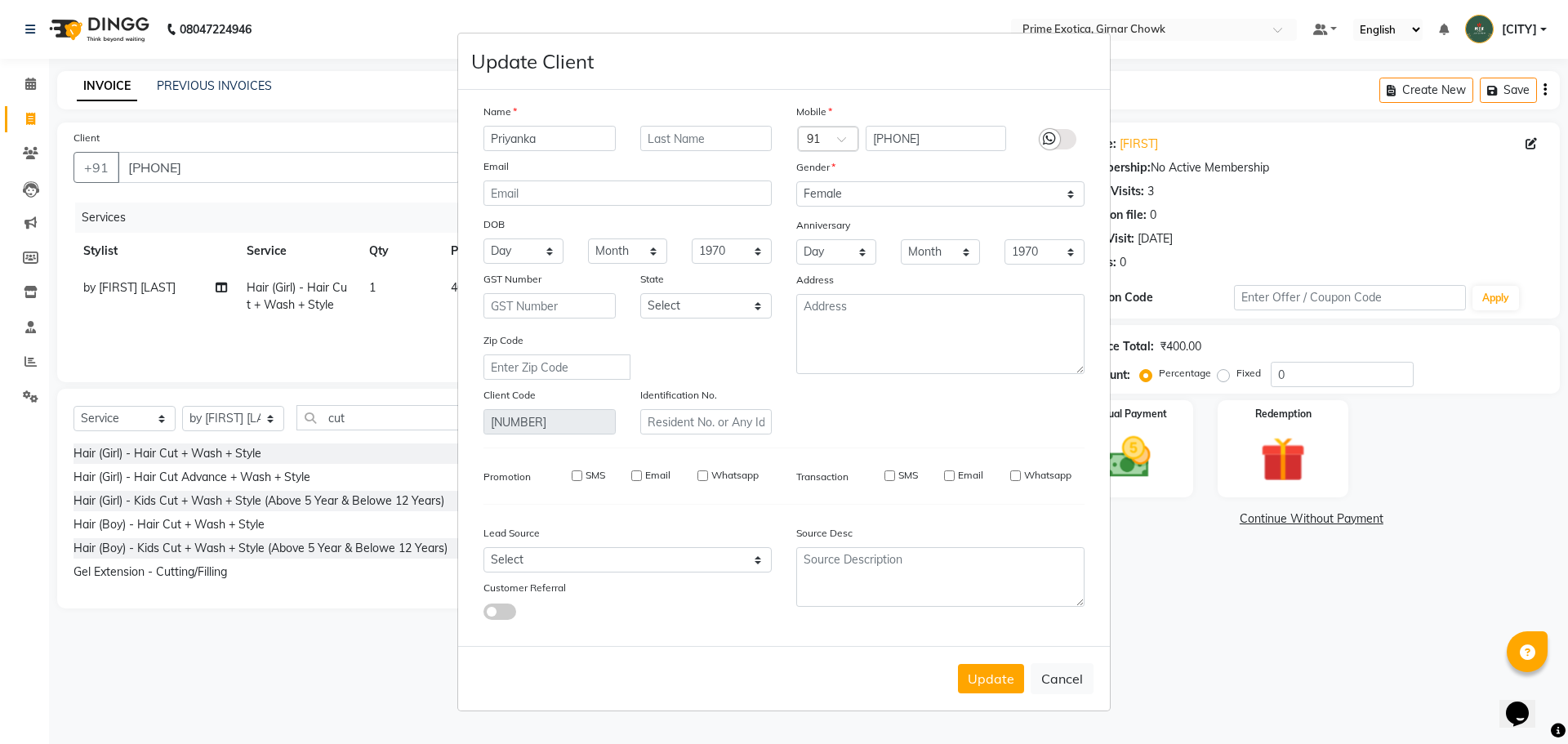 select 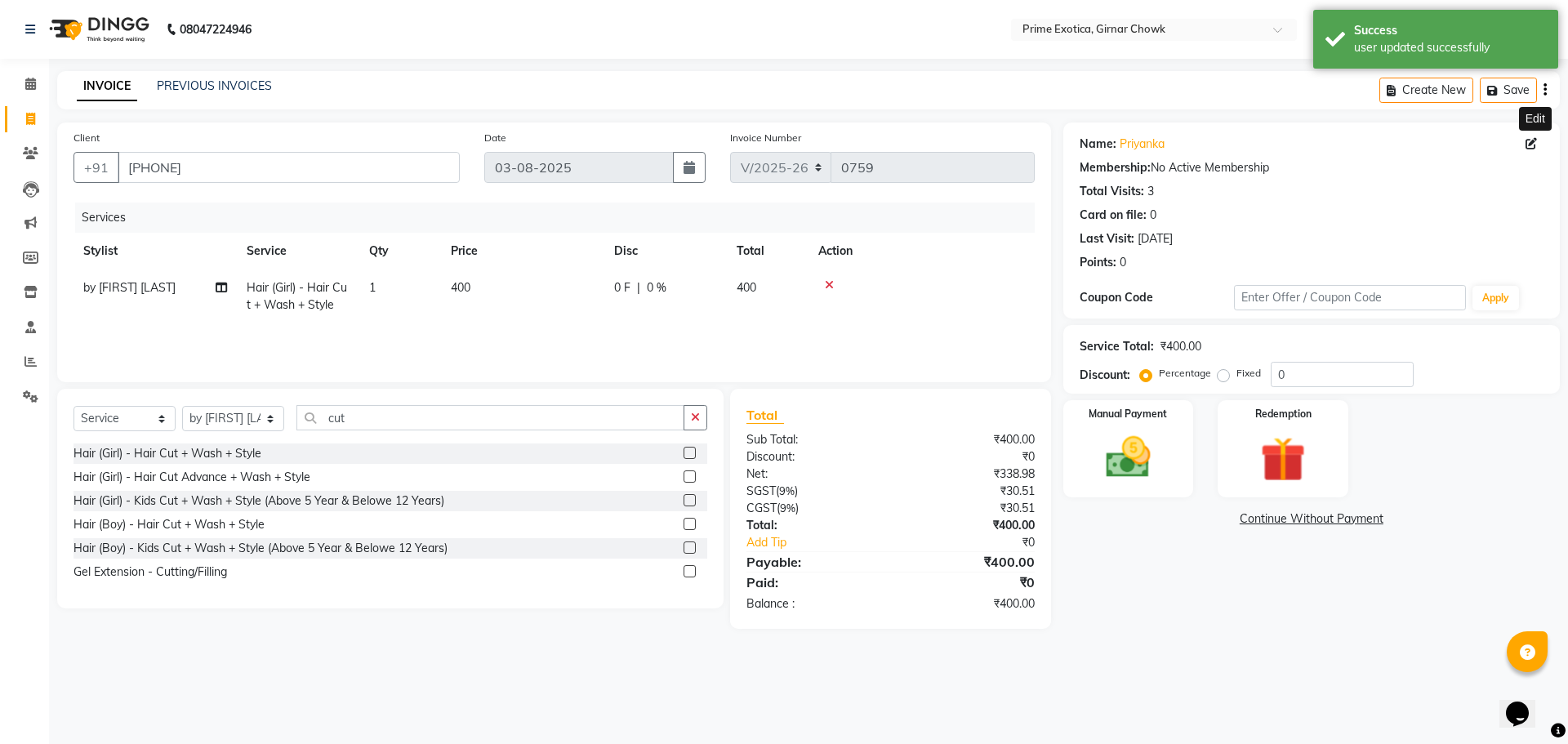 click on "0 F | 0 %" 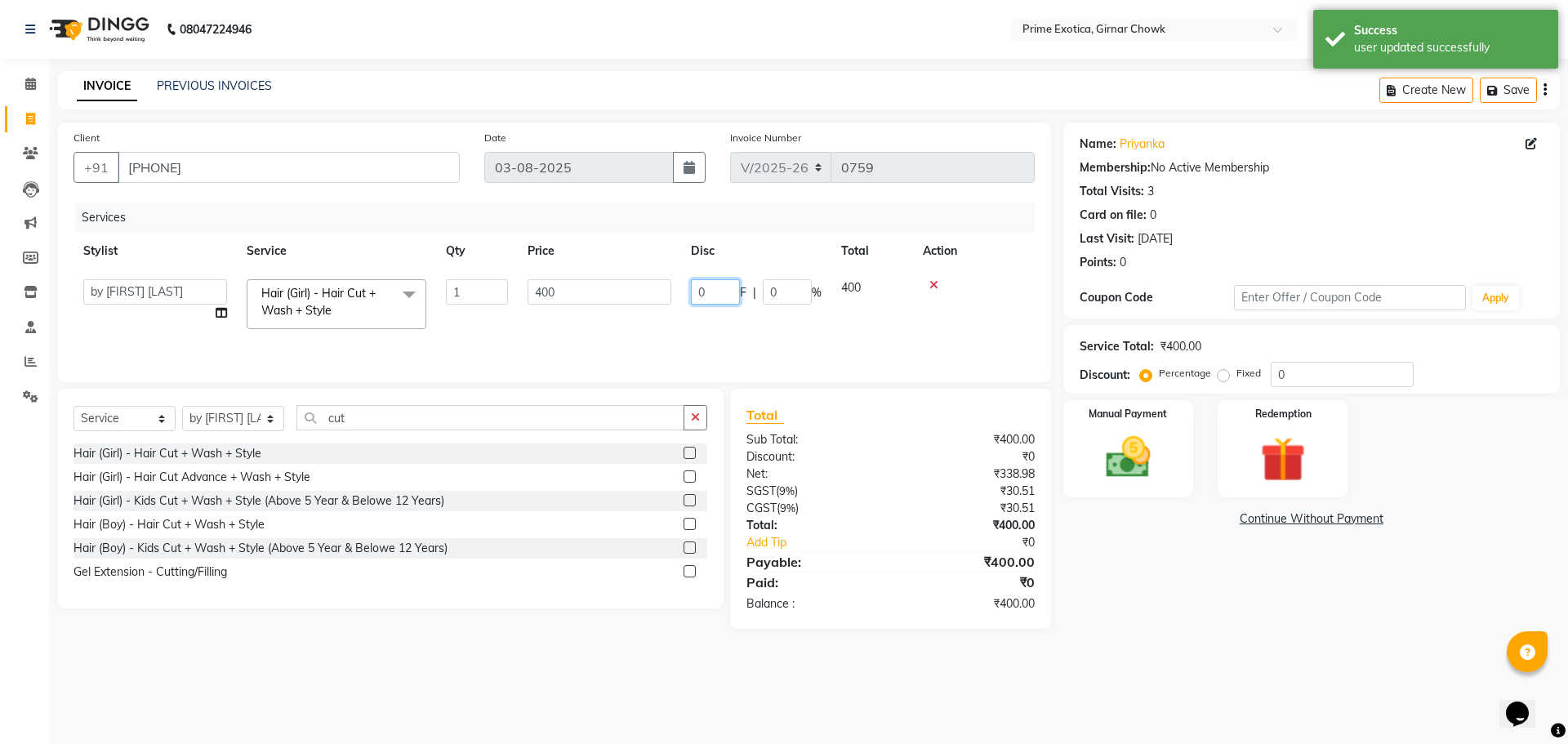 click on "0" 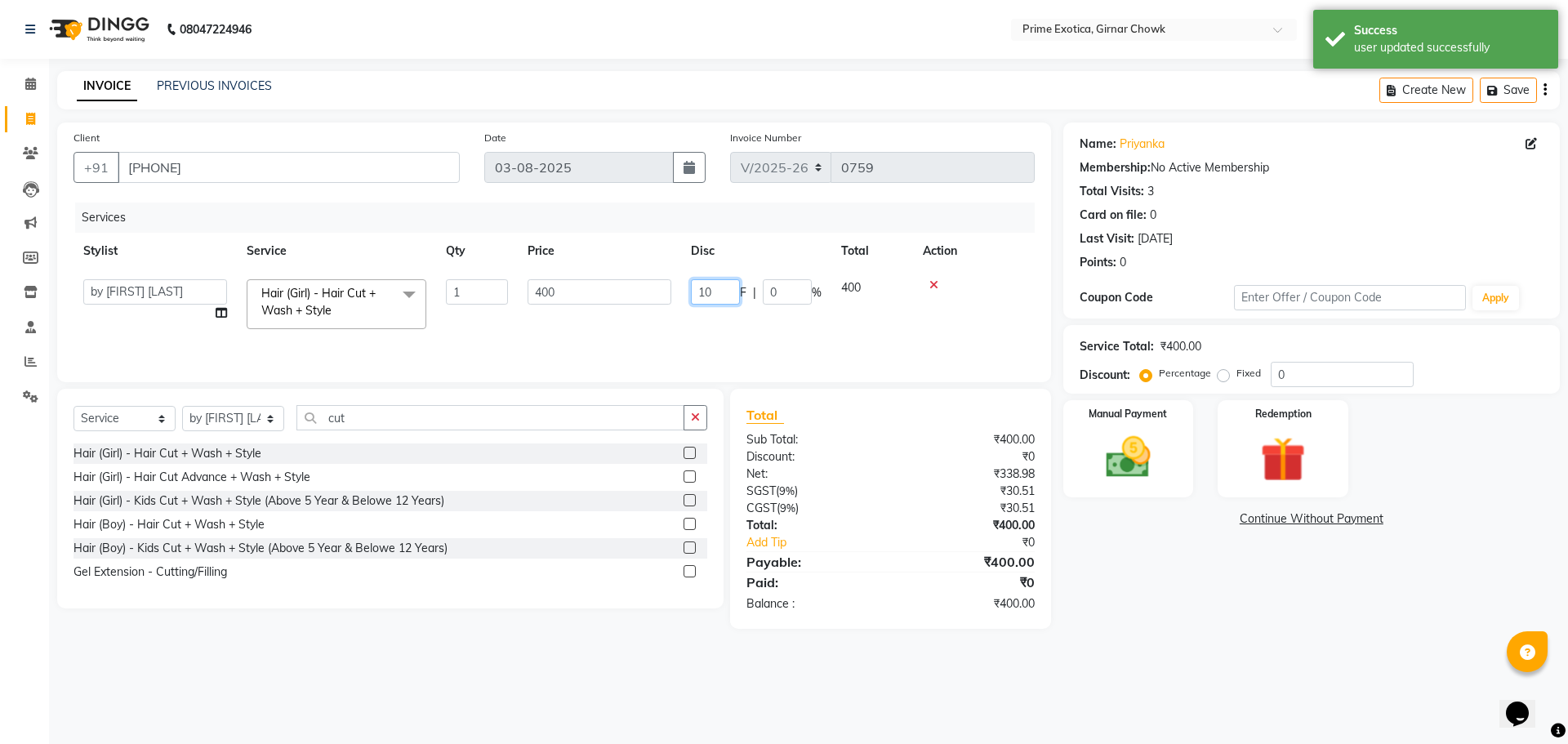 type on "100" 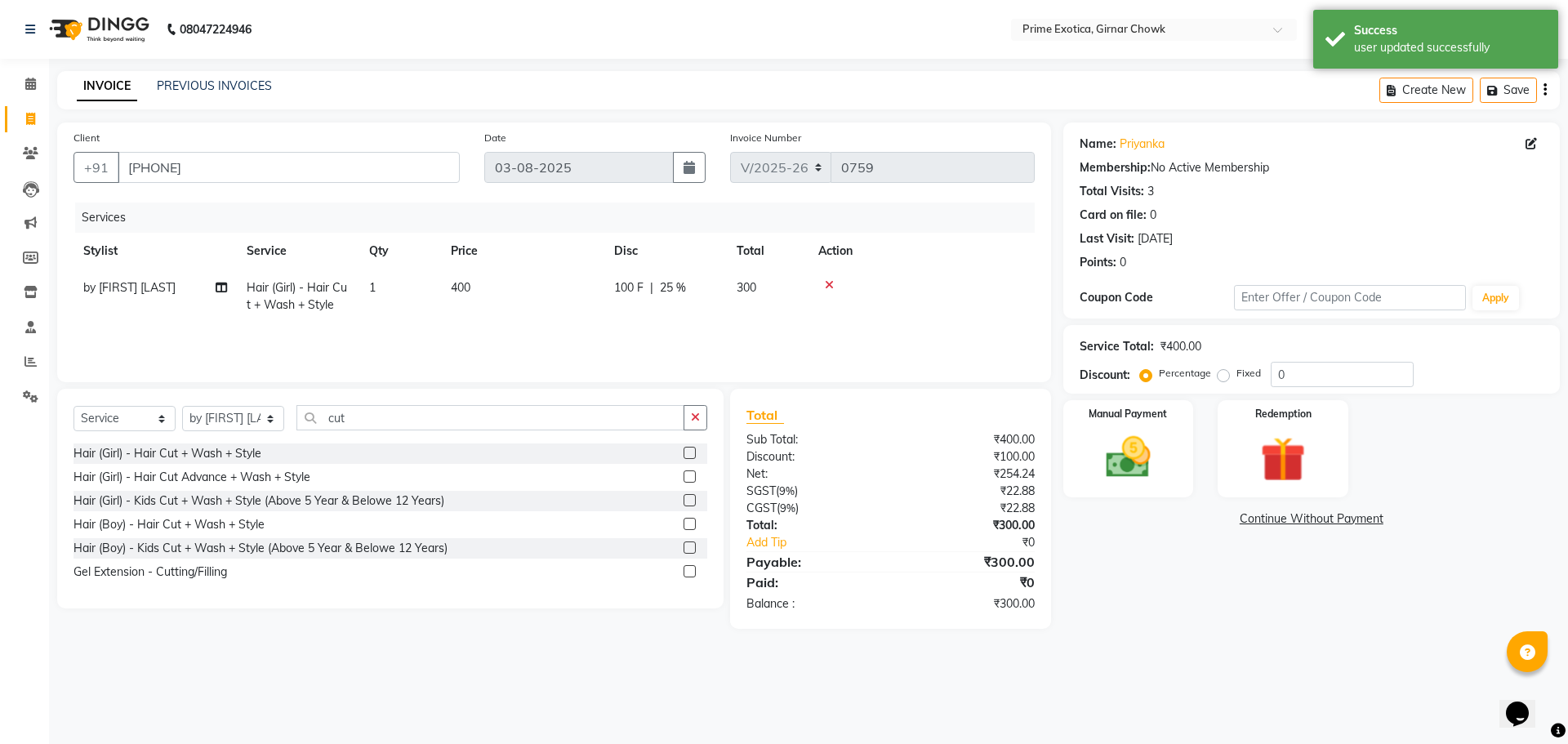drag, startPoint x: 730, startPoint y: 339, endPoint x: 740, endPoint y: 341, distance: 10.198039 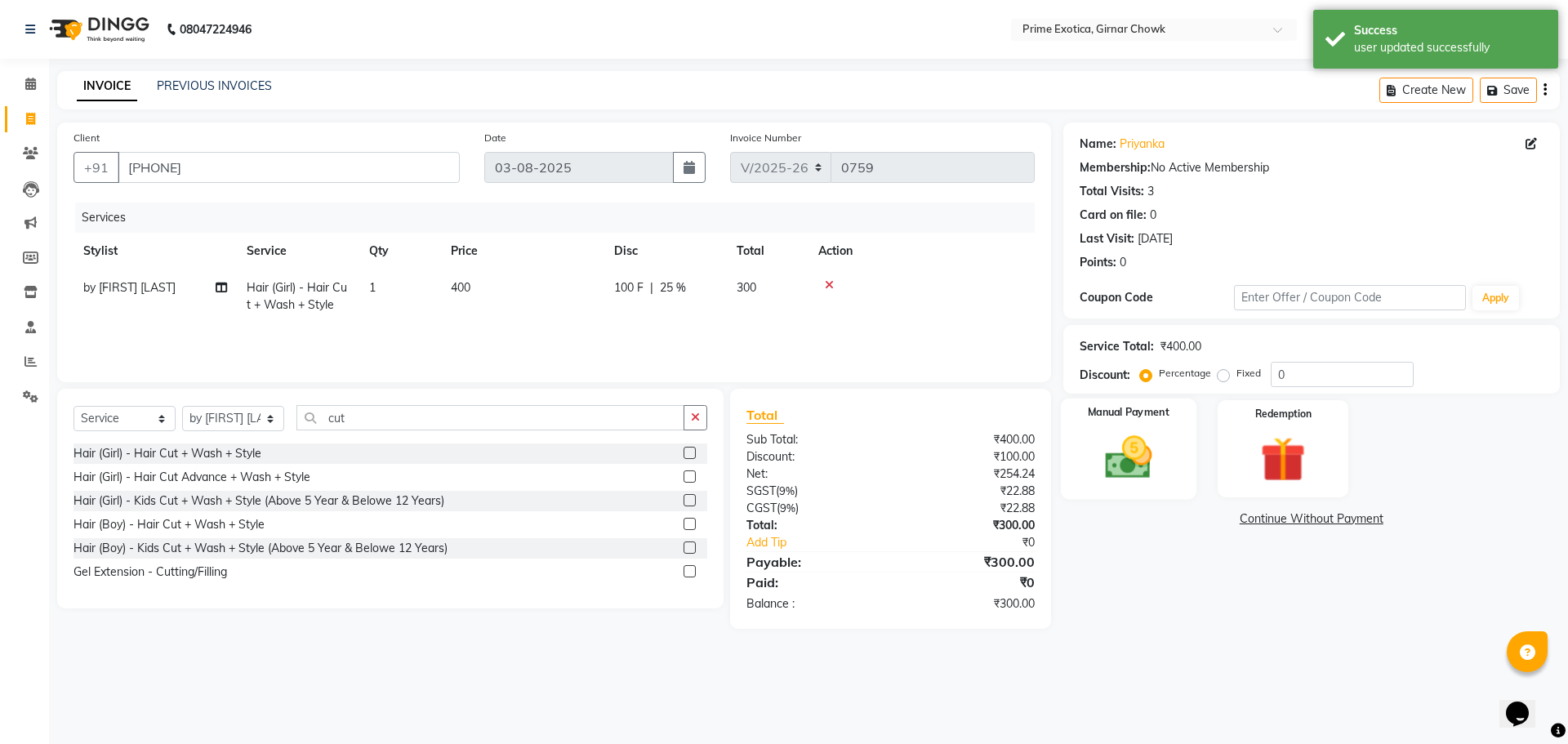 click on "Manual Payment" 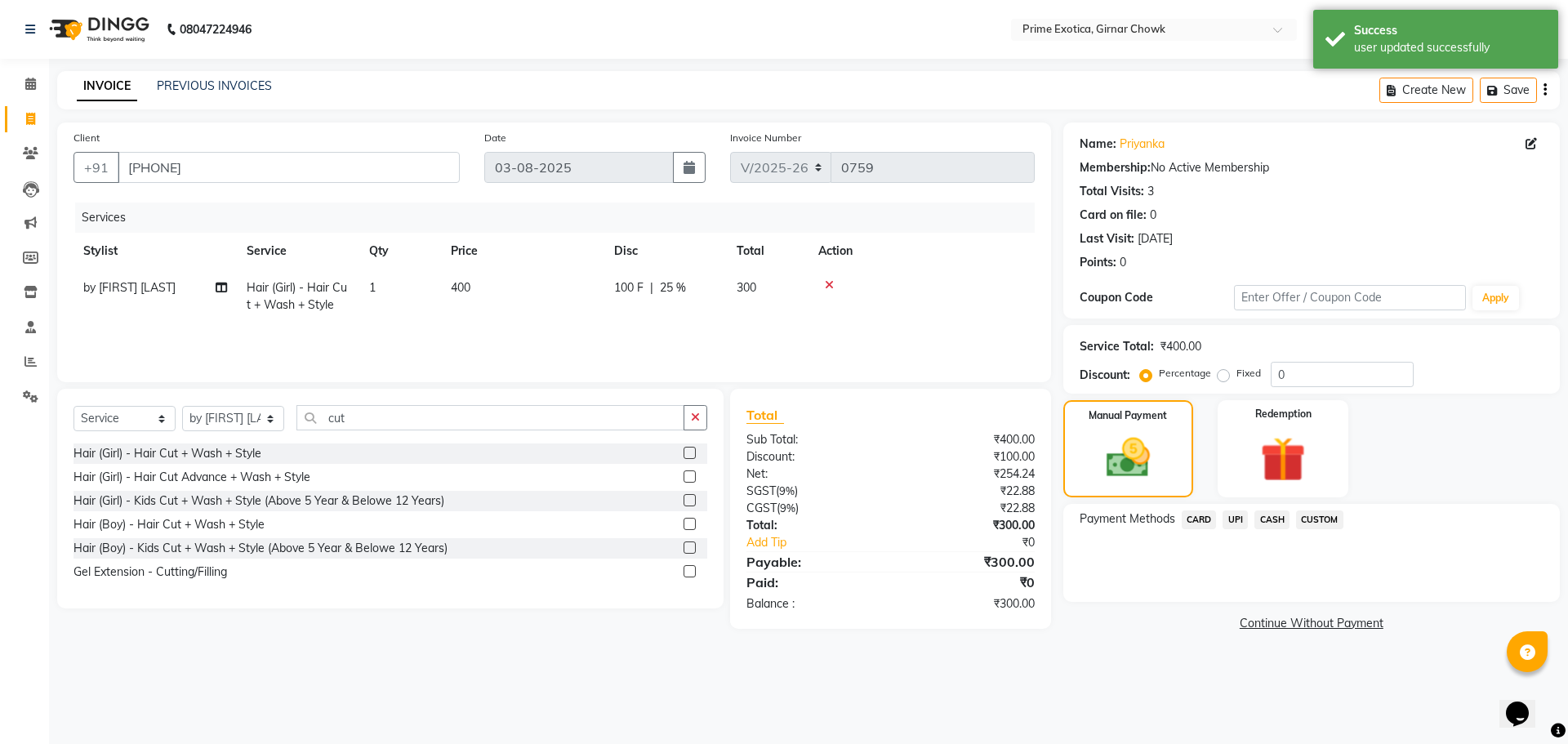 click on "UPI" 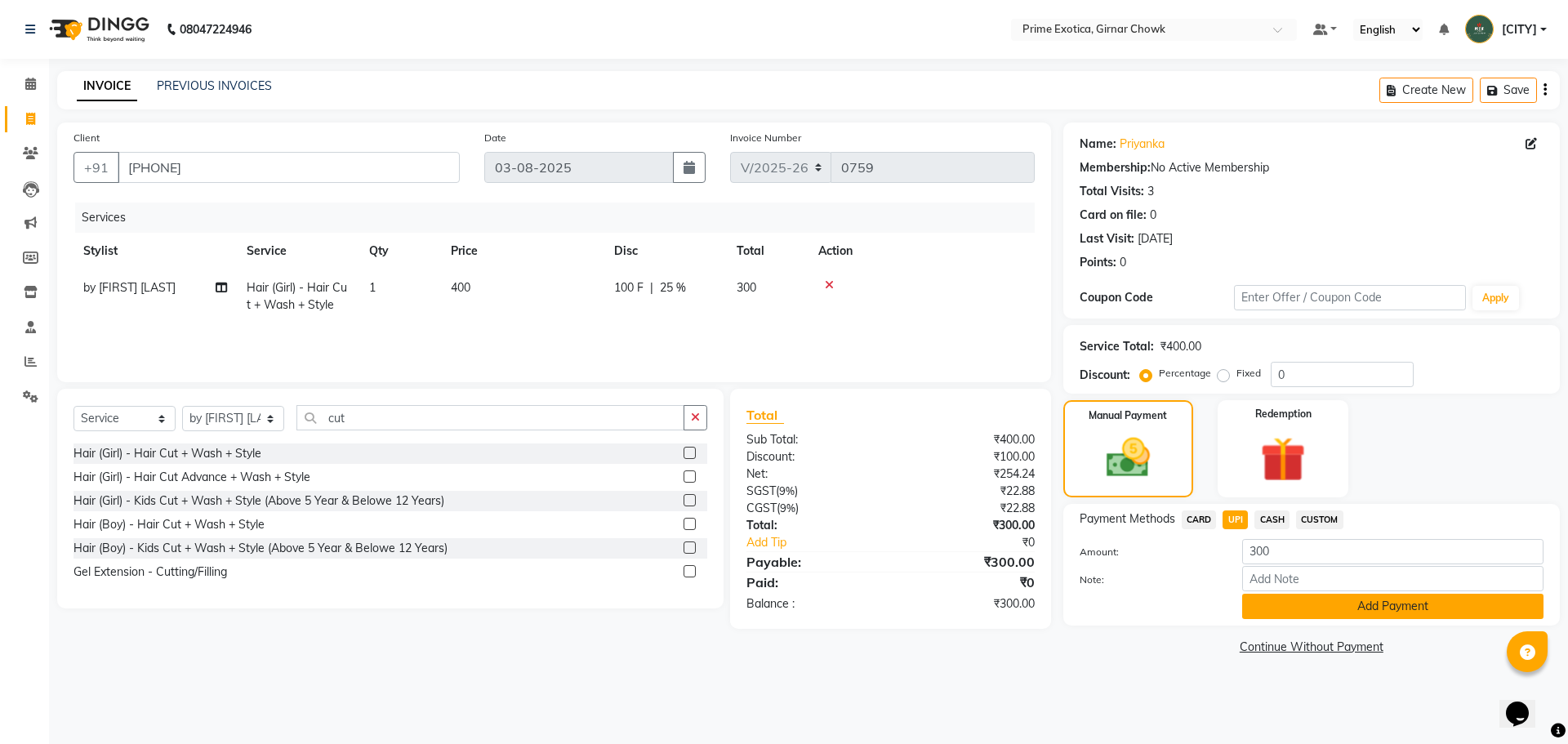 click on "Add Payment" 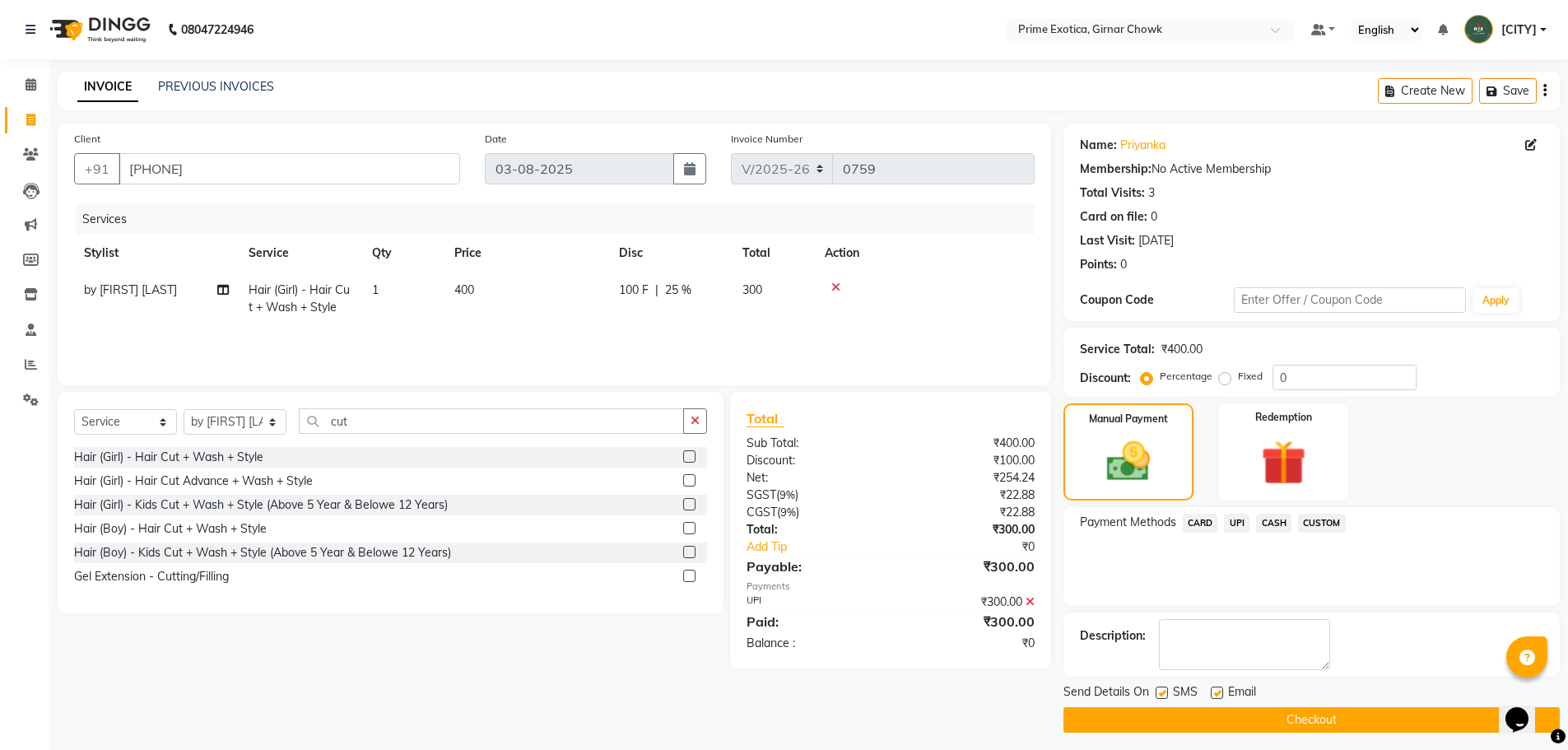 click on "Checkout" 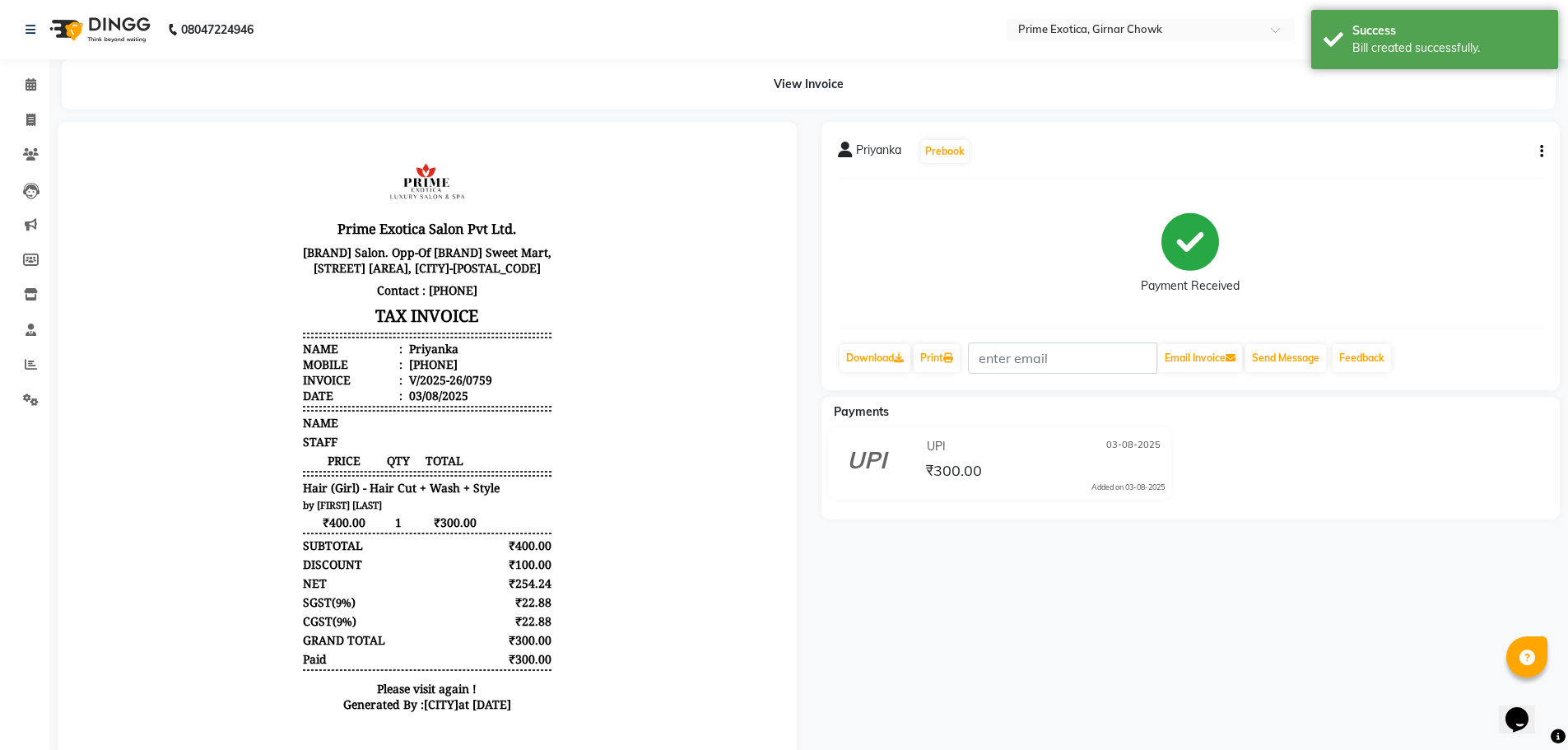 scroll, scrollTop: 0, scrollLeft: 0, axis: both 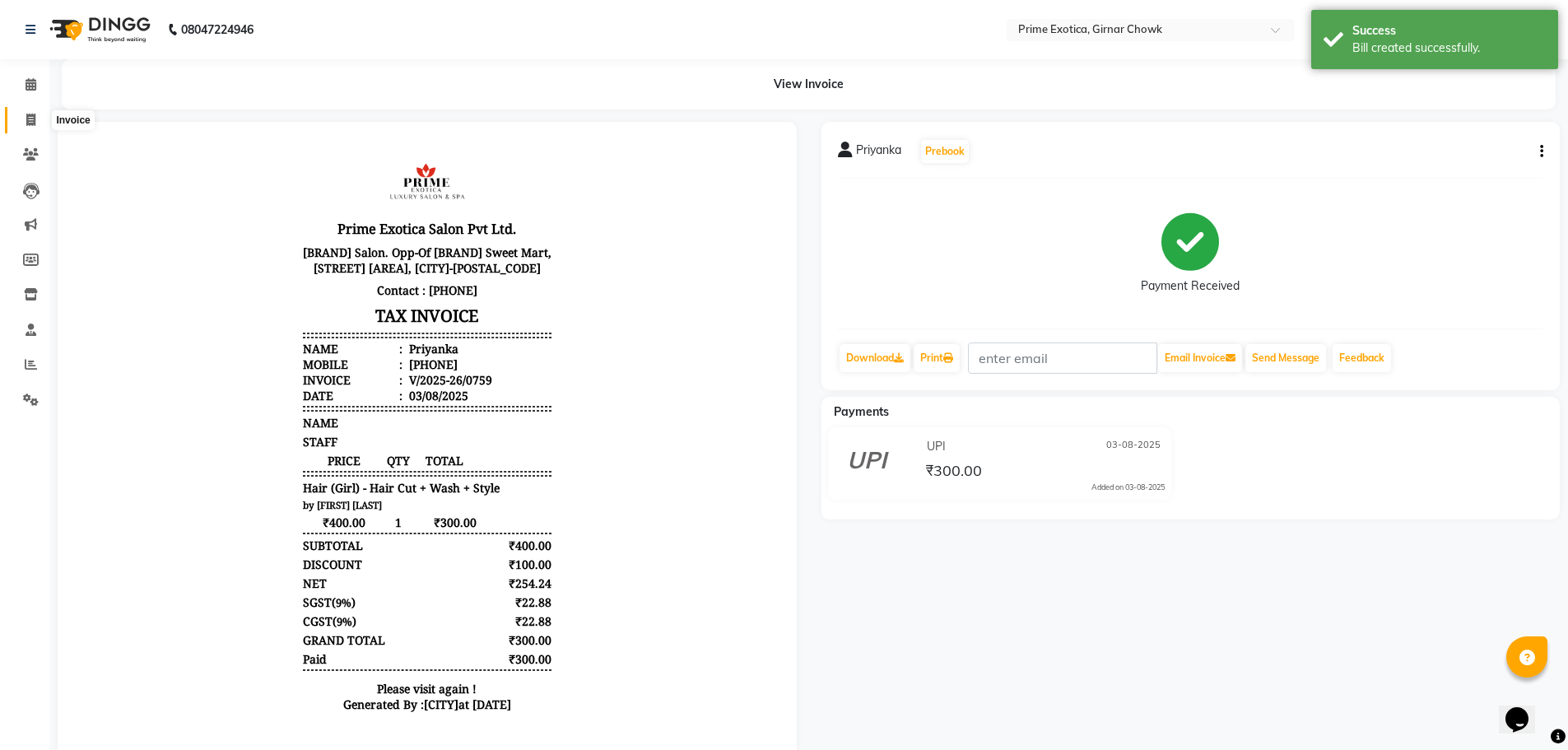 click 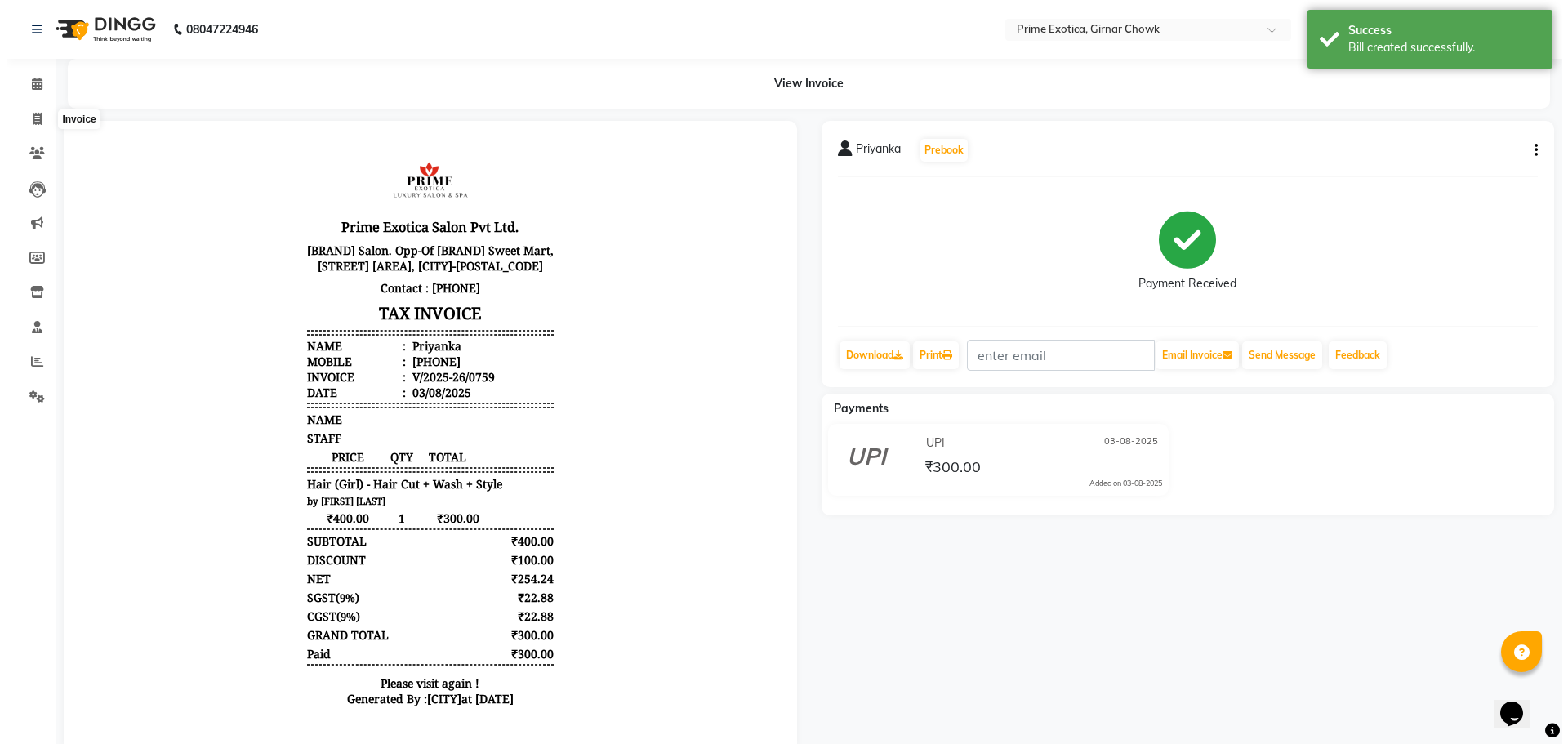 select on "service" 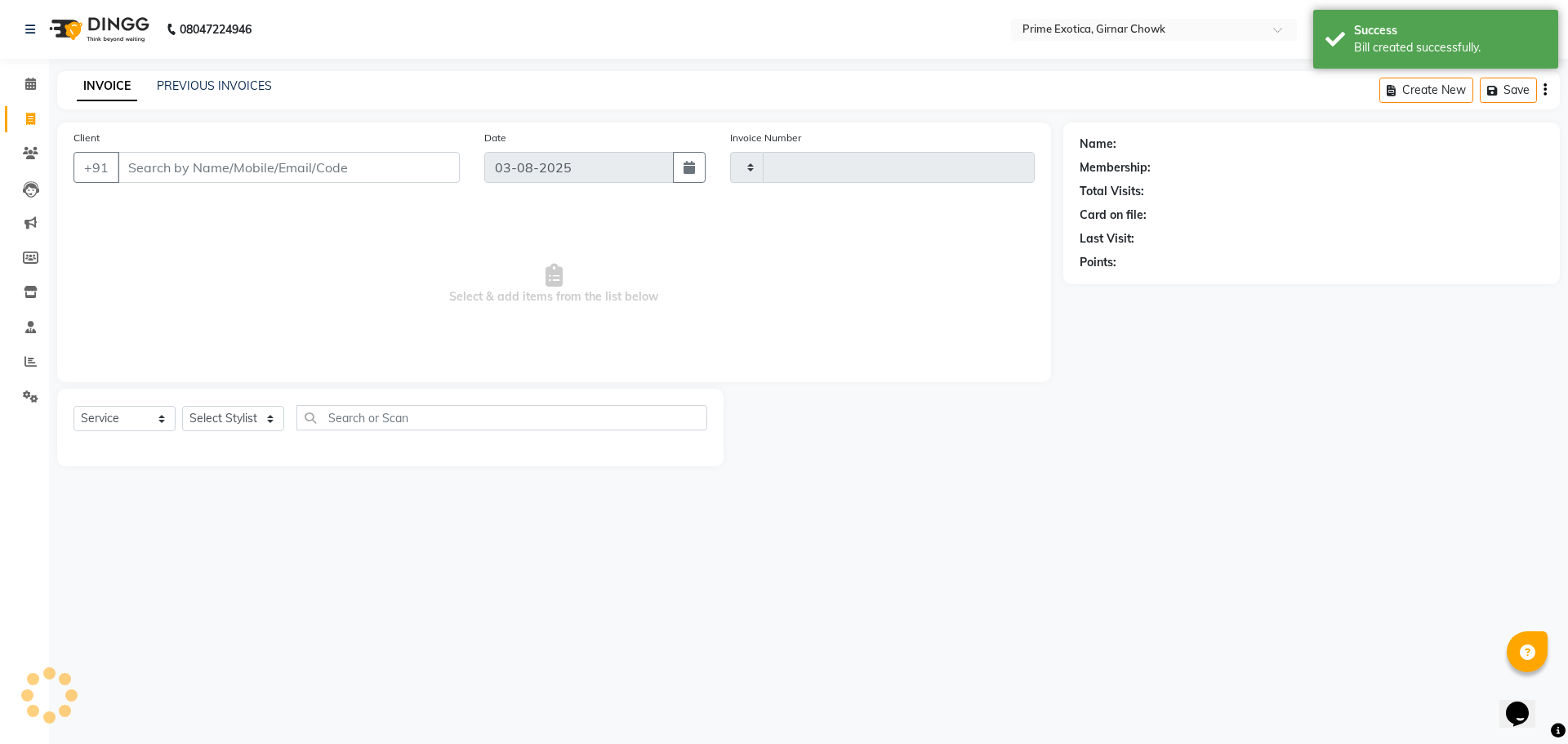 type on "0760" 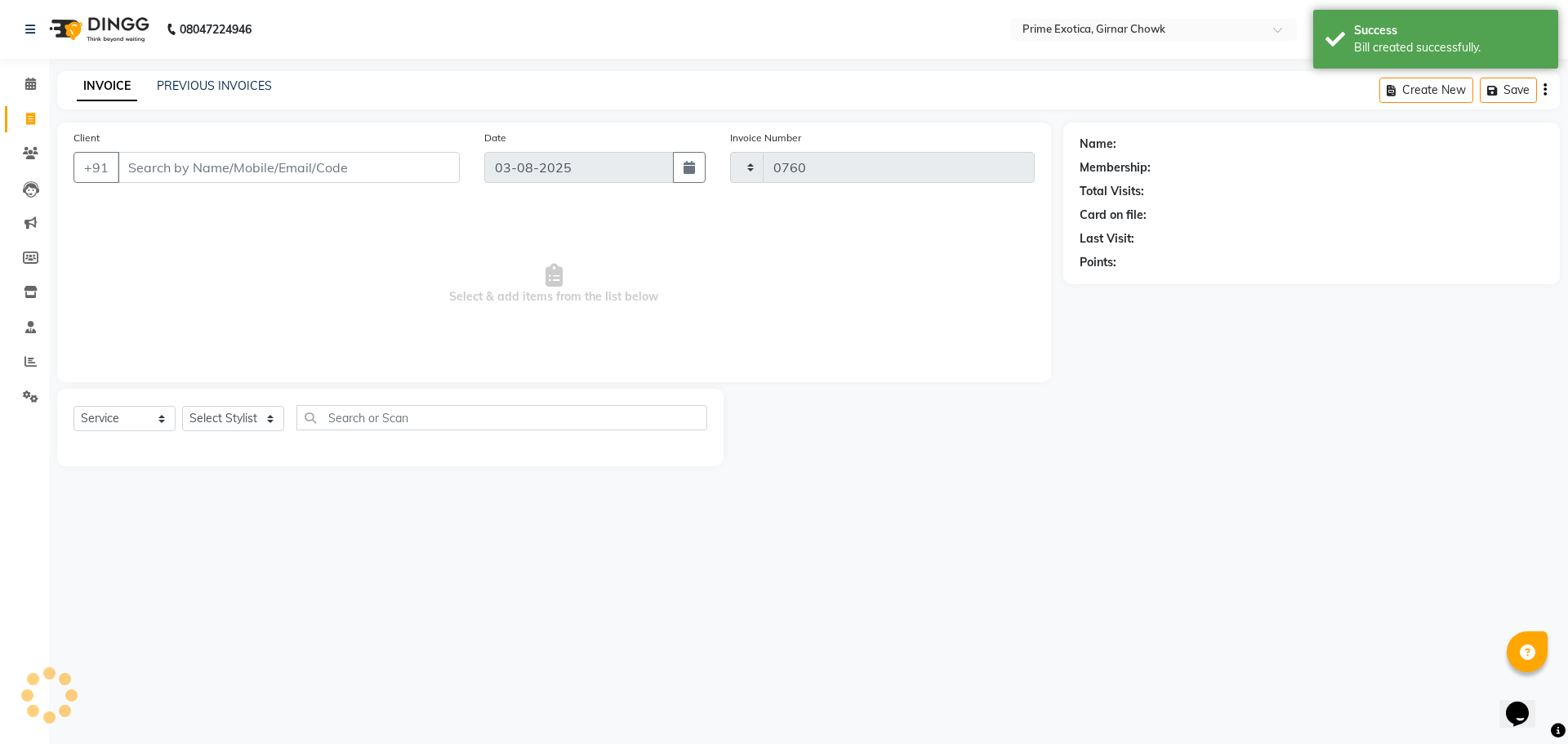 click on "INVOICE PREVIOUS INVOICES Create New   Save" 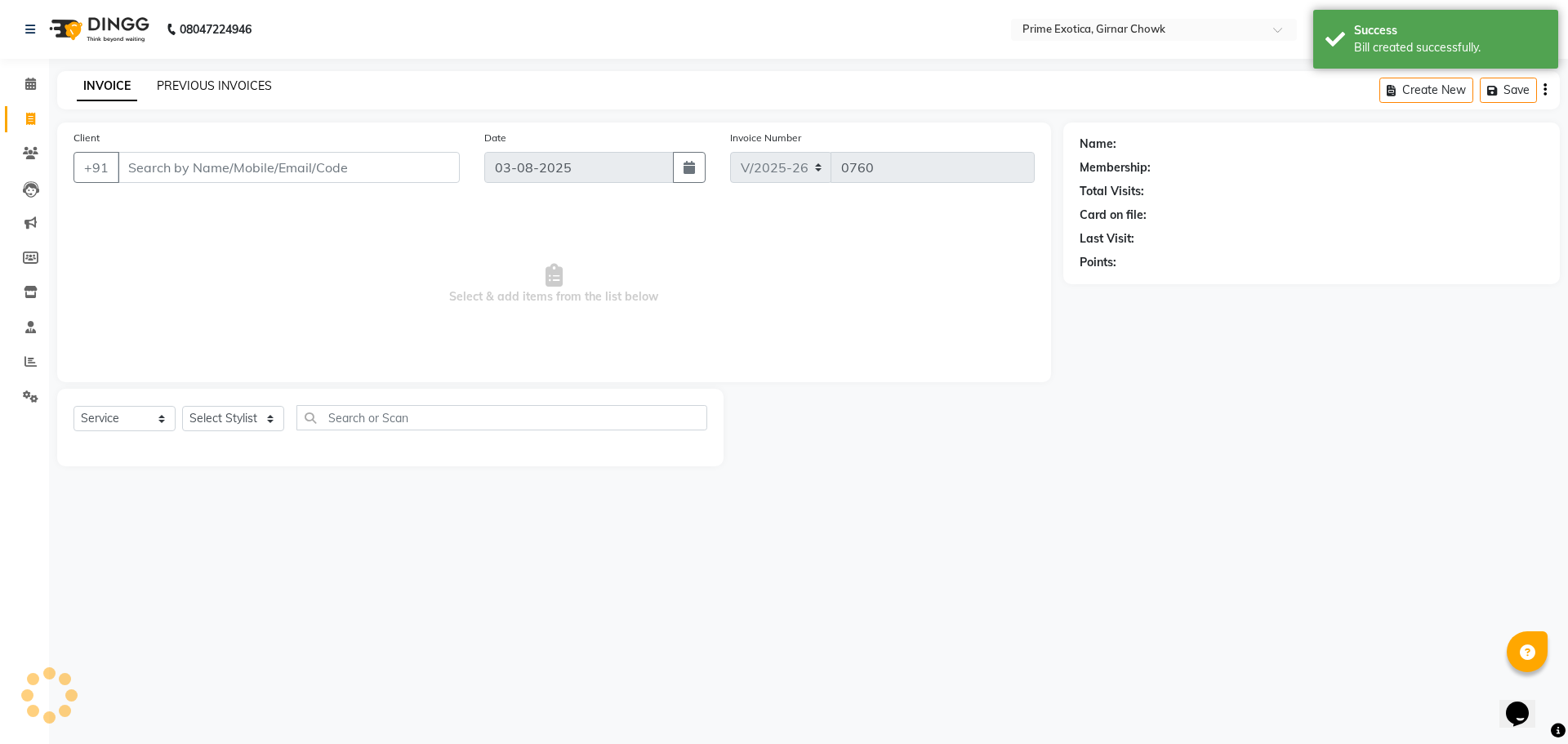 click on "PREVIOUS INVOICES" 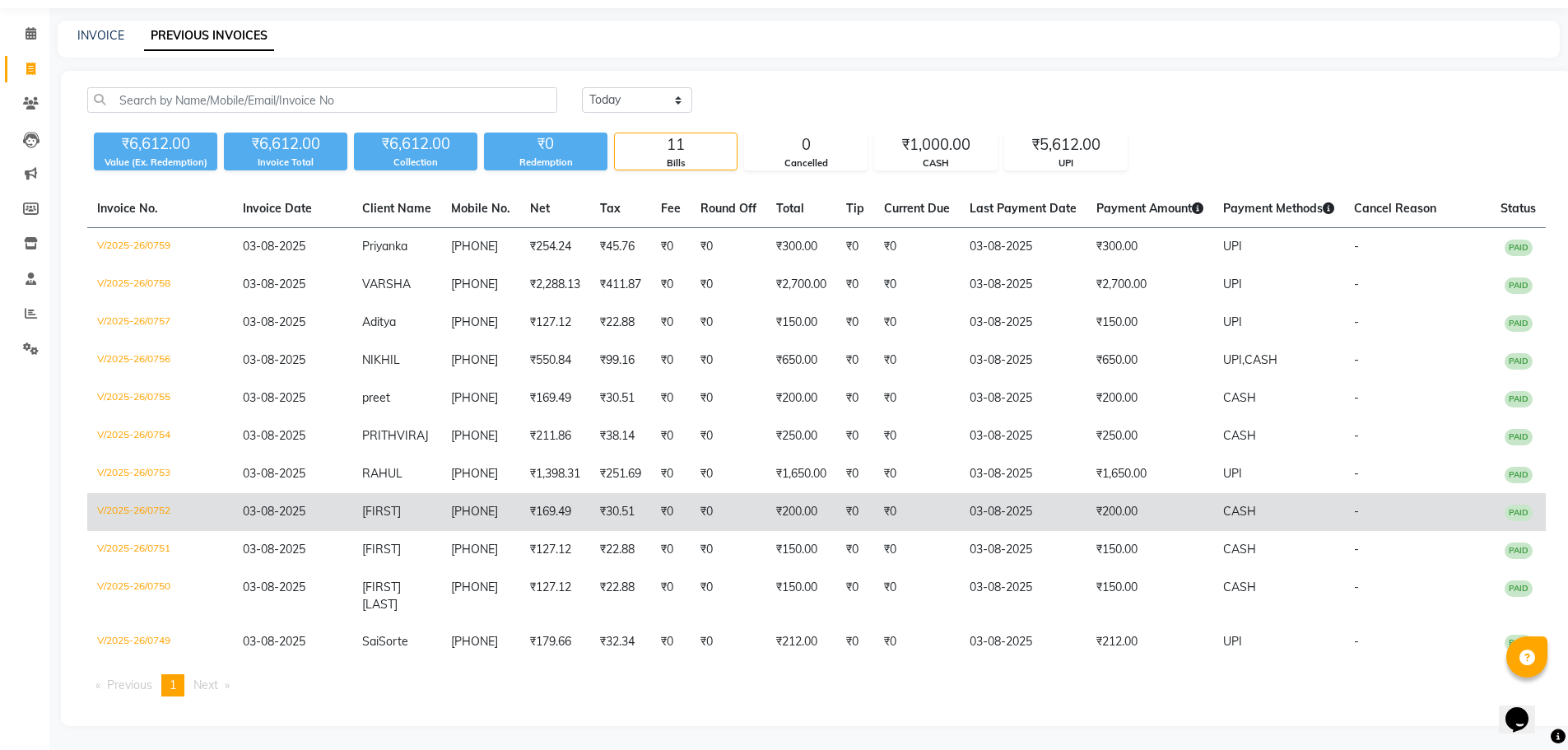 scroll, scrollTop: 52, scrollLeft: 0, axis: vertical 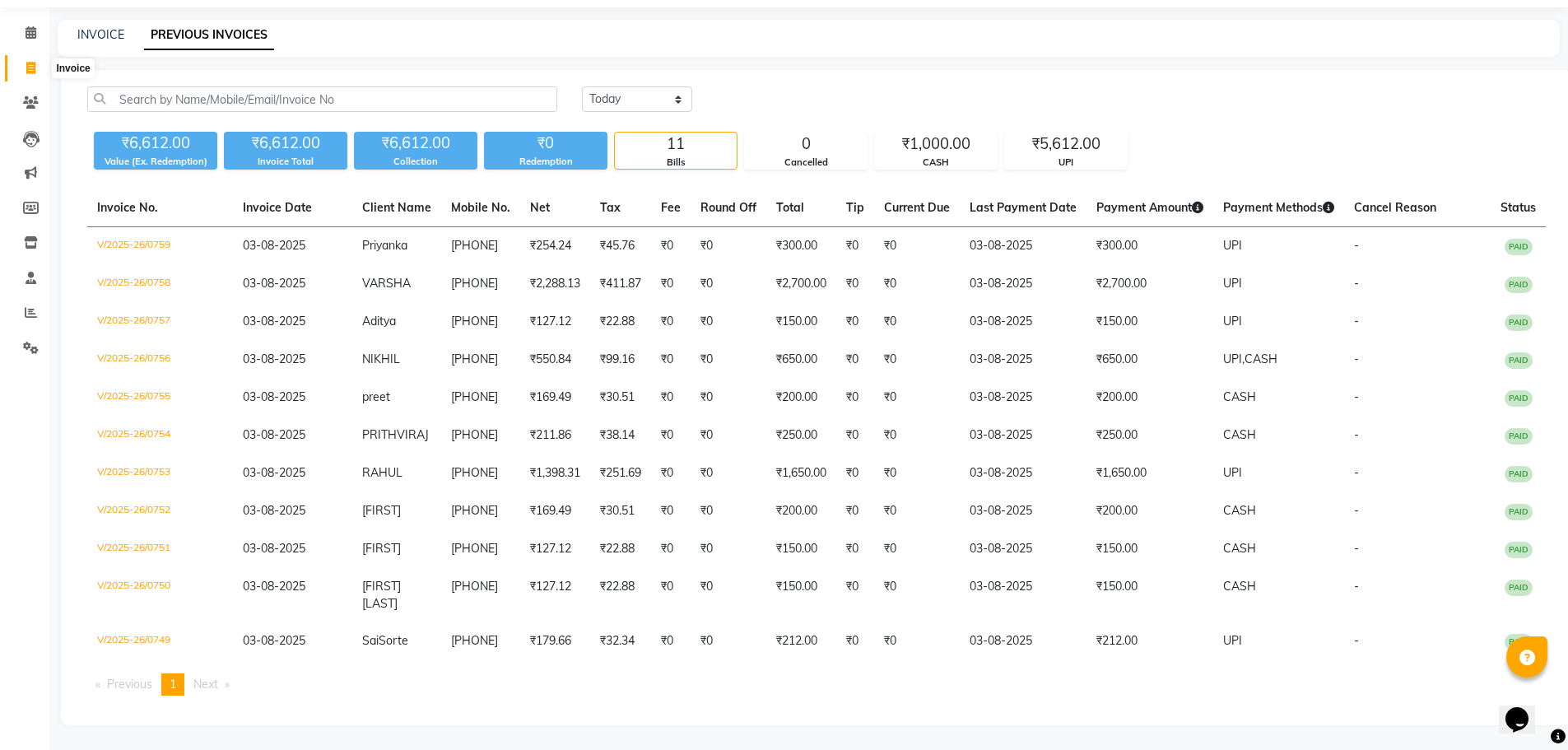 click 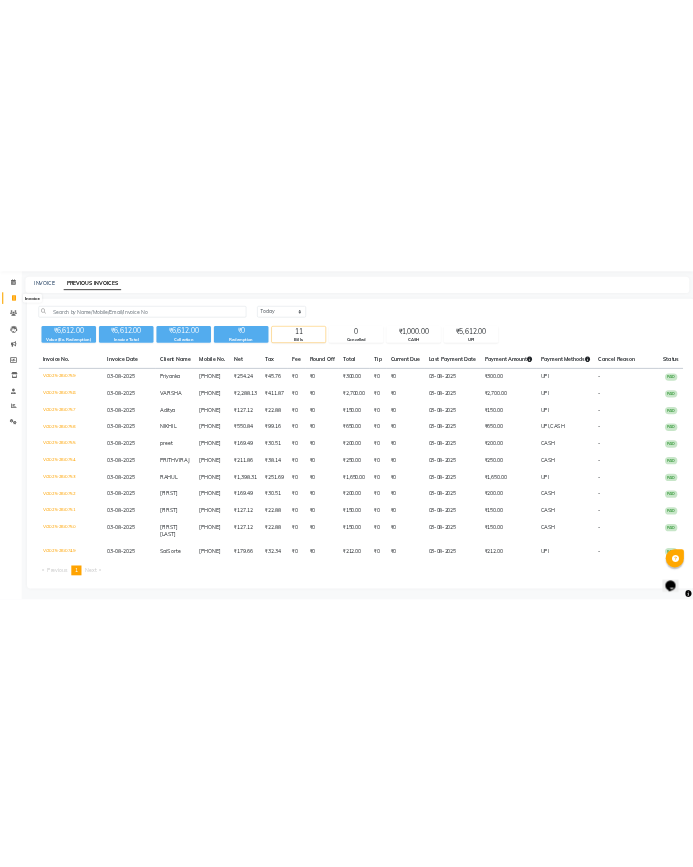 scroll, scrollTop: 0, scrollLeft: 0, axis: both 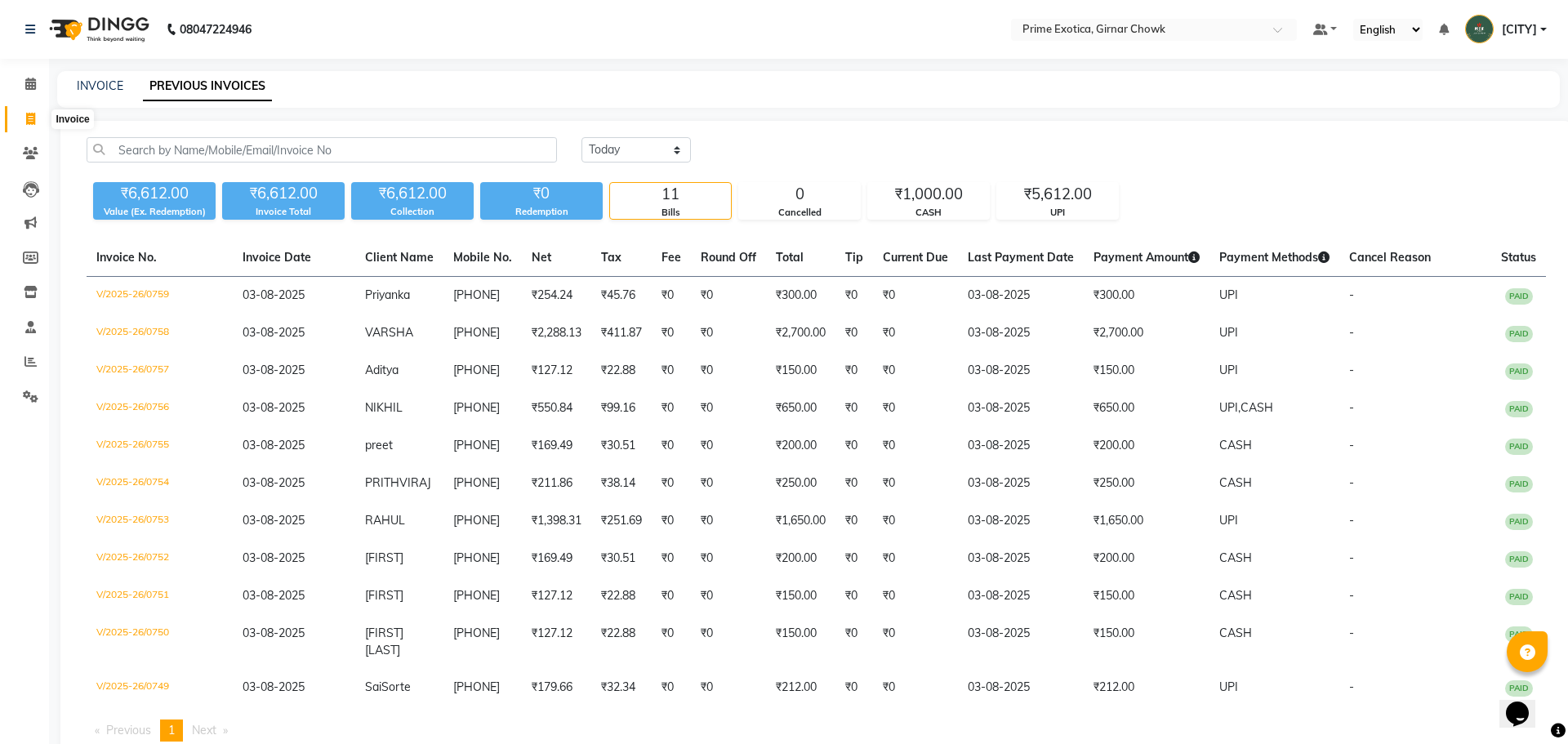 select on "5796" 